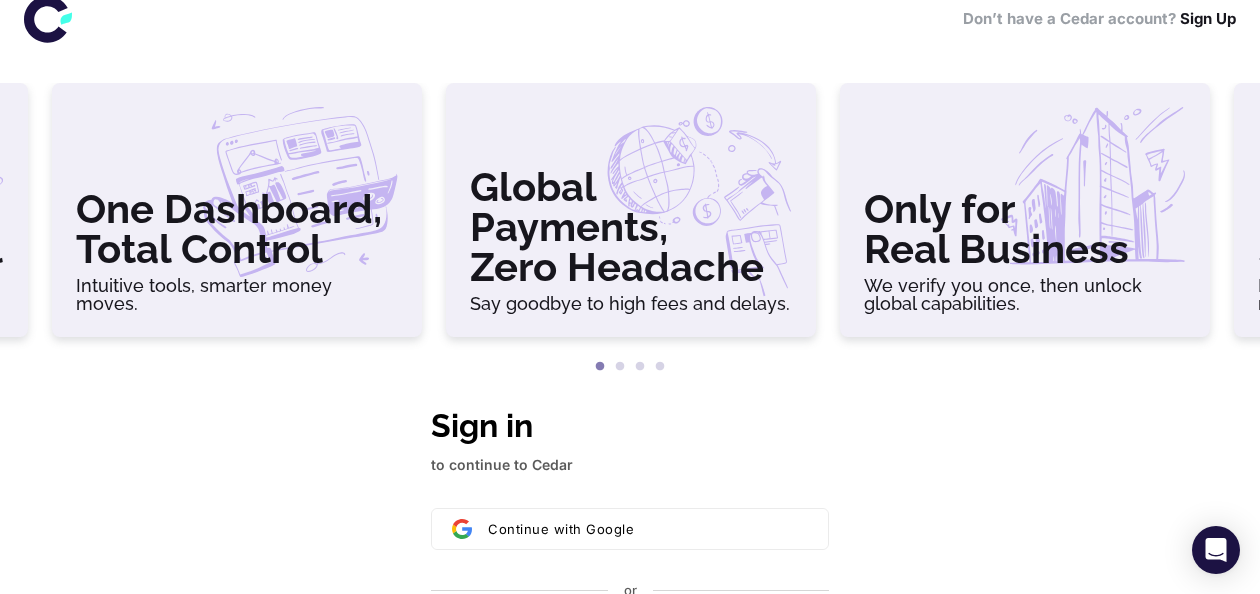 scroll, scrollTop: 0, scrollLeft: 0, axis: both 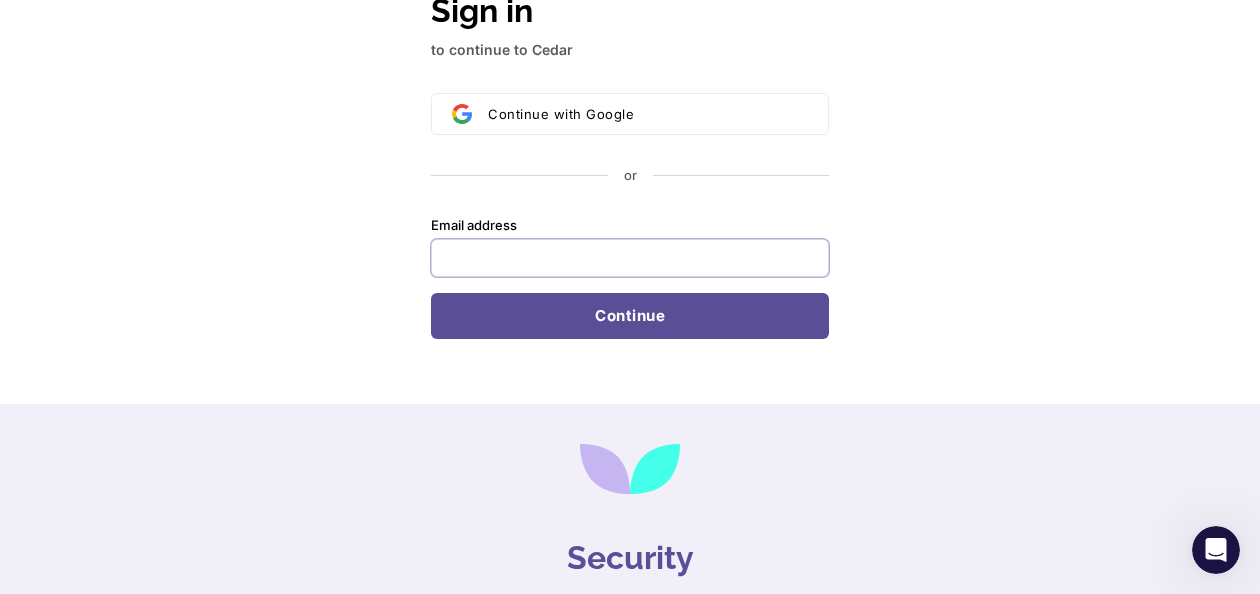 click on "Email address" at bounding box center (630, 258) 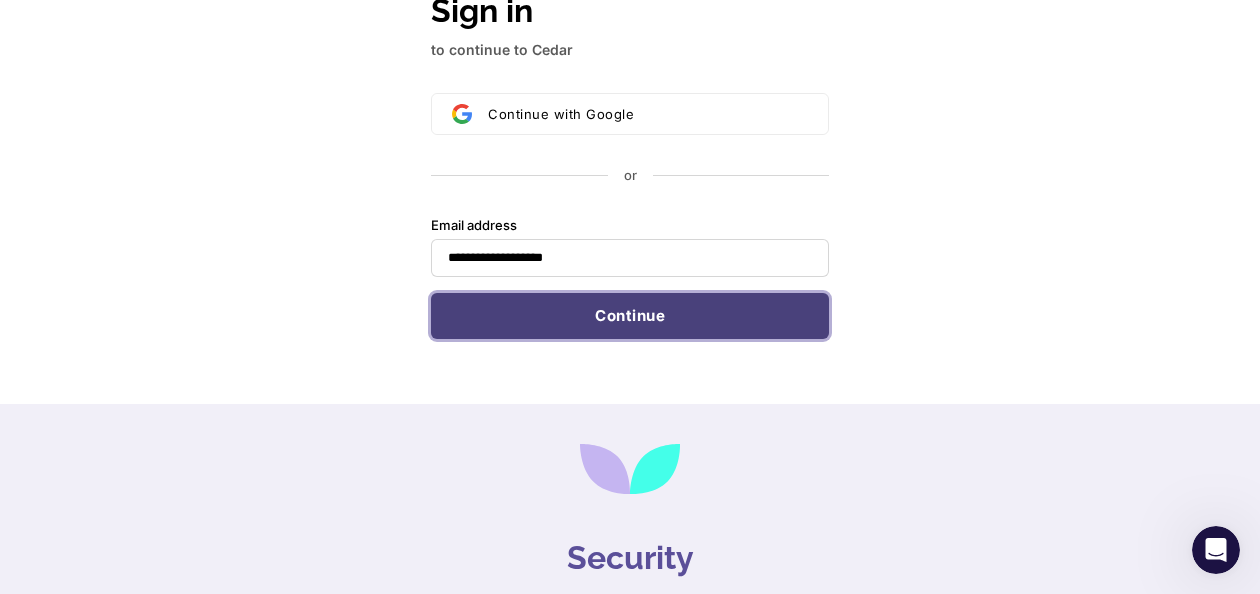 click on "Continue" at bounding box center (630, 316) 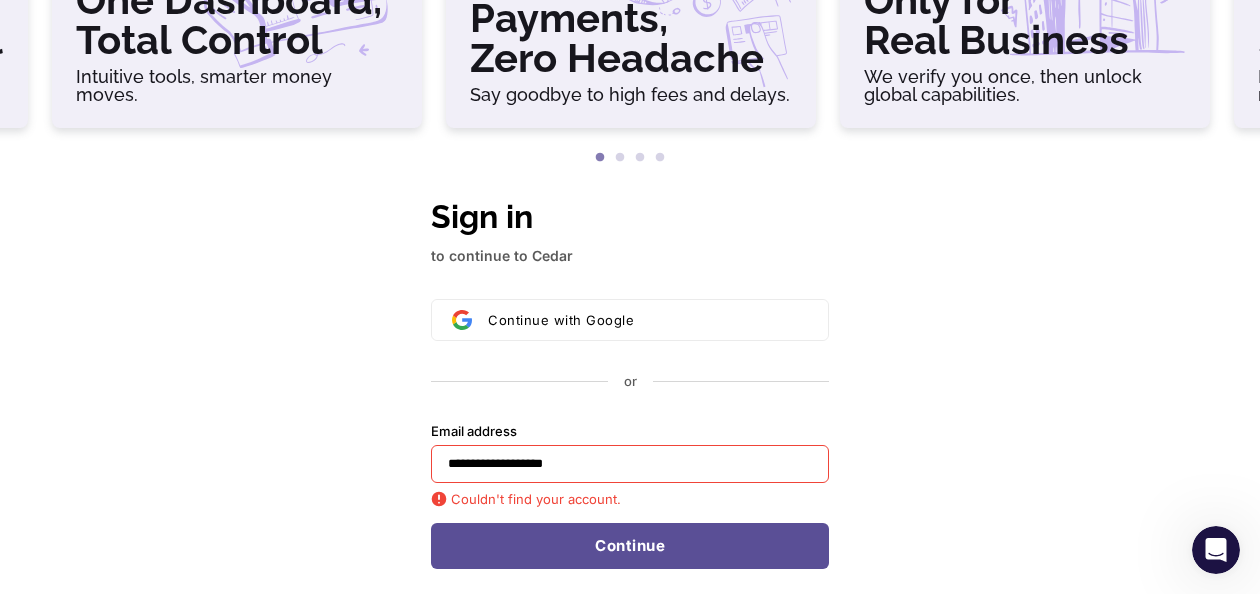 scroll, scrollTop: 260, scrollLeft: 0, axis: vertical 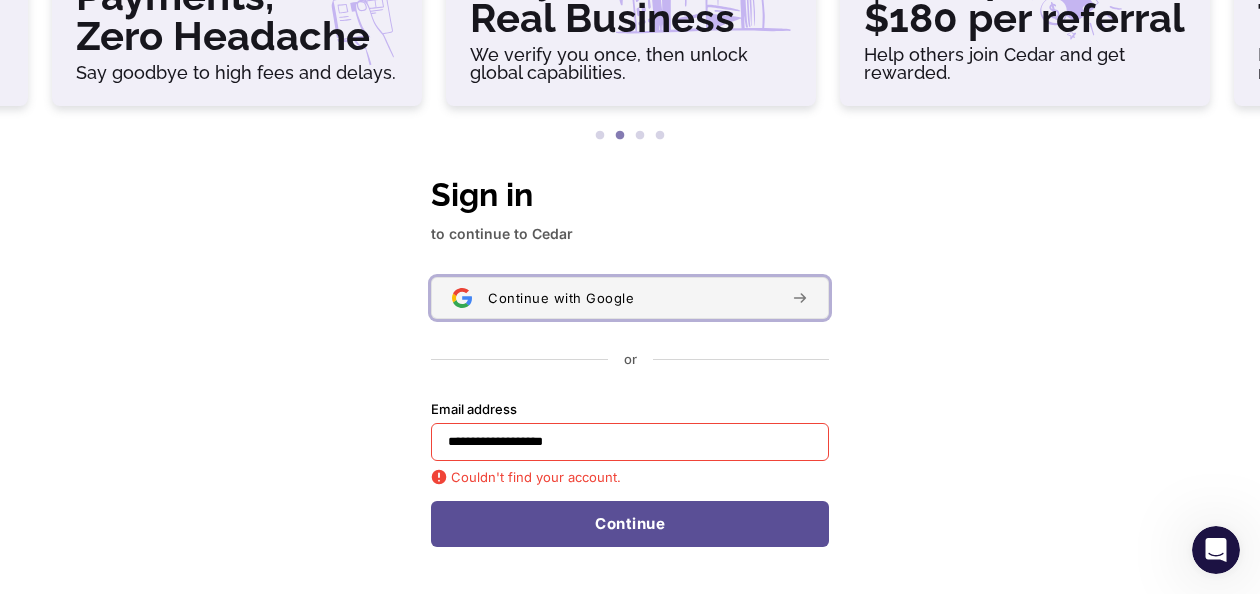 click on "Continue with Google" at bounding box center [561, 298] 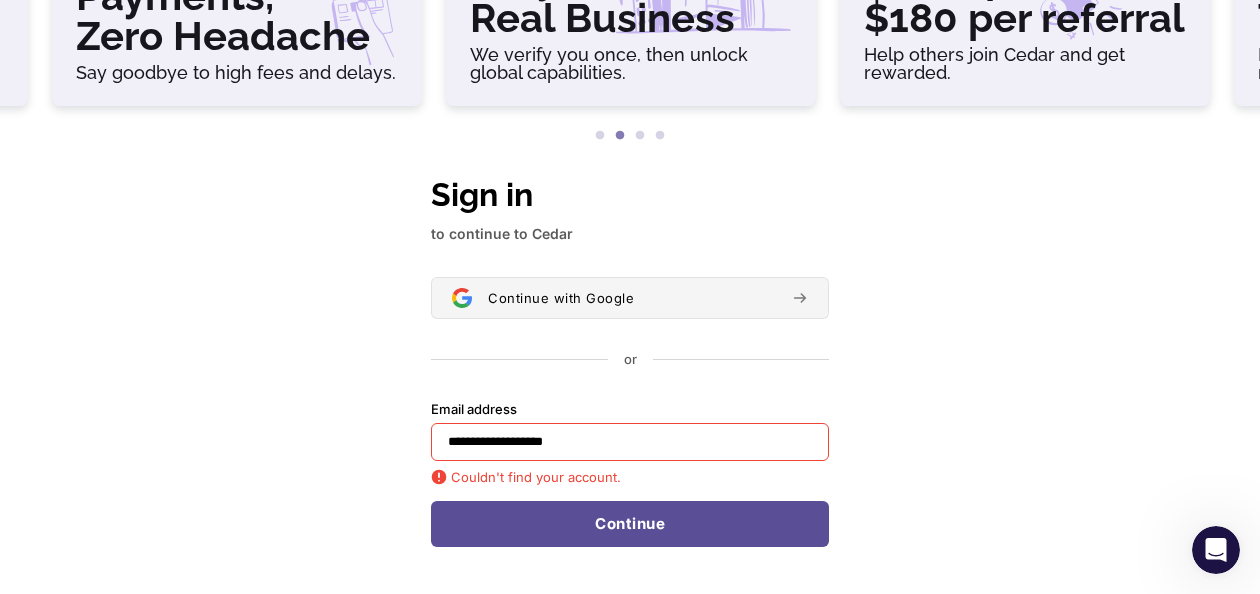 type on "**********" 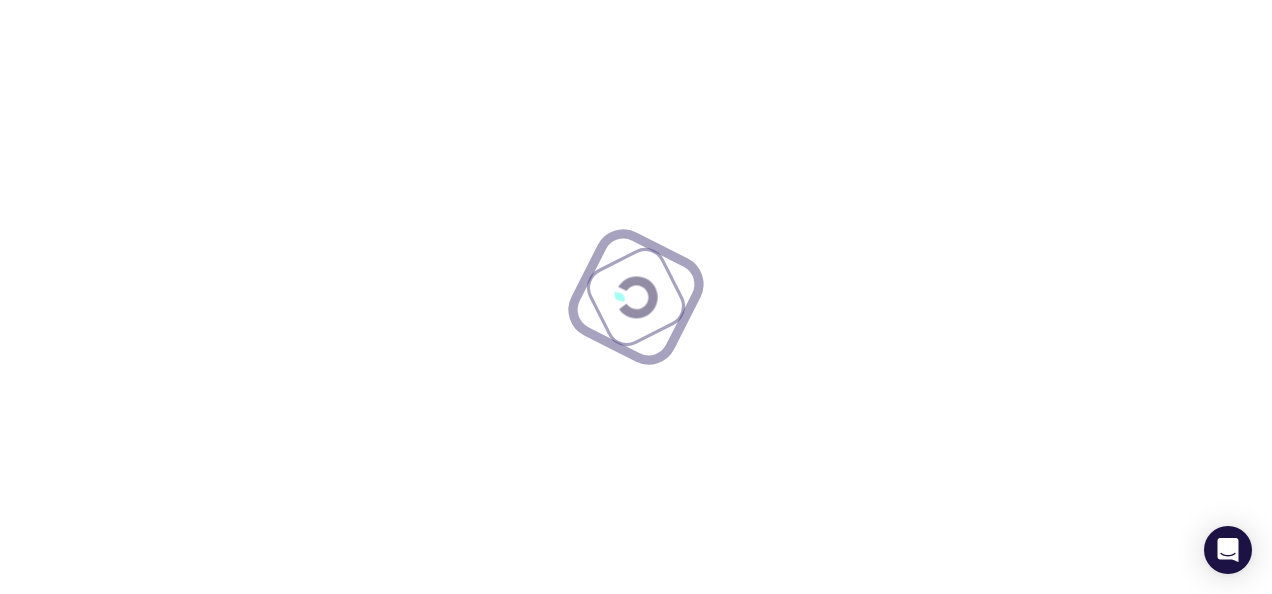 scroll, scrollTop: 0, scrollLeft: 0, axis: both 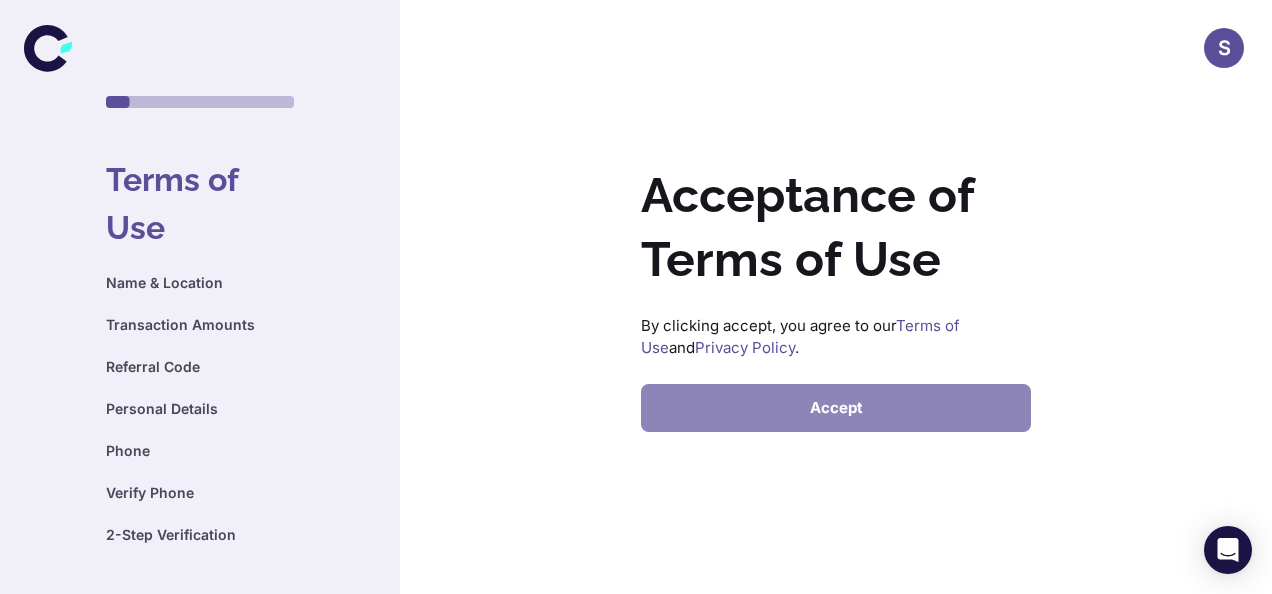 click on "Accept" at bounding box center (836, 408) 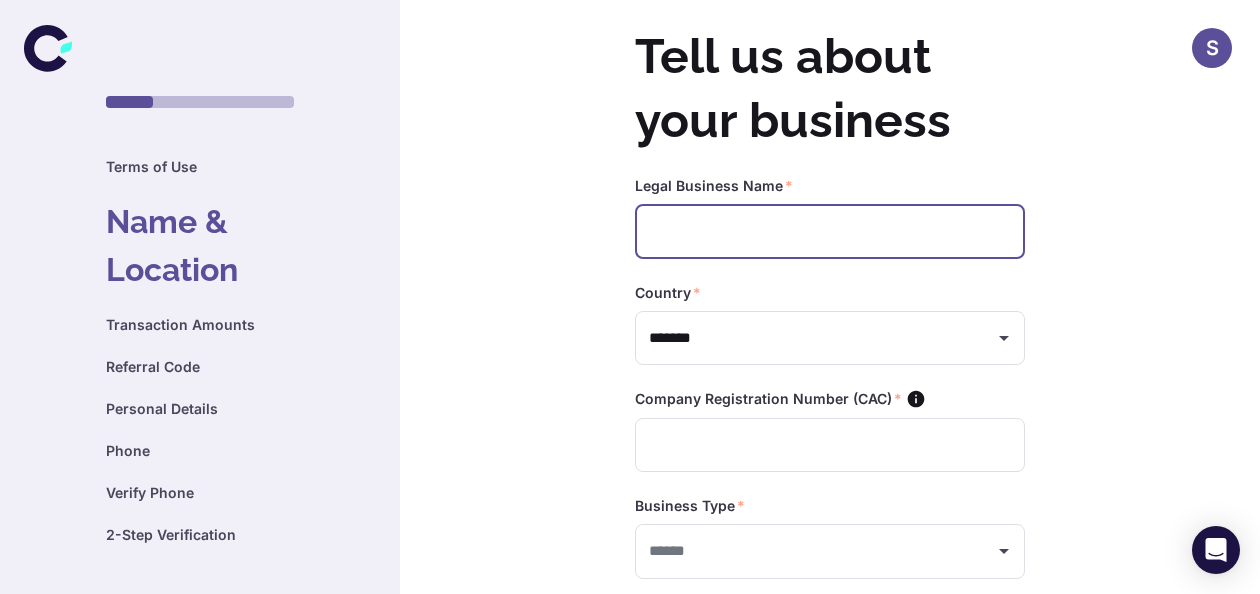 click at bounding box center [830, 231] 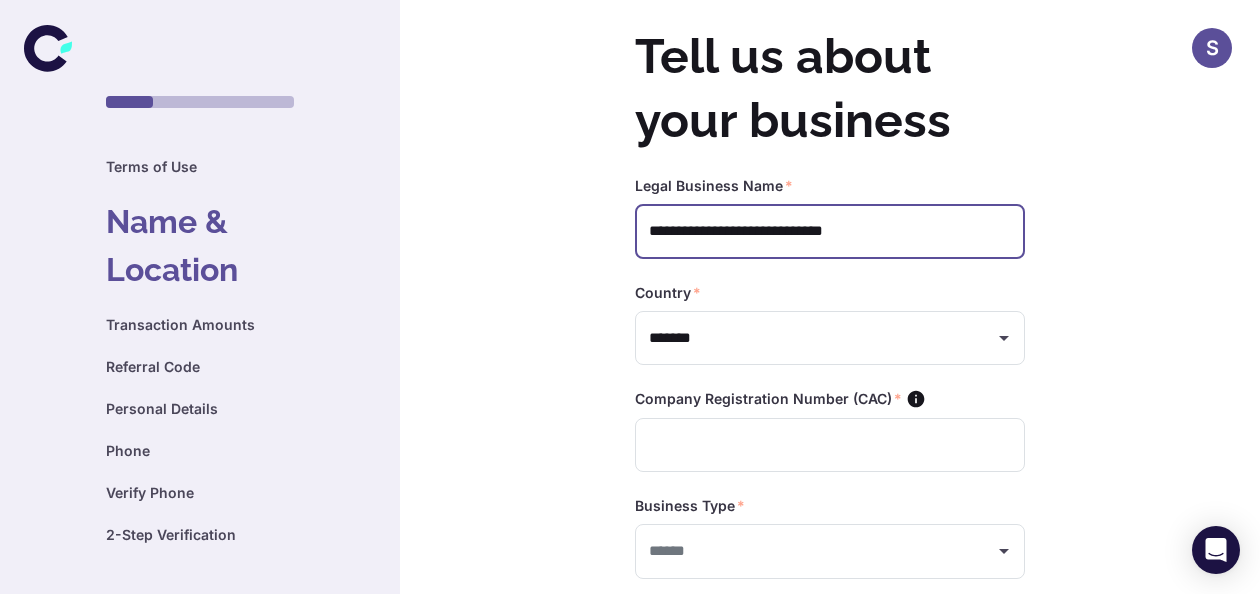 type on "**********" 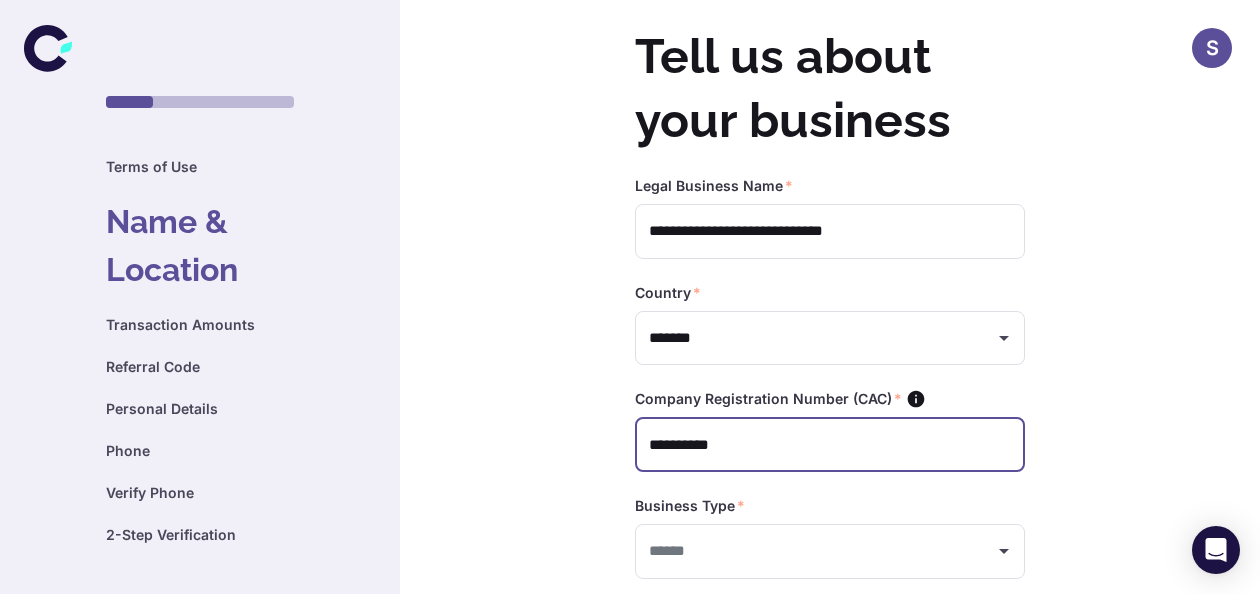 scroll, scrollTop: 88, scrollLeft: 0, axis: vertical 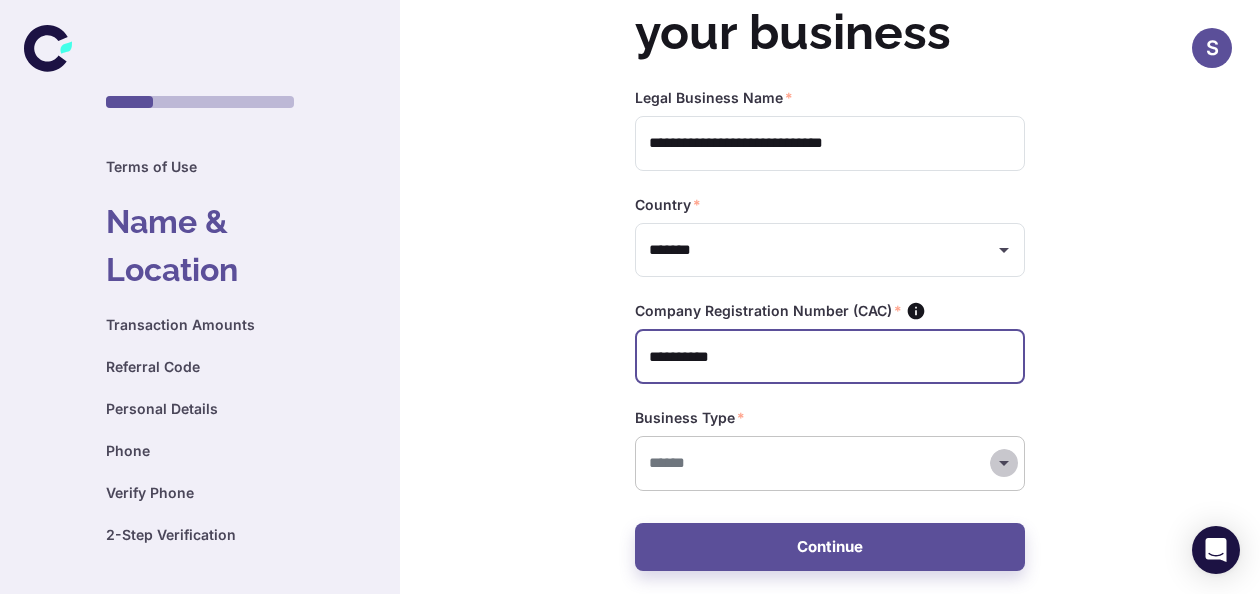 click 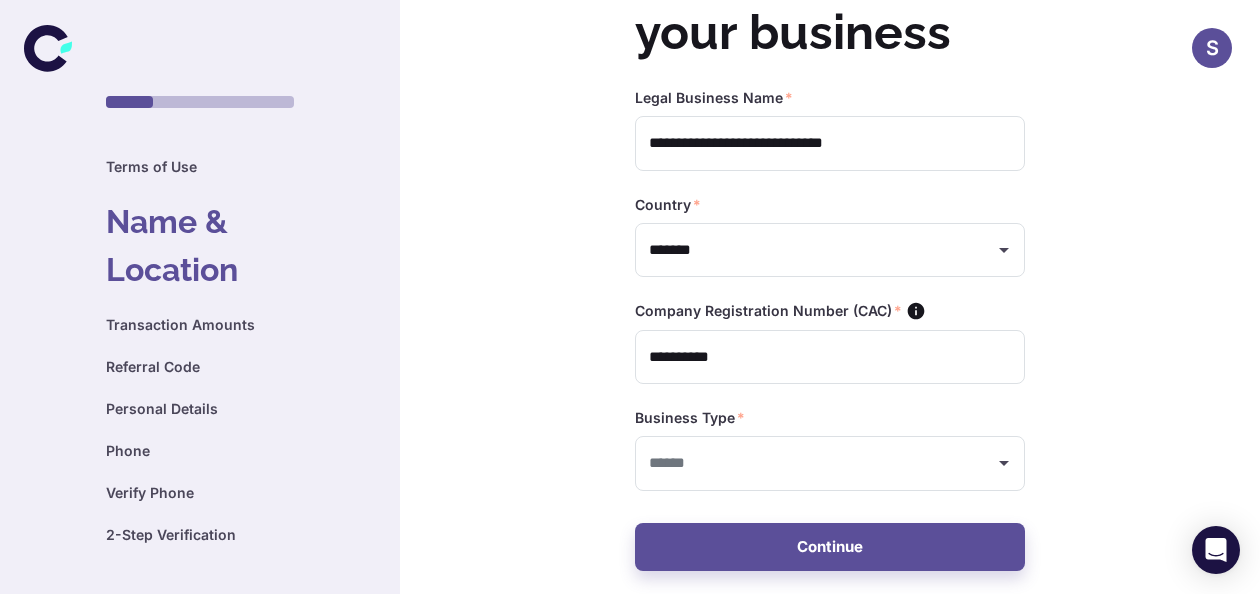 click on "S Tell us about your business Legal Business Name   * [COMPANY_NAME] ​ Country   * [COUNTRY] ​ Company Registration Number (CAC)   * [CAC_NUMBER] ​ Business Type   * [BUSINESS_TYPE] ​ Continue" at bounding box center (630, 209) 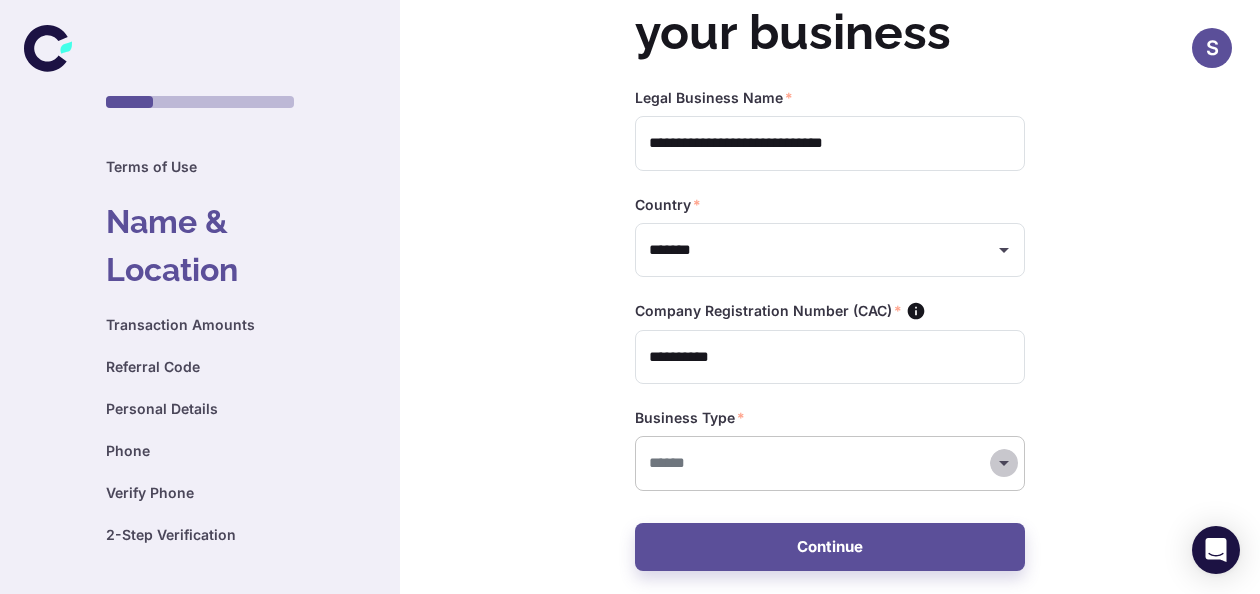 click 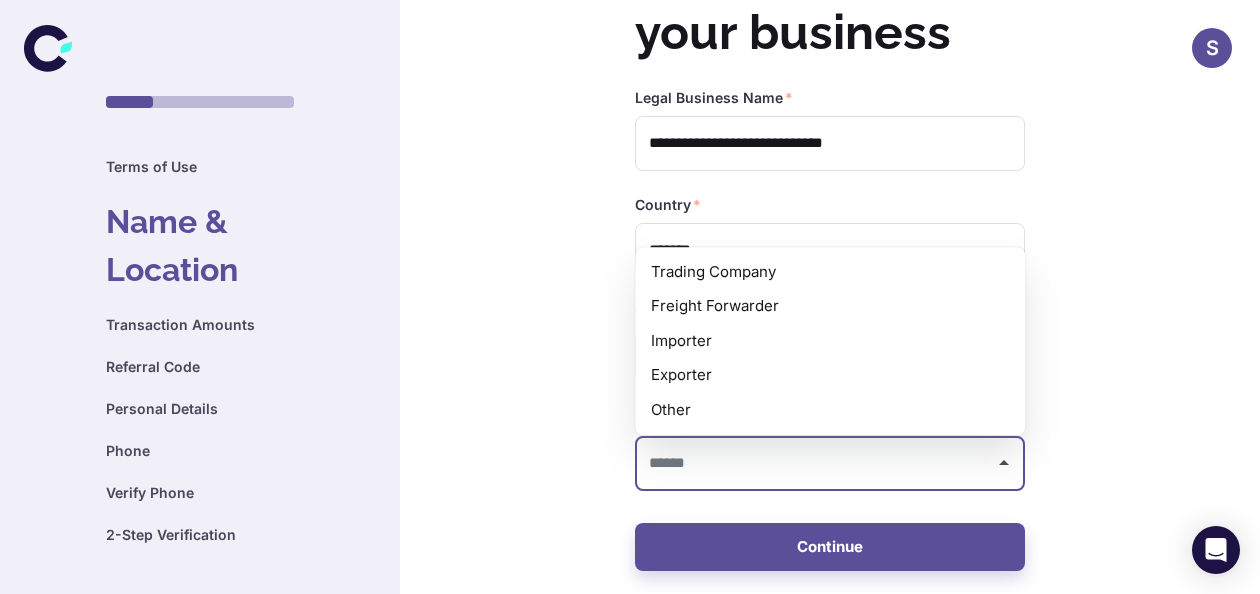 click on "Other" at bounding box center [830, 410] 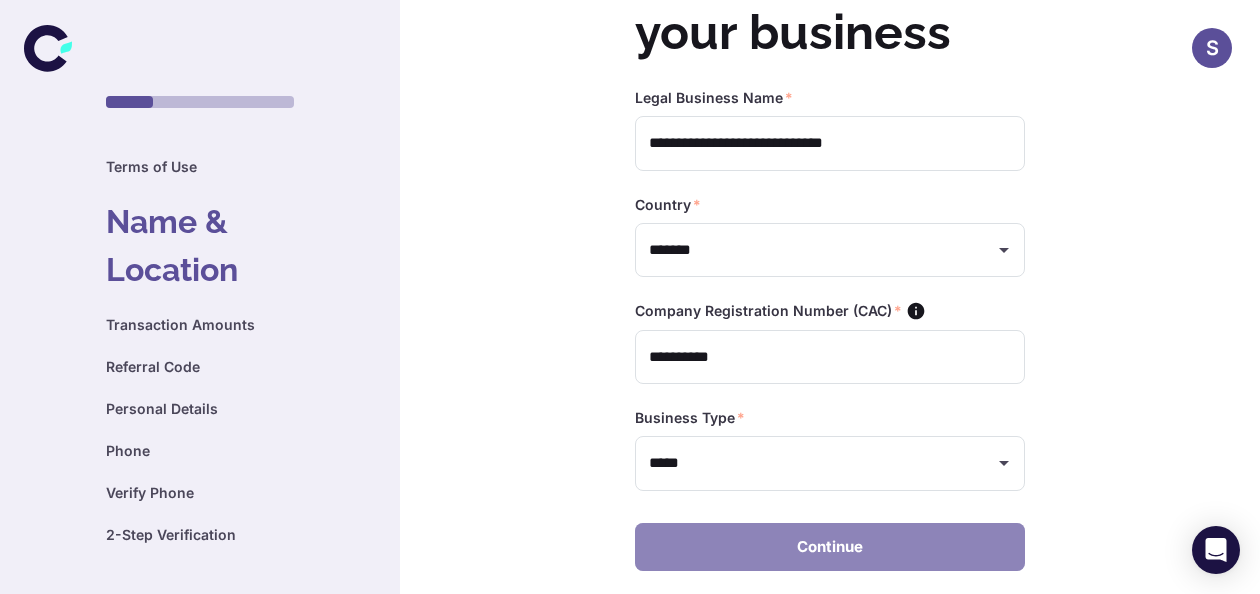 click on "Continue" at bounding box center (830, 547) 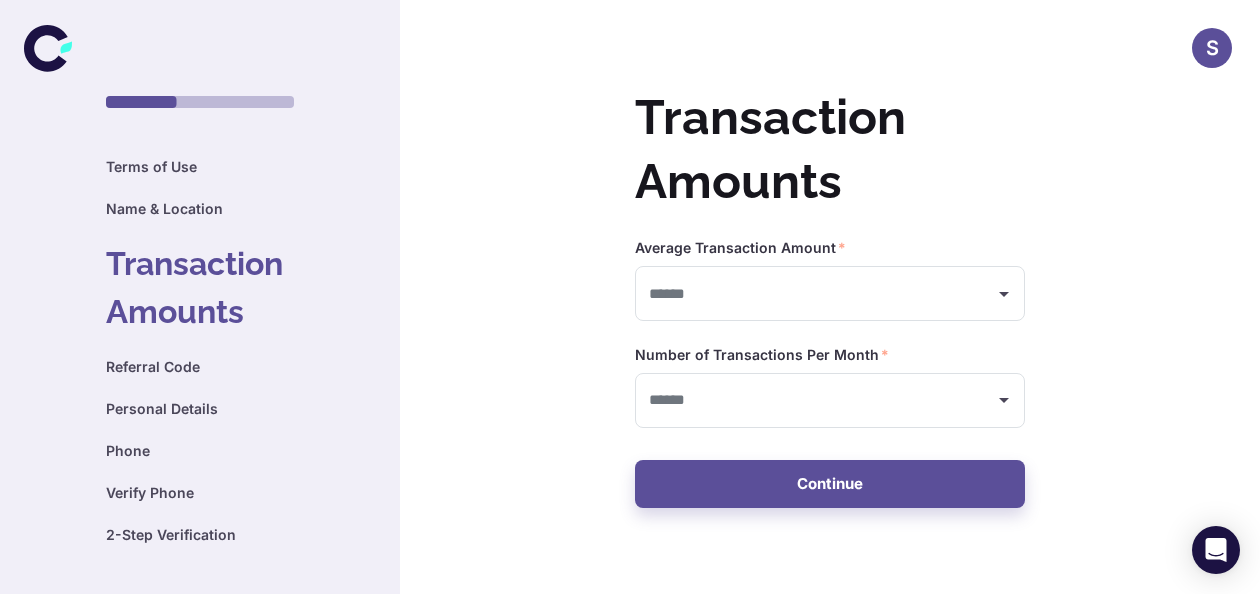scroll, scrollTop: 0, scrollLeft: 0, axis: both 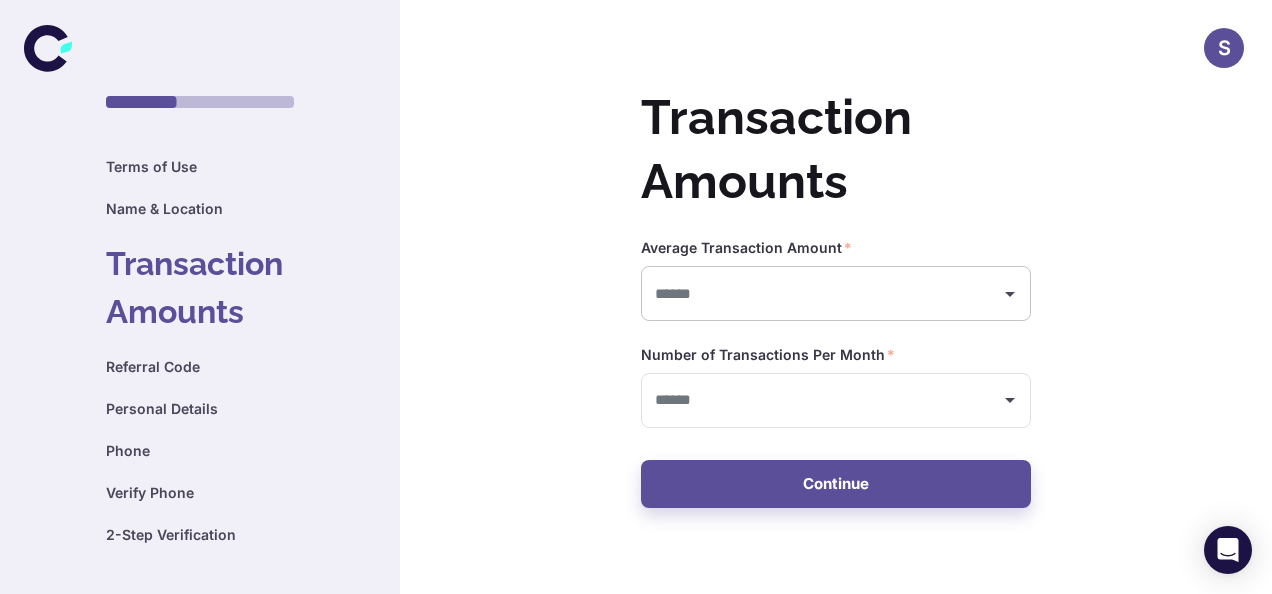 click 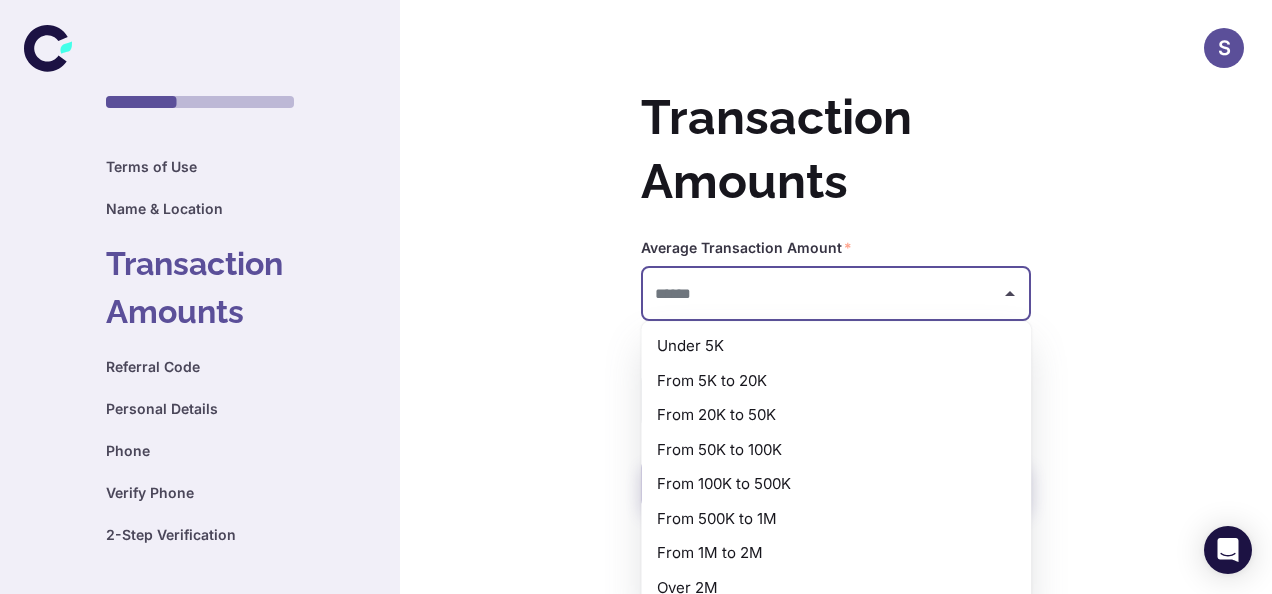 click on "From 50K to 100K" at bounding box center [836, 450] 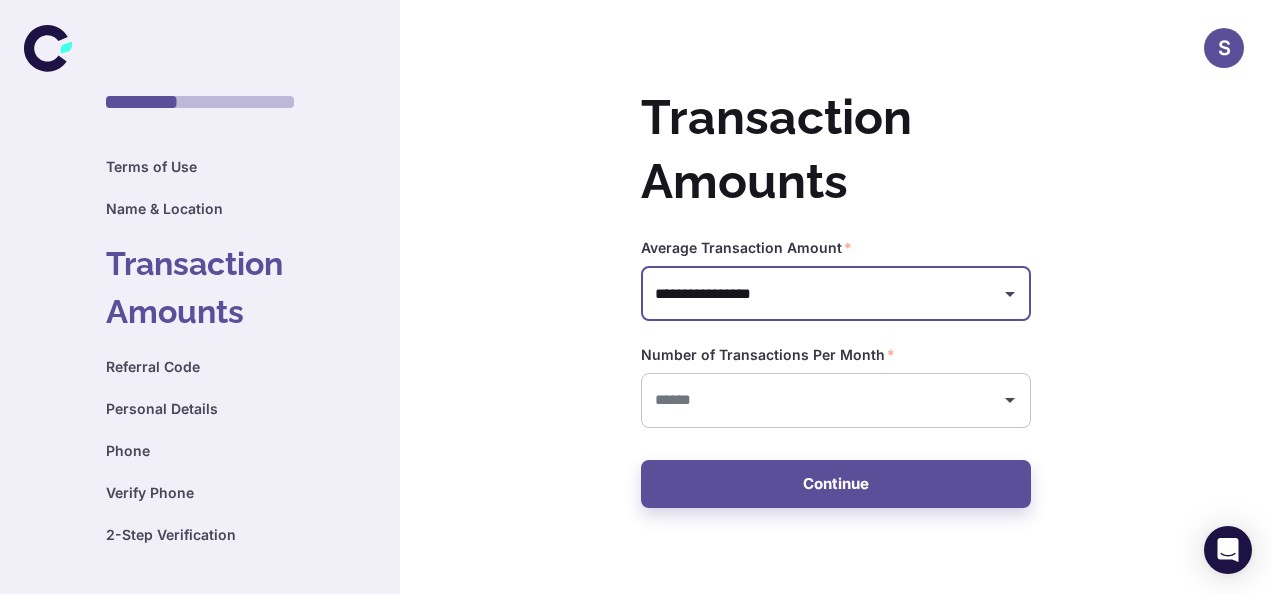 click 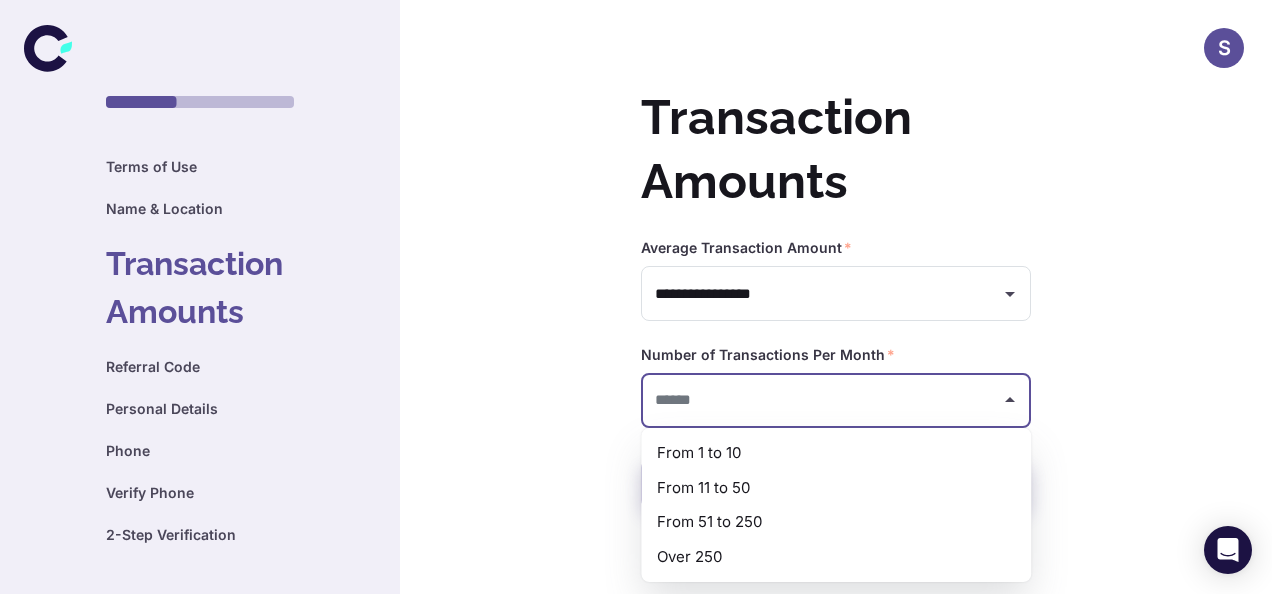click on "From 11 to 50" at bounding box center (836, 488) 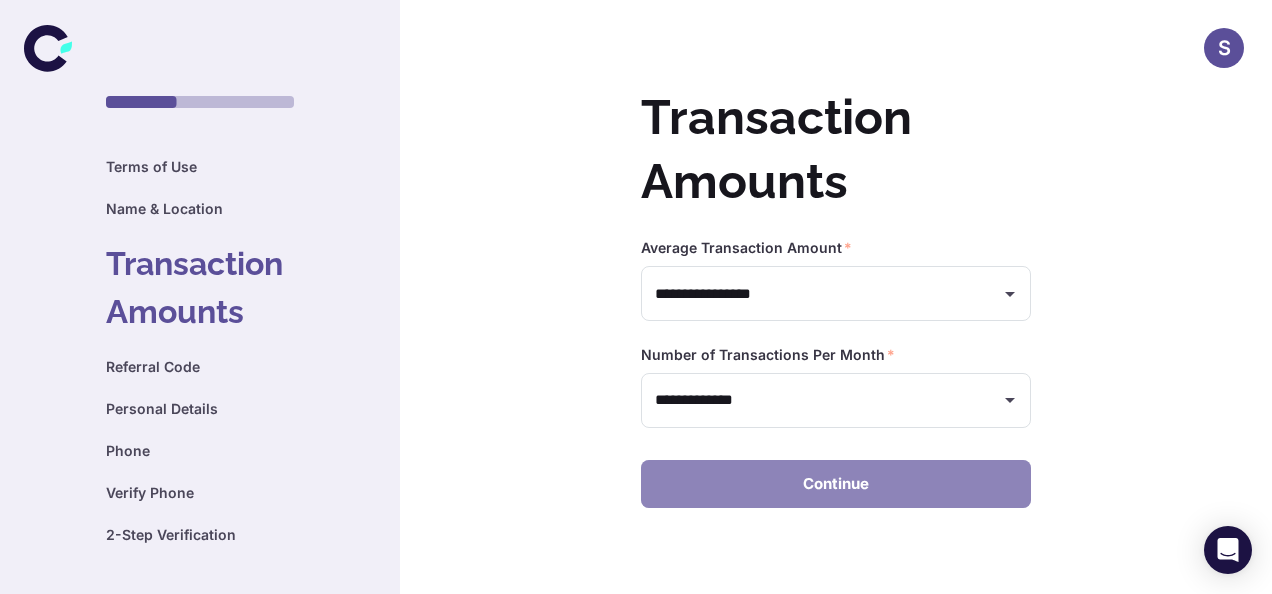 click on "Continue" at bounding box center [836, 484] 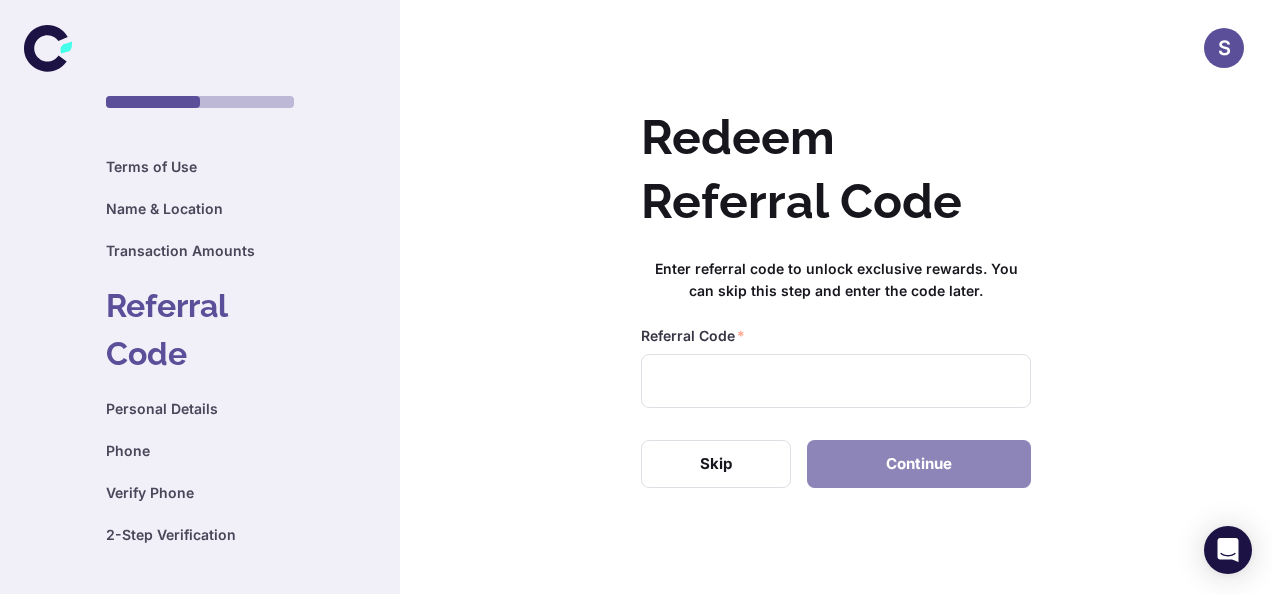 click on "Continue" at bounding box center (919, 464) 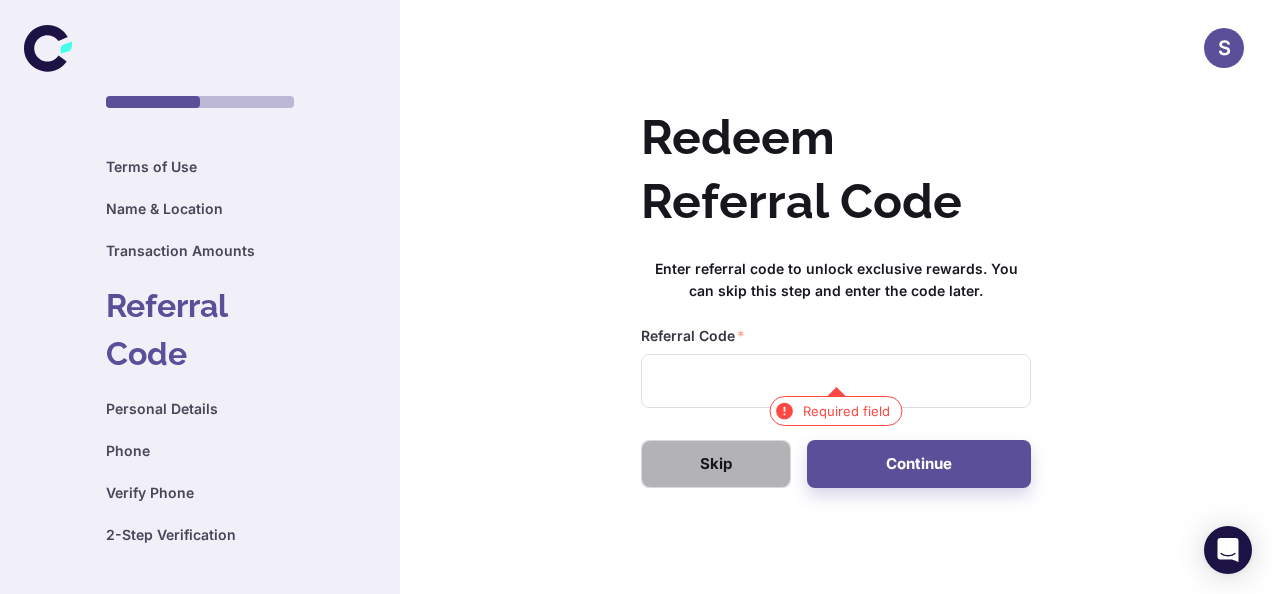 click on "Skip" at bounding box center [716, 464] 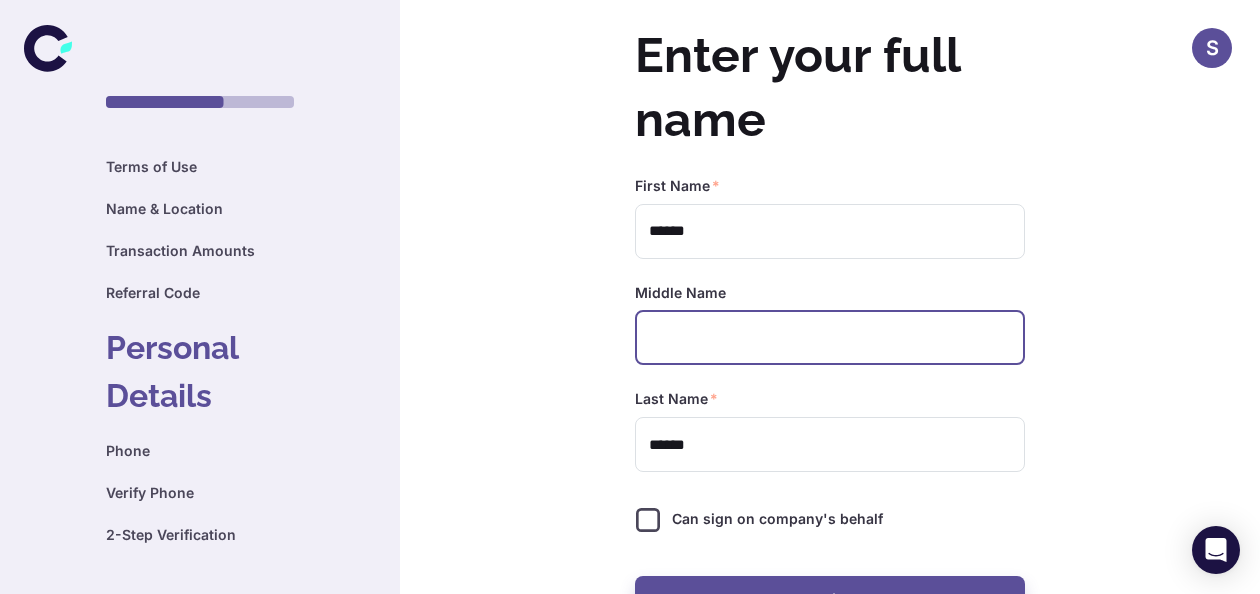 click at bounding box center [830, 338] 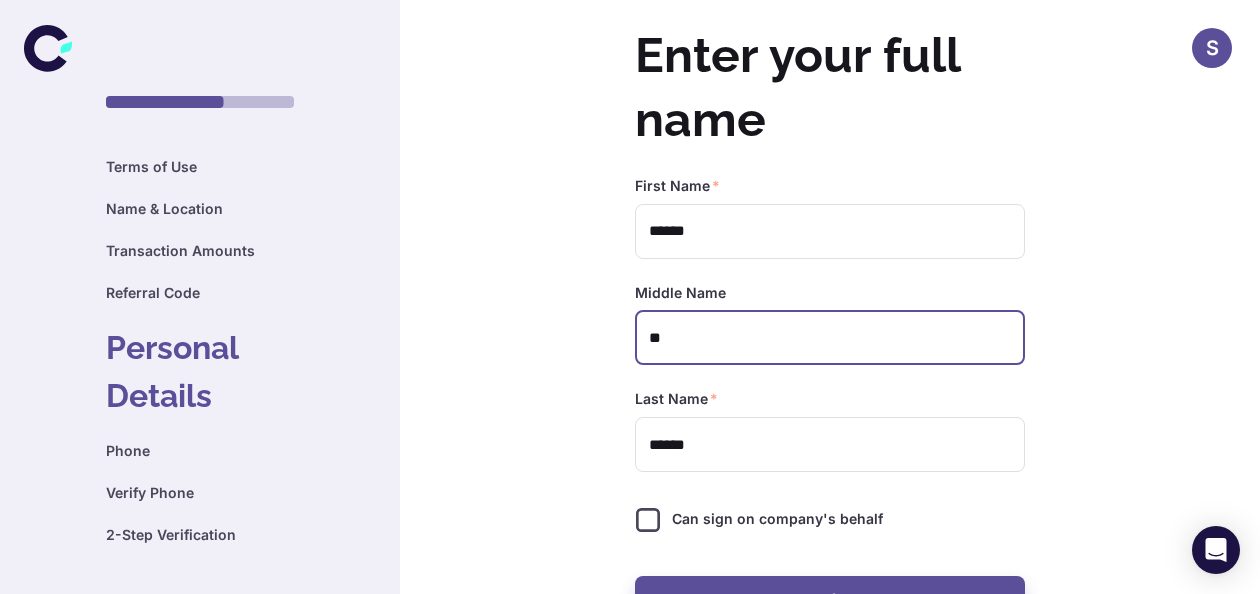 type on "*" 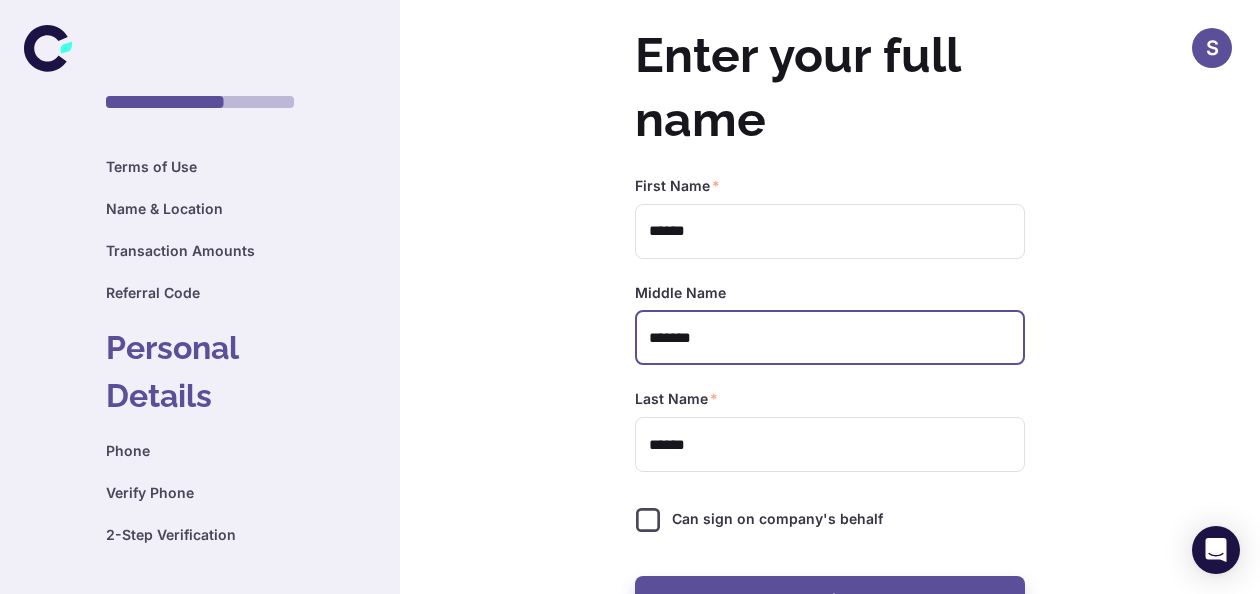 type on "*******" 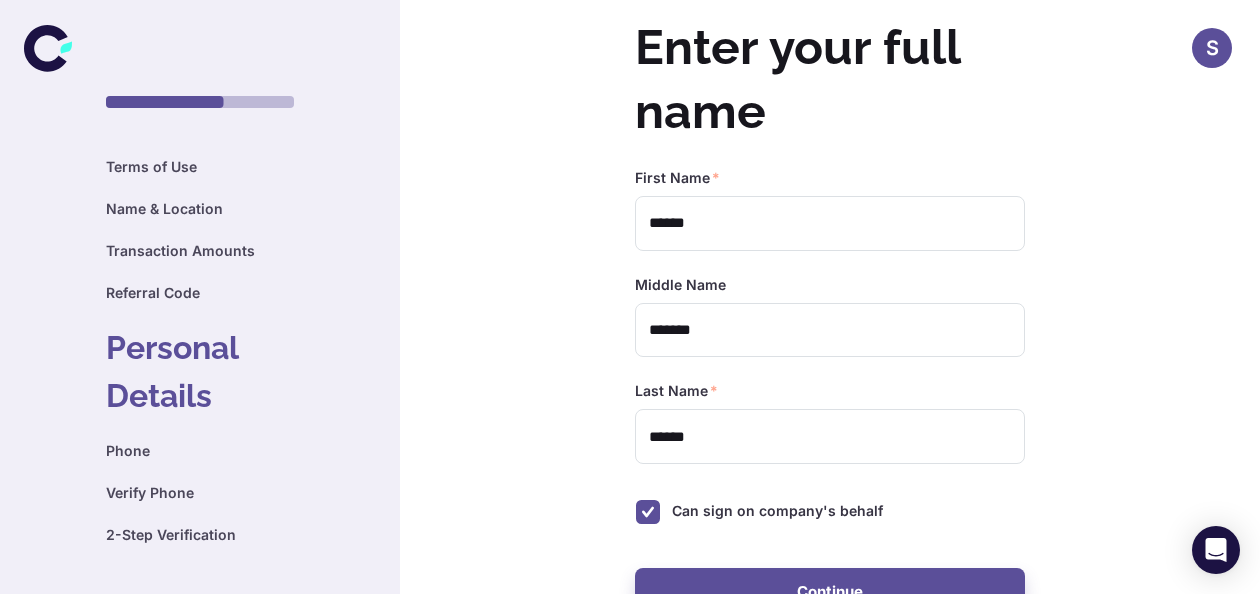 scroll, scrollTop: 54, scrollLeft: 0, axis: vertical 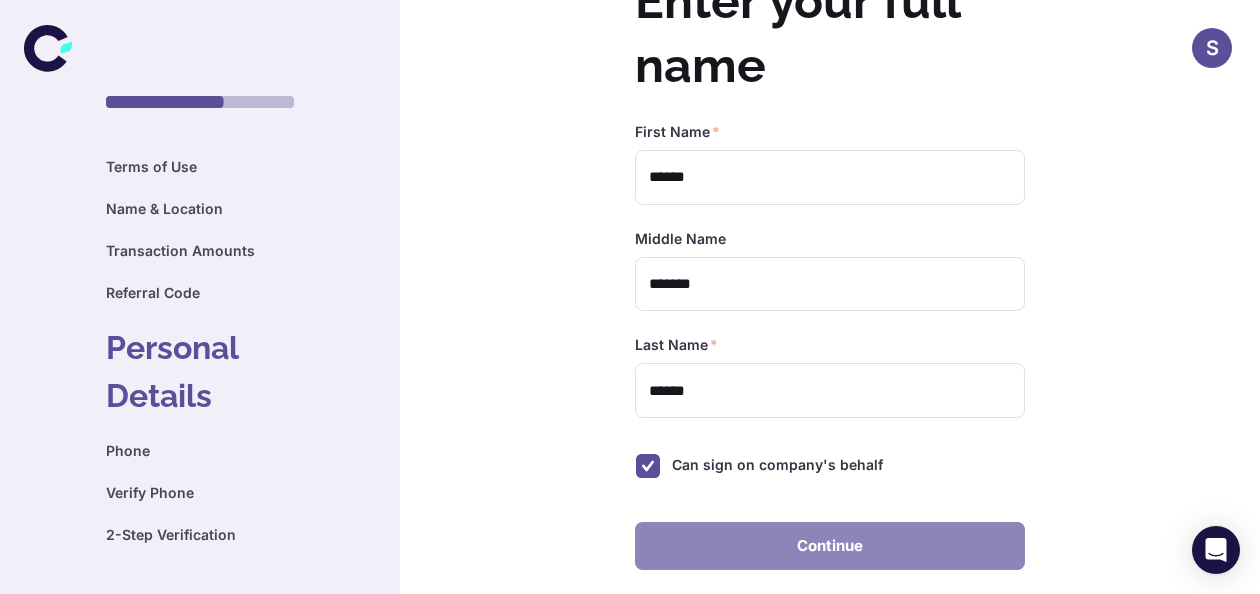 click on "Continue" at bounding box center [830, 546] 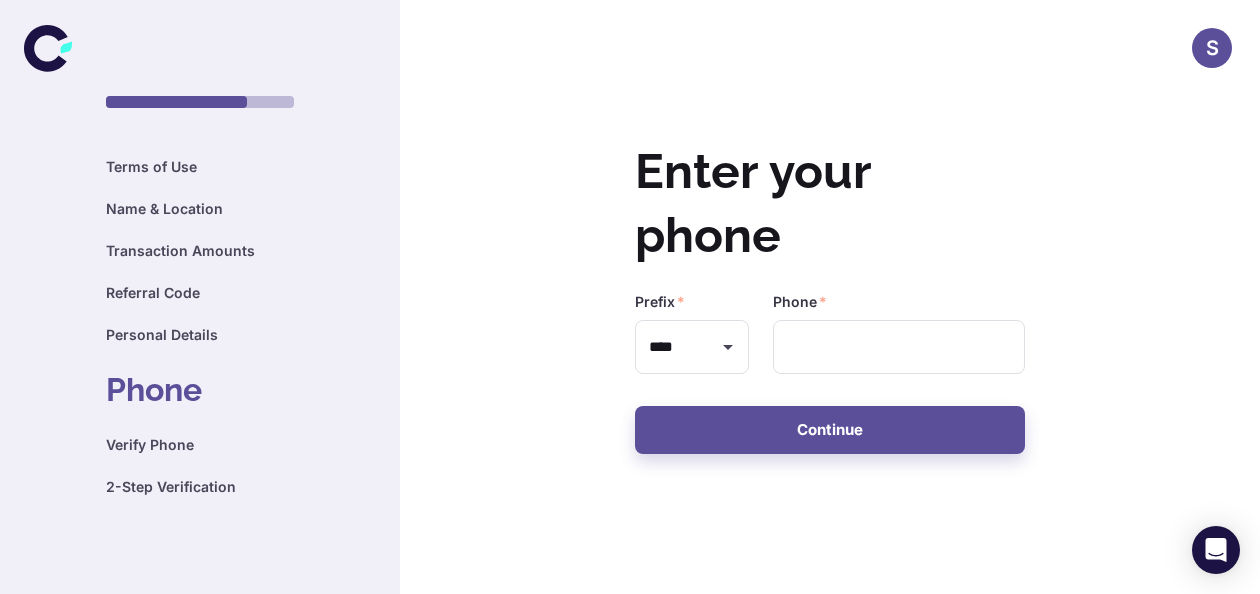 scroll, scrollTop: 0, scrollLeft: 0, axis: both 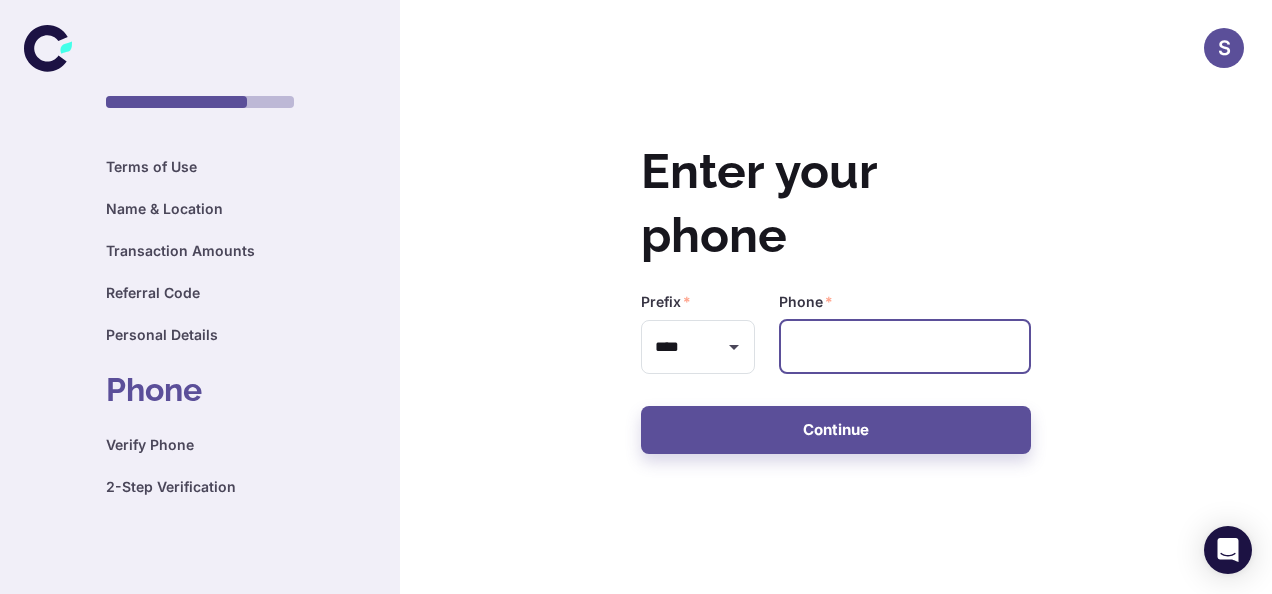 click at bounding box center [905, 347] 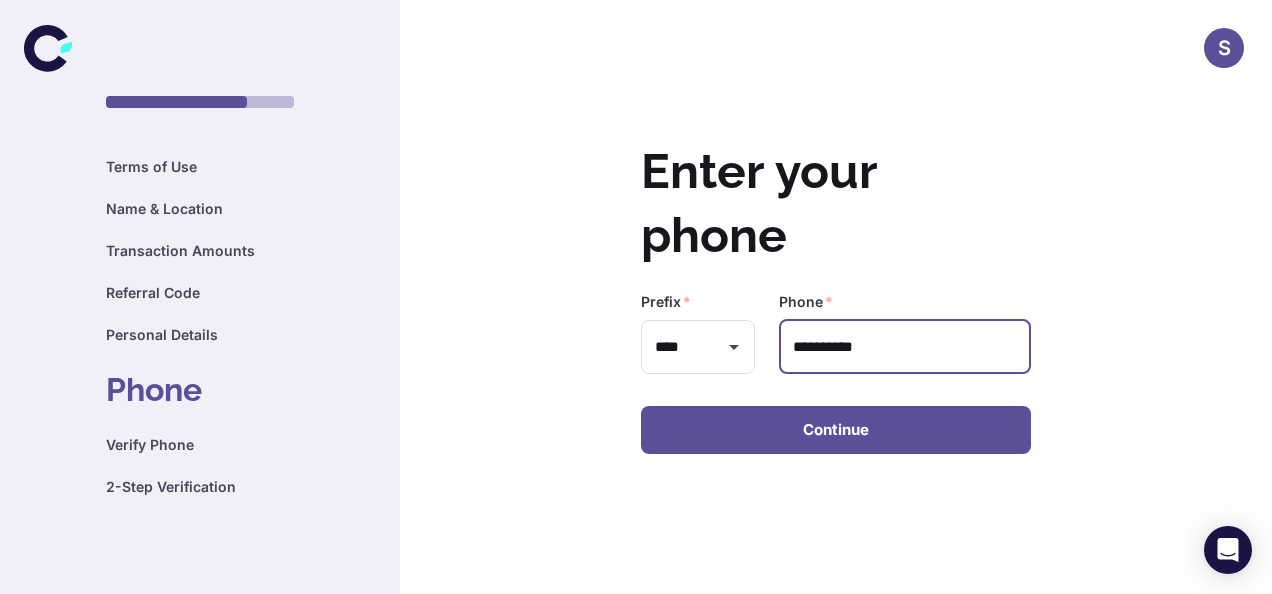 type on "**********" 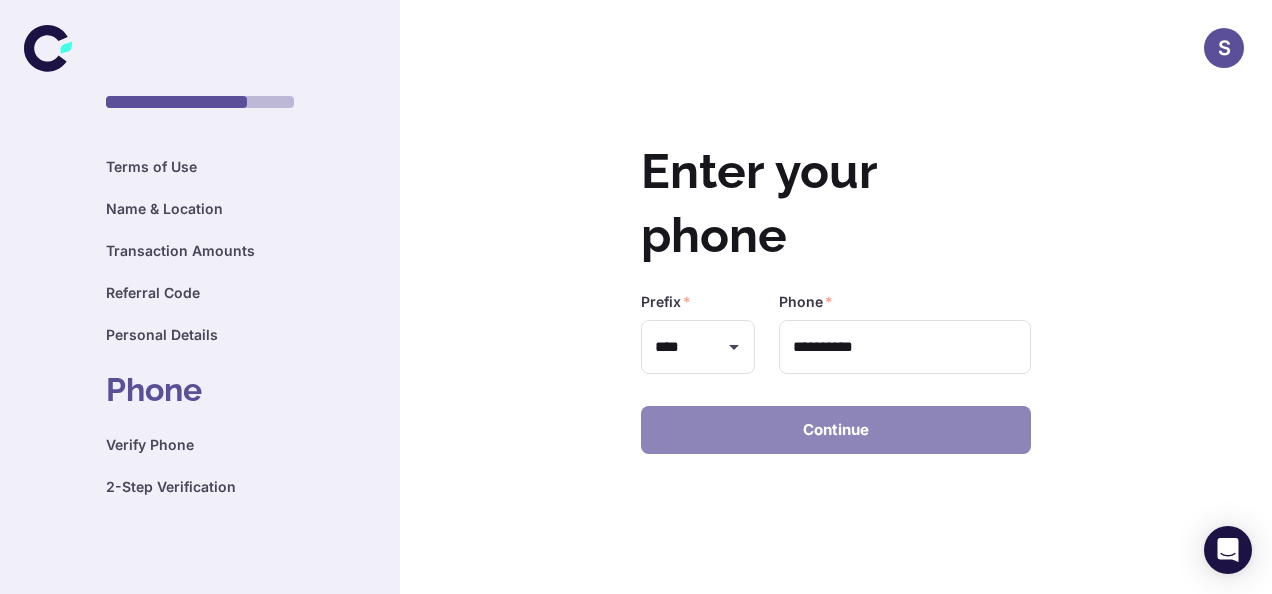 click on "Continue" at bounding box center [836, 430] 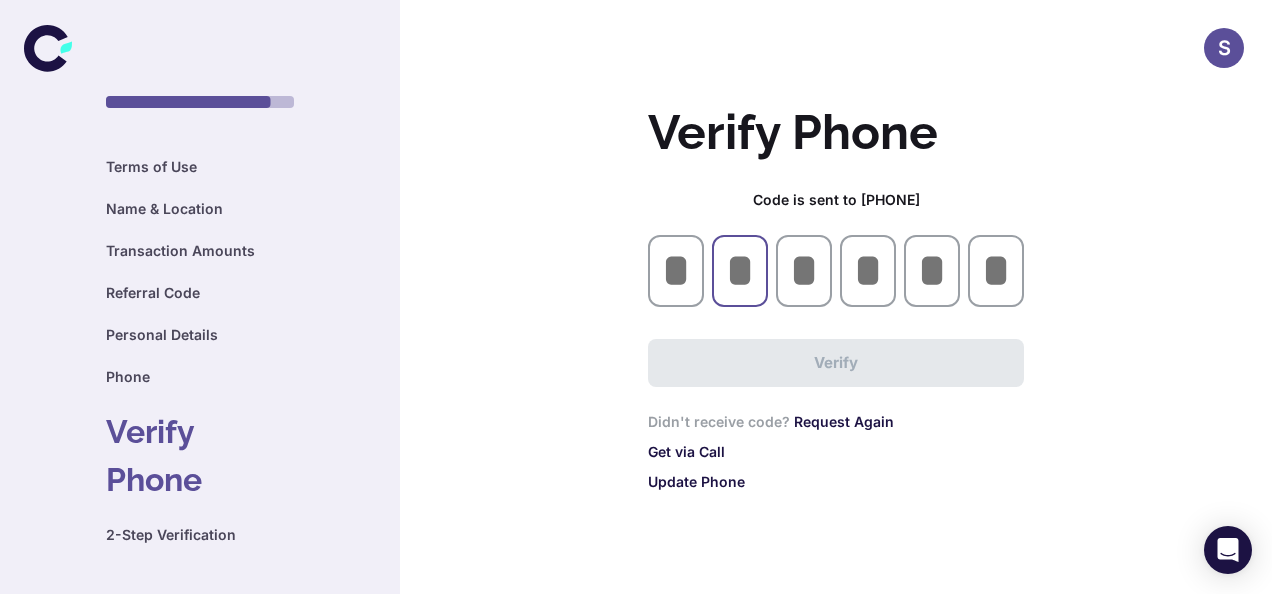 type on "*" 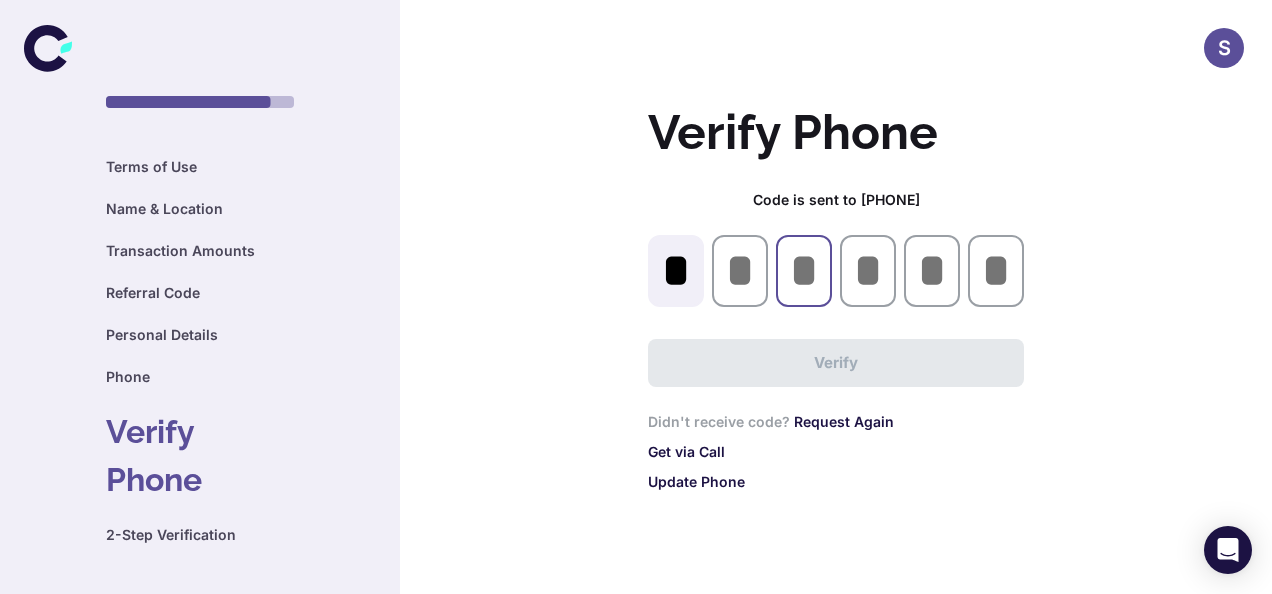 type on "*" 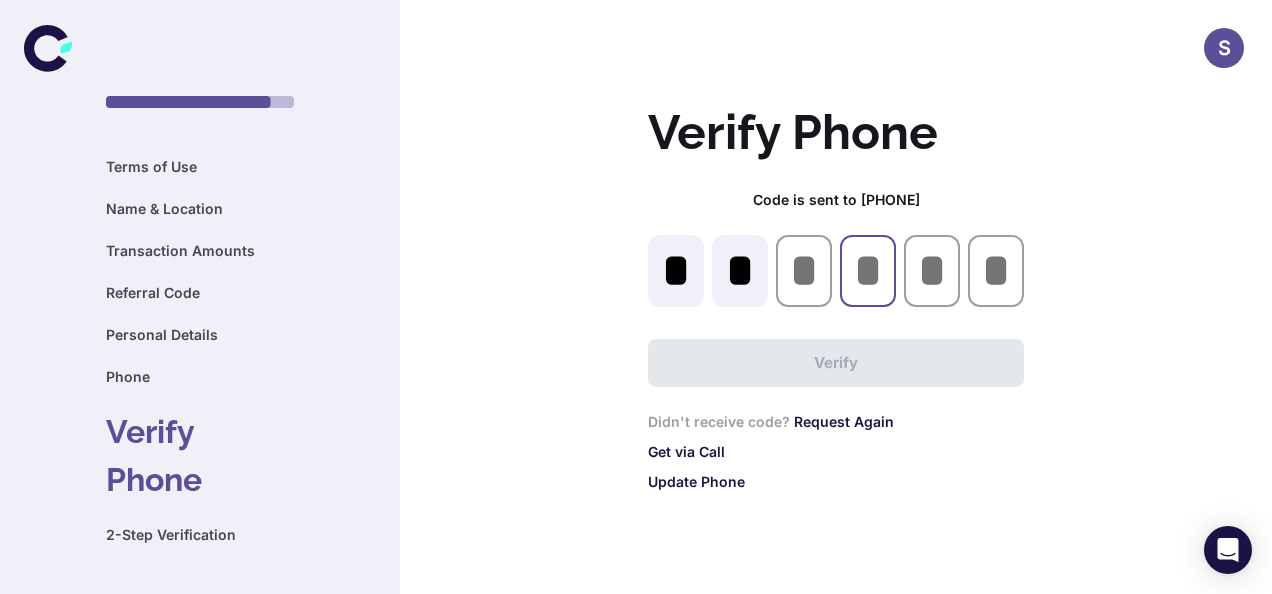type on "*" 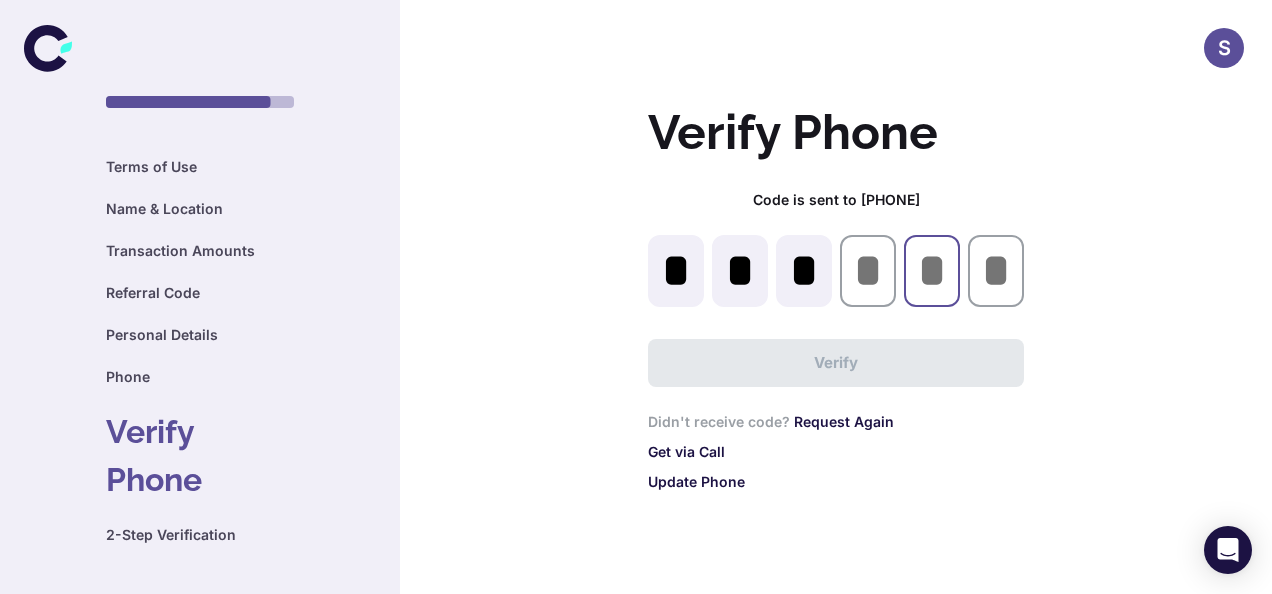 type on "*" 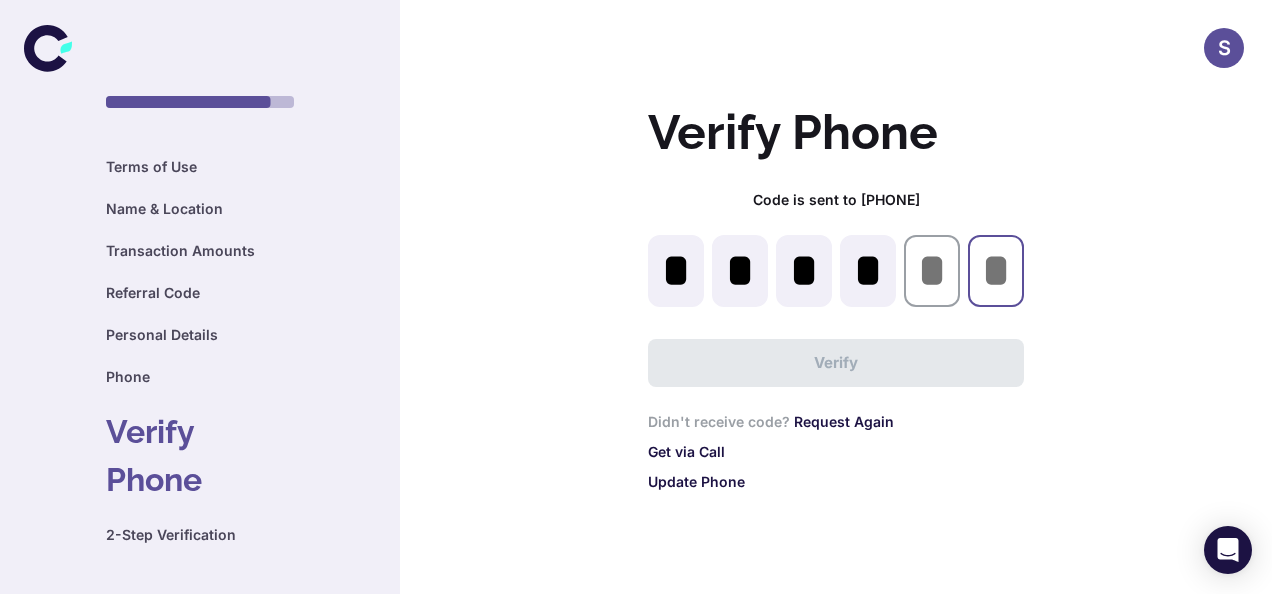 type on "*" 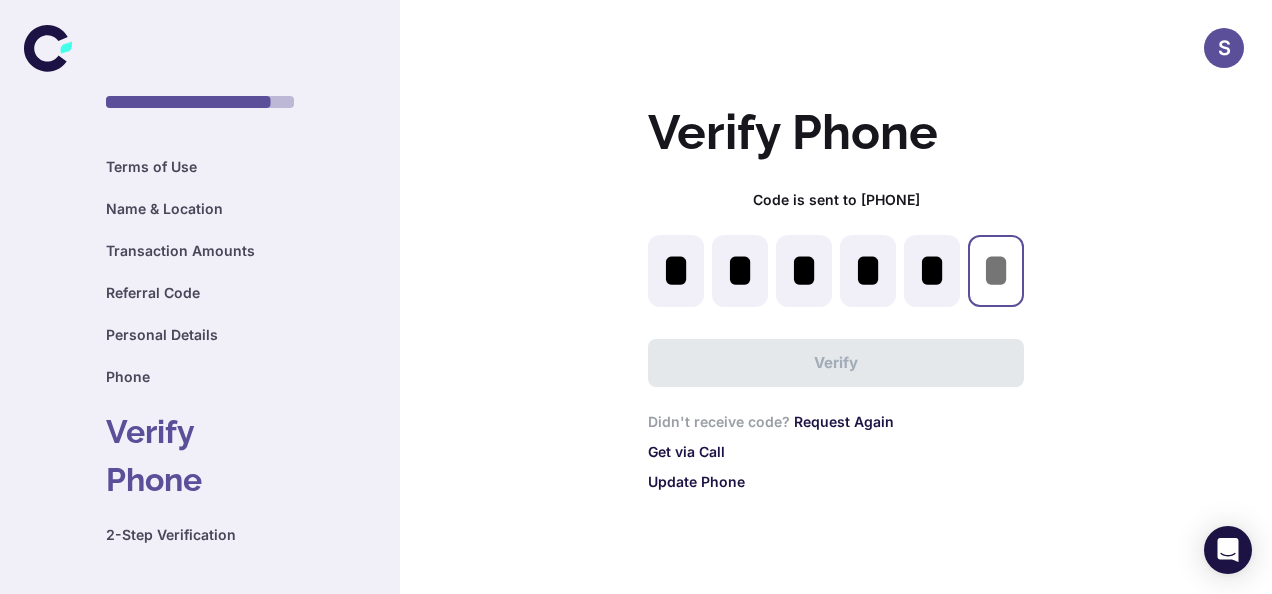 type on "*" 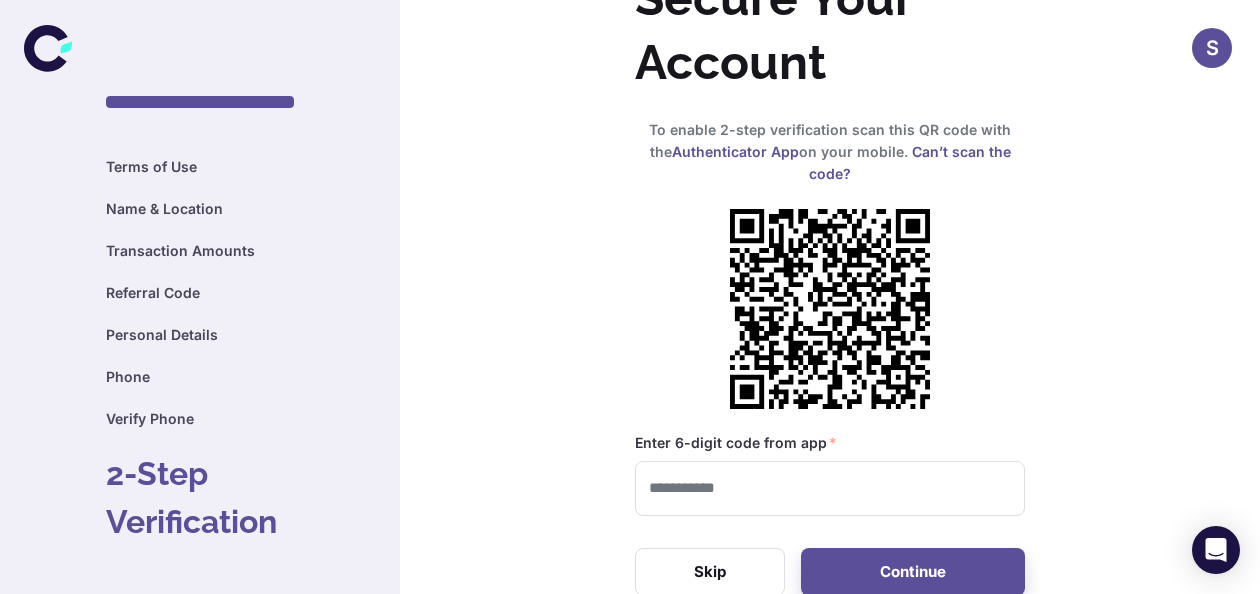 scroll, scrollTop: 60, scrollLeft: 0, axis: vertical 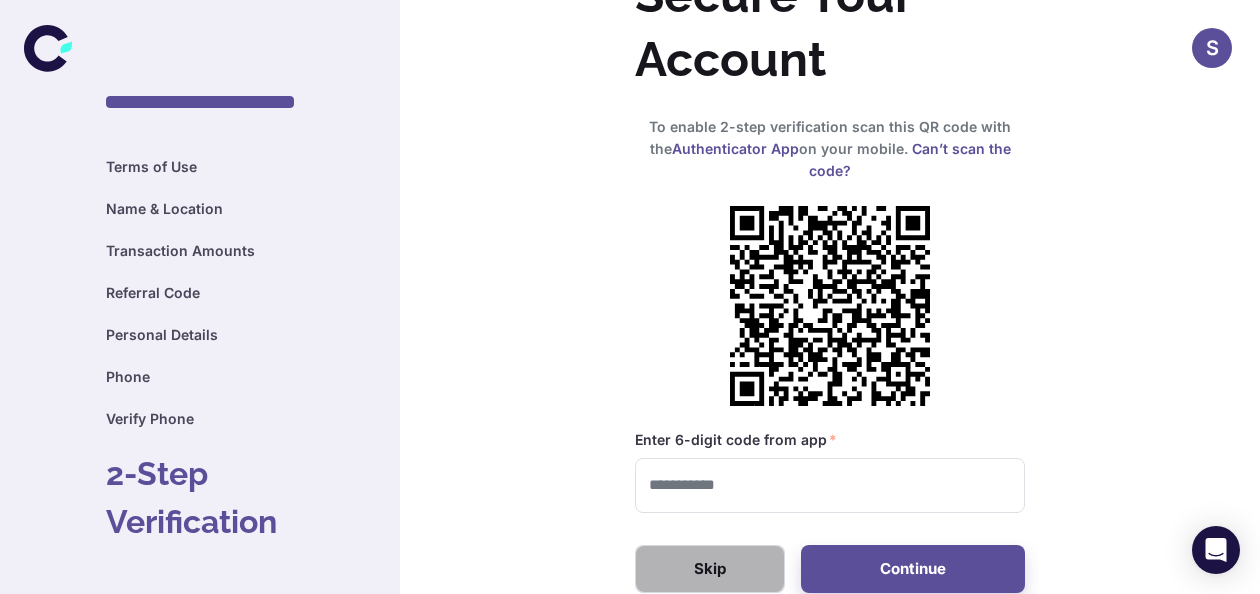 click on "Skip" at bounding box center [710, 569] 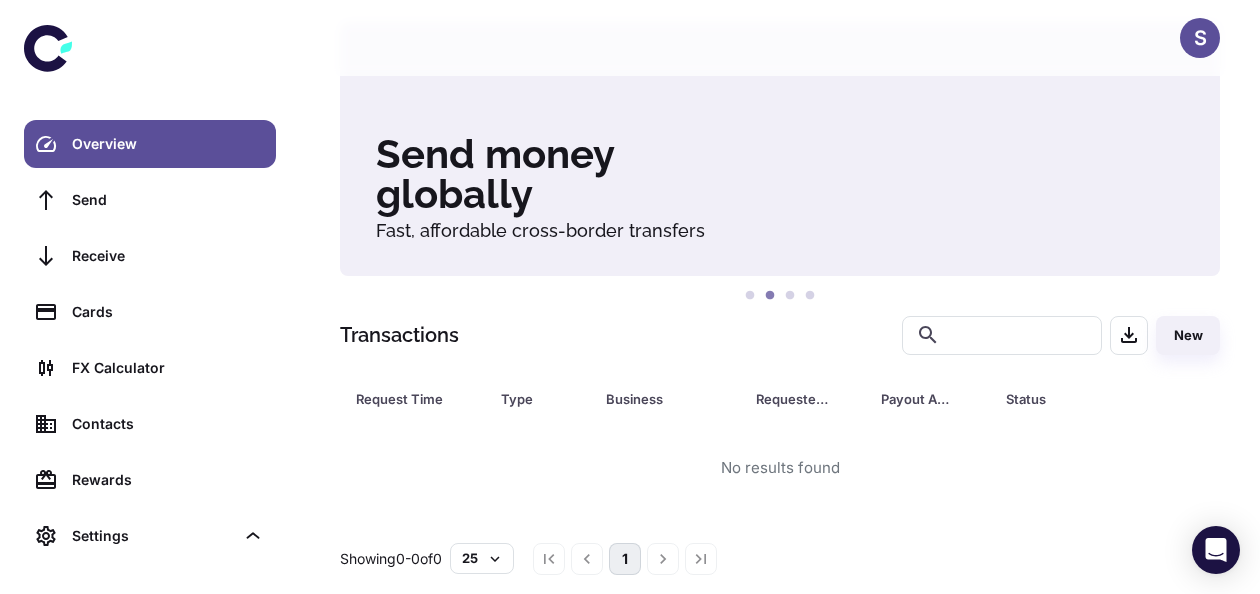 scroll, scrollTop: 352, scrollLeft: 0, axis: vertical 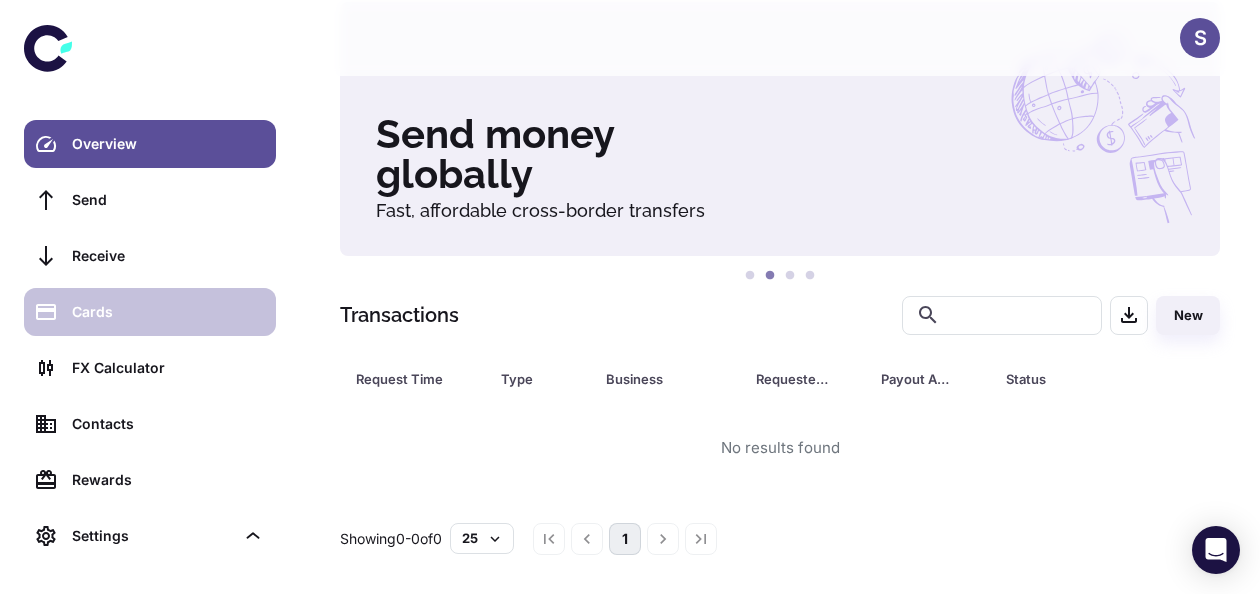 click on "Cards" at bounding box center [168, 312] 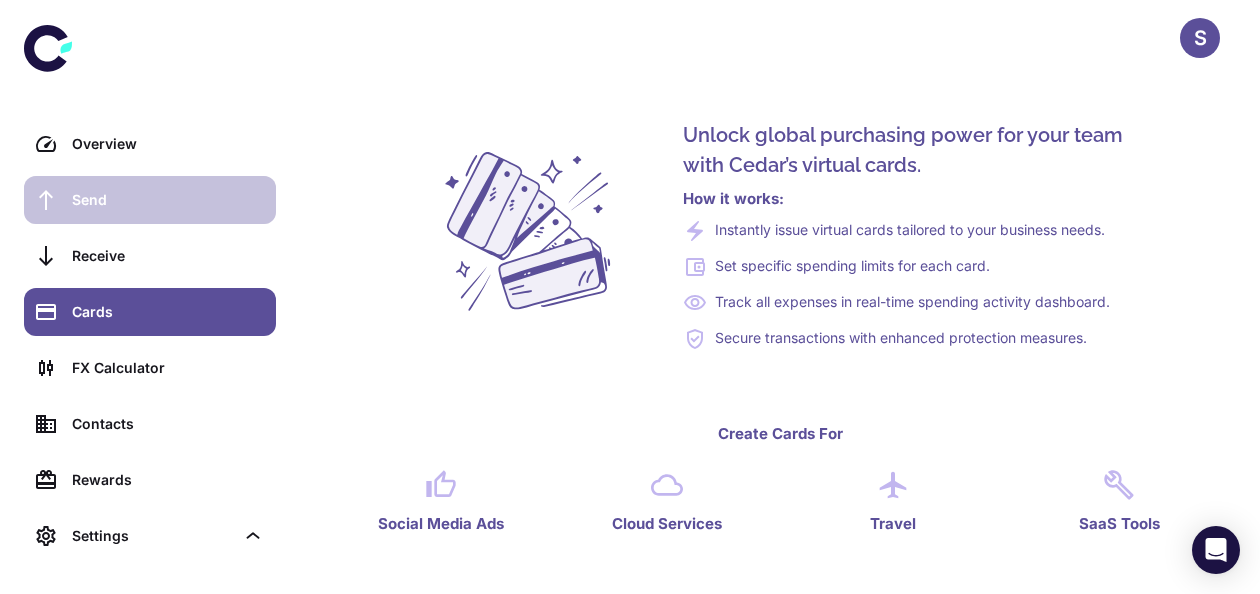 click on "Send" at bounding box center [168, 200] 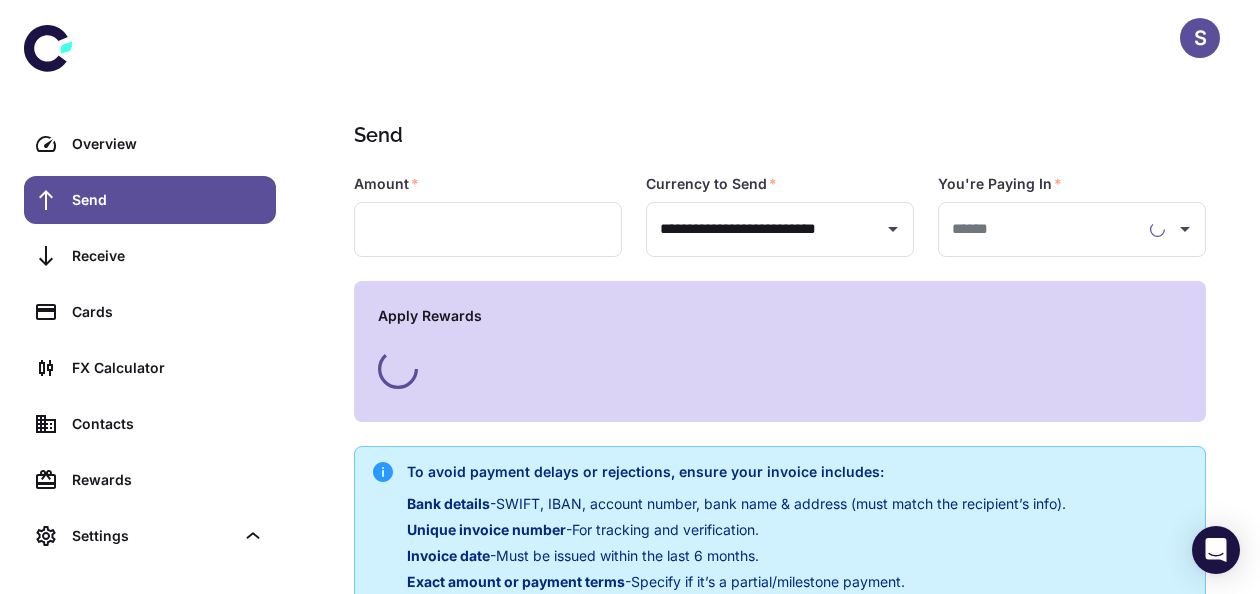 type on "**********" 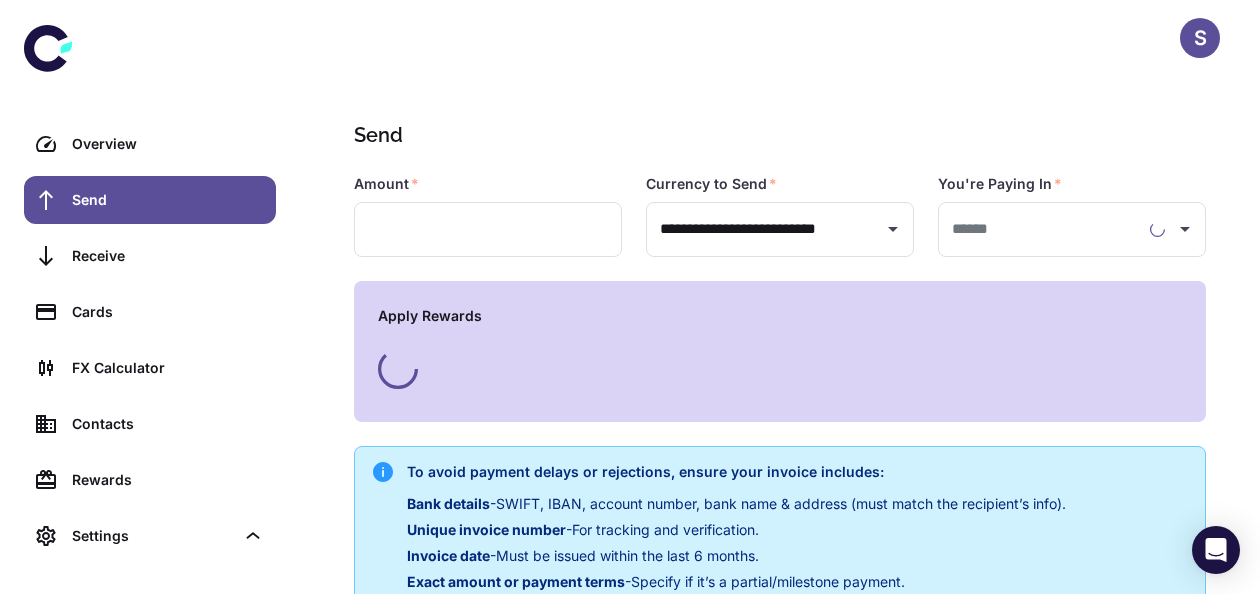 type on "**********" 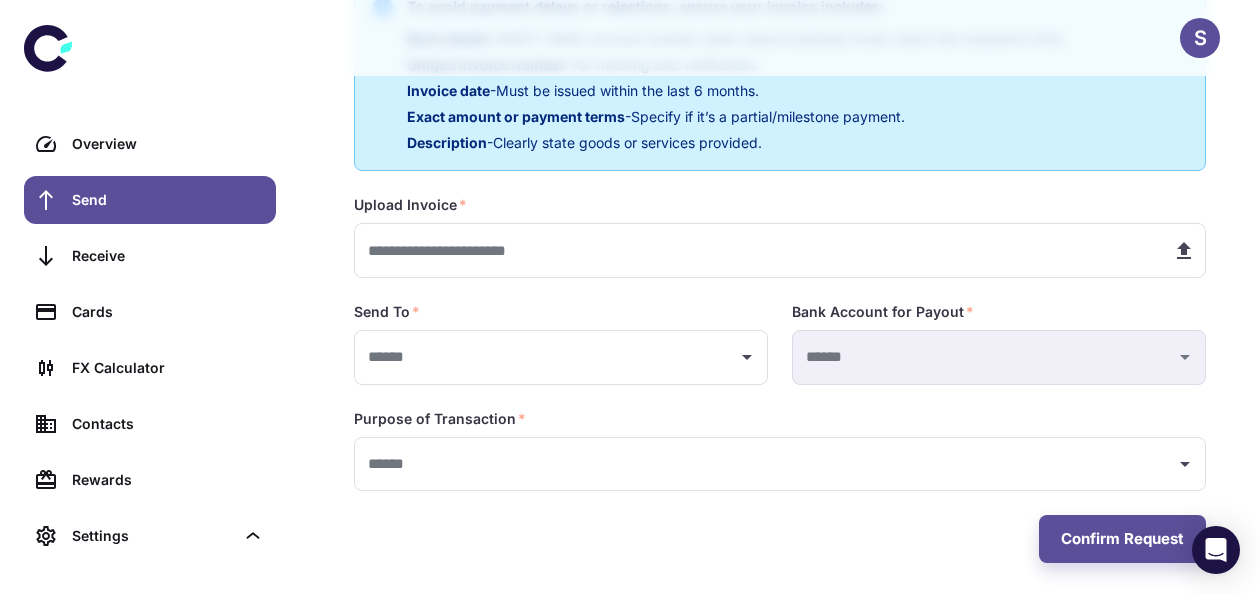 scroll, scrollTop: 472, scrollLeft: 0, axis: vertical 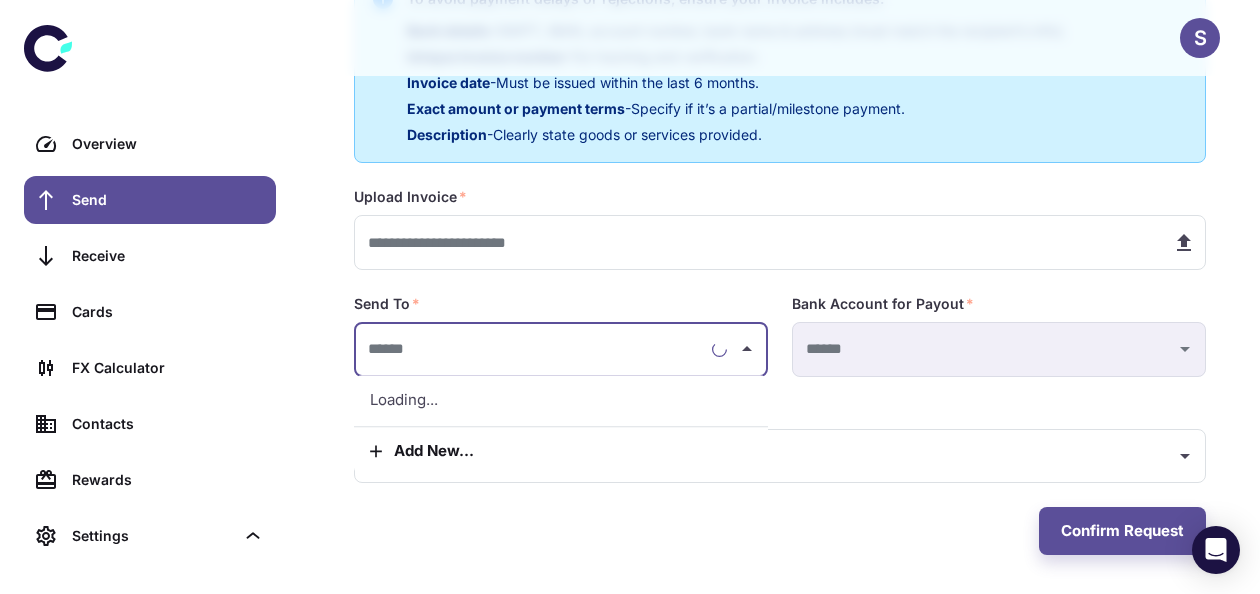 click at bounding box center (533, 349) 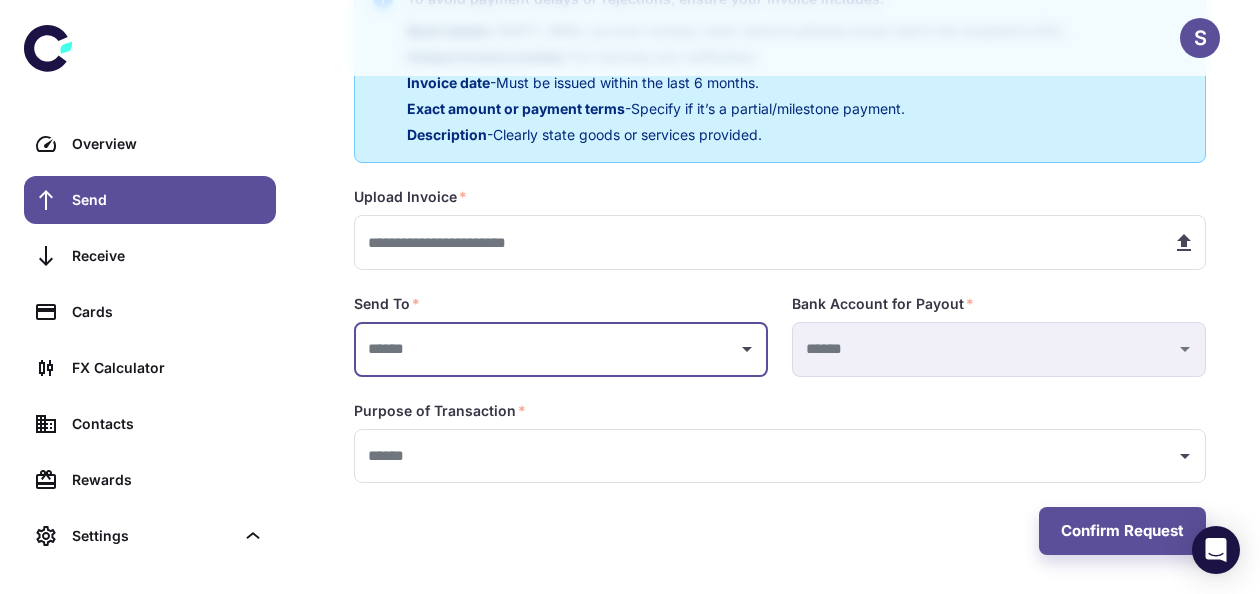 click at bounding box center (546, 349) 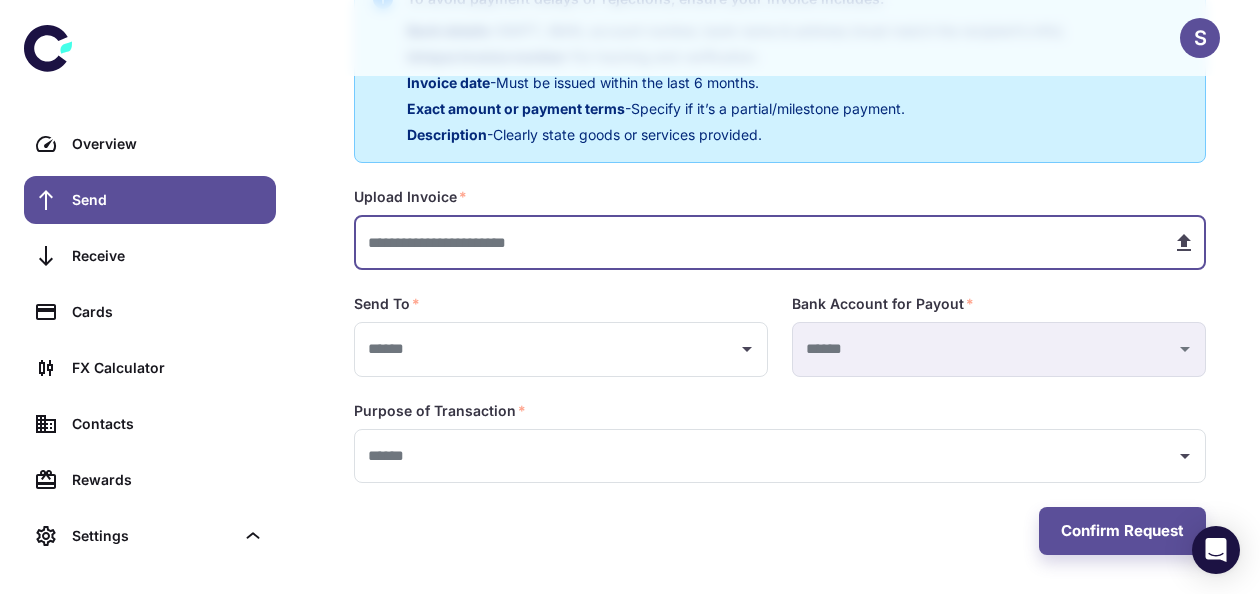 click at bounding box center [755, 242] 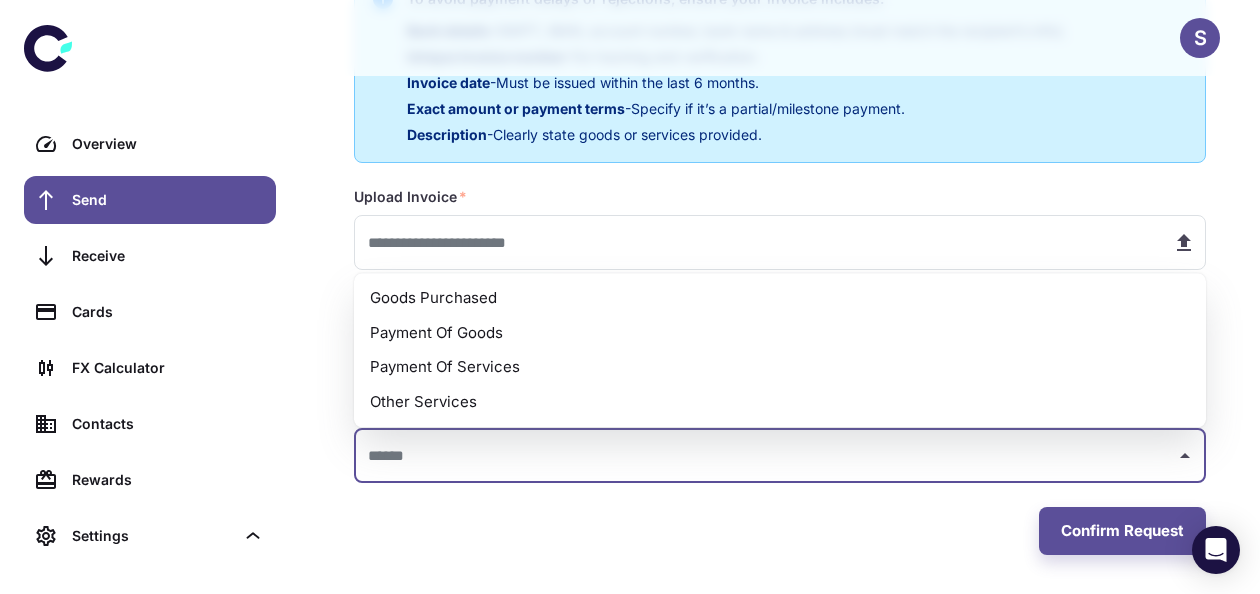 click at bounding box center (765, 456) 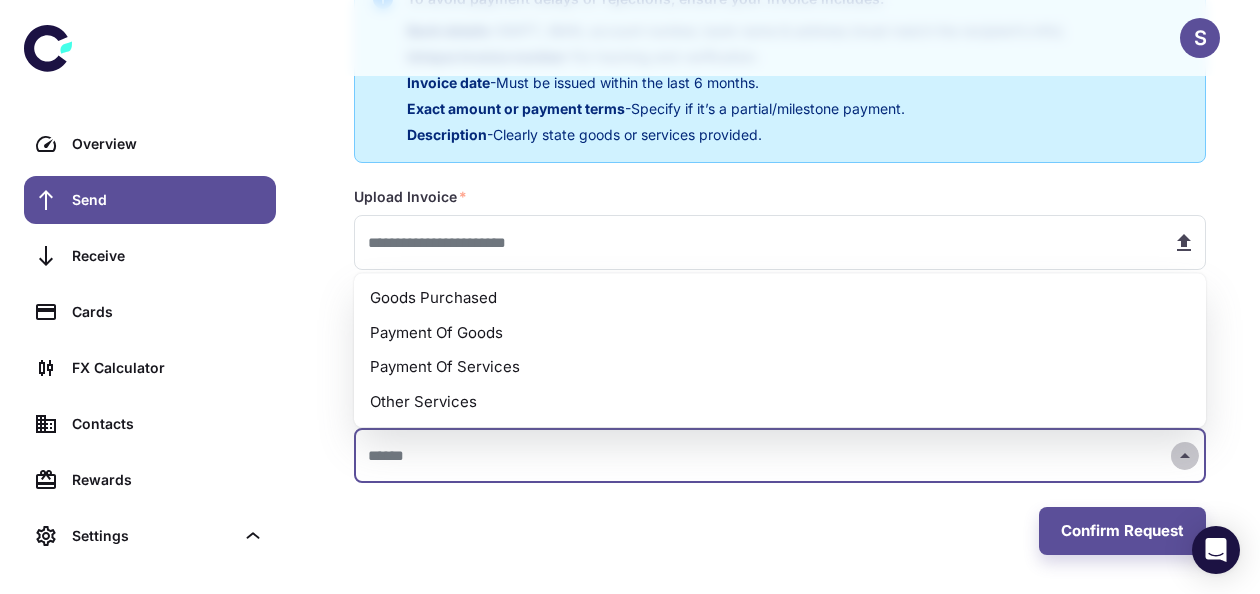 click 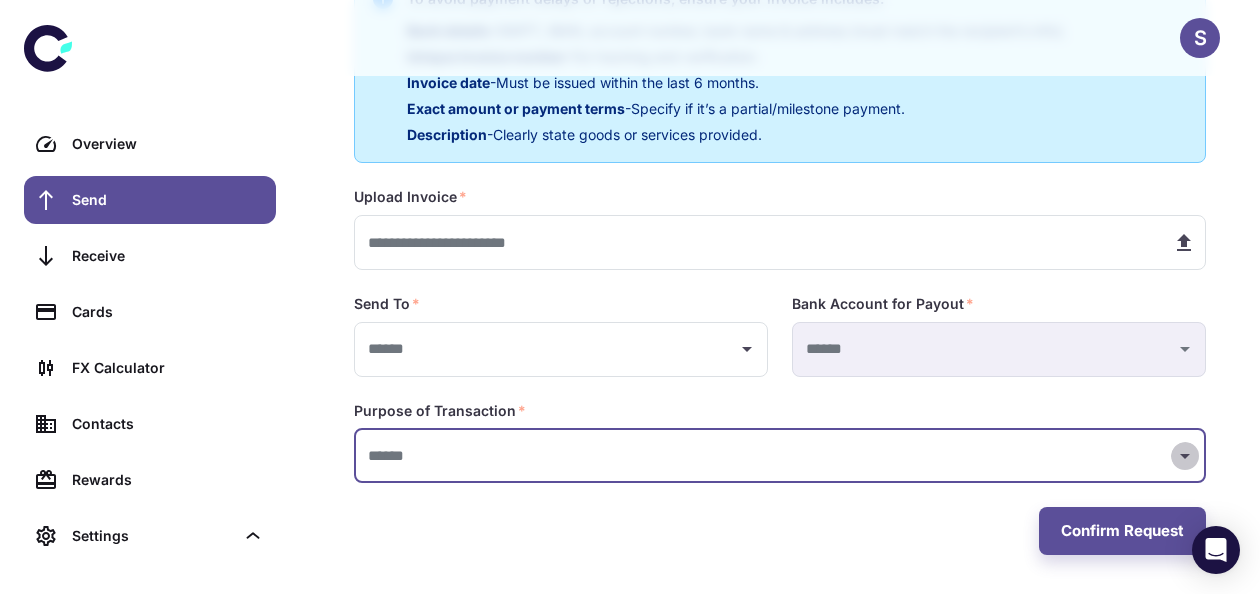 click 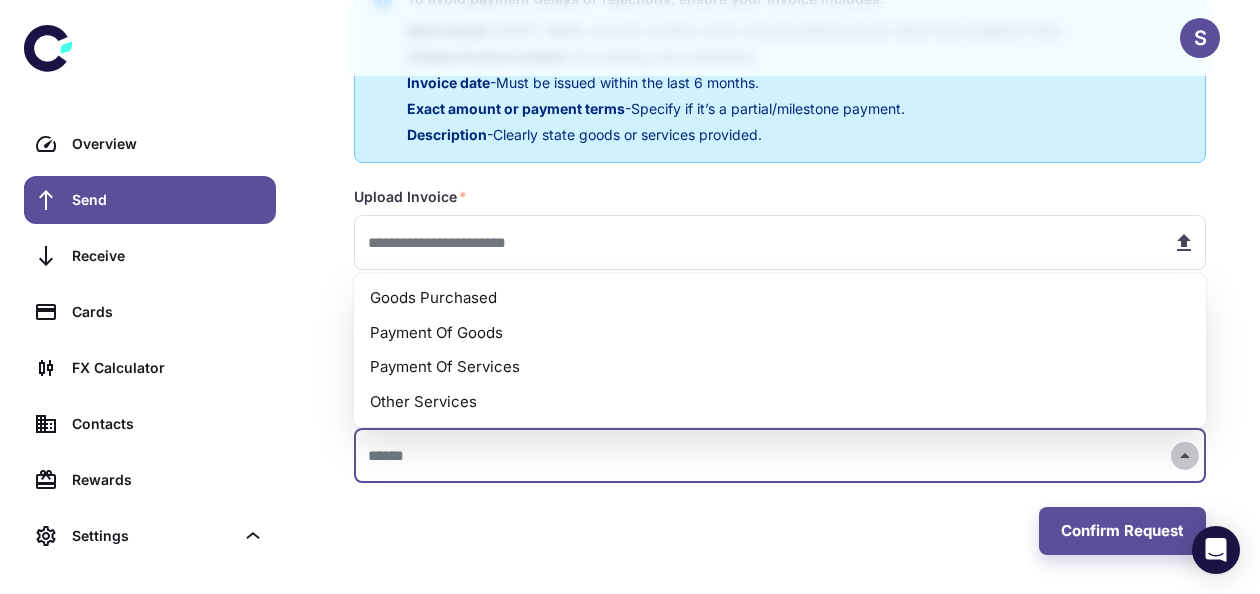 click 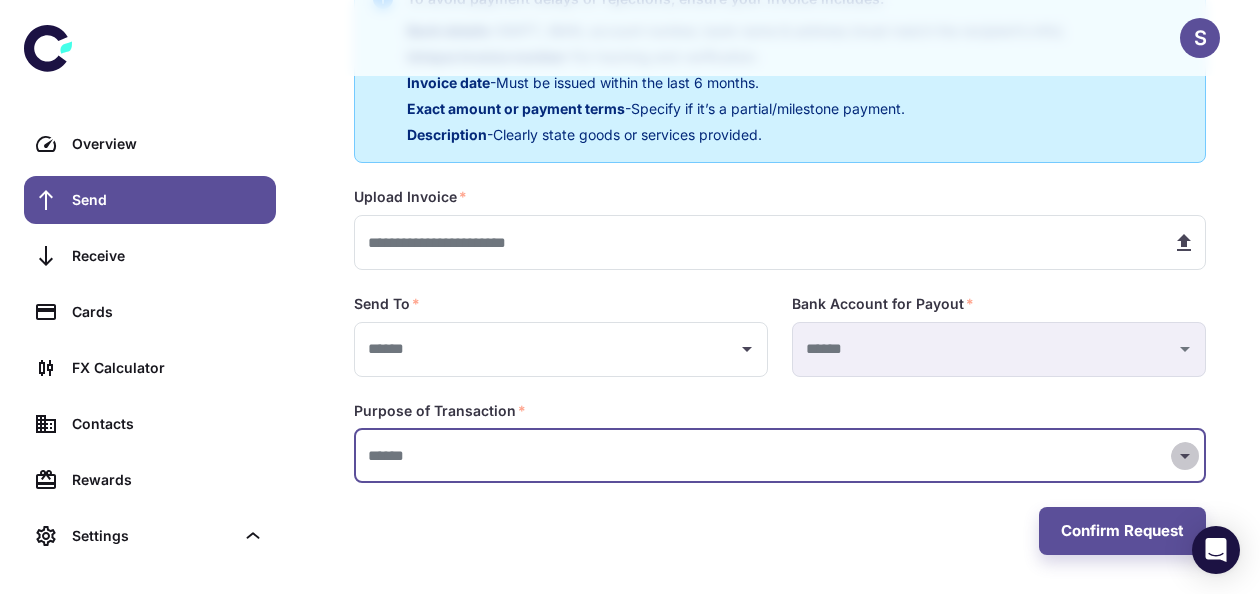 click 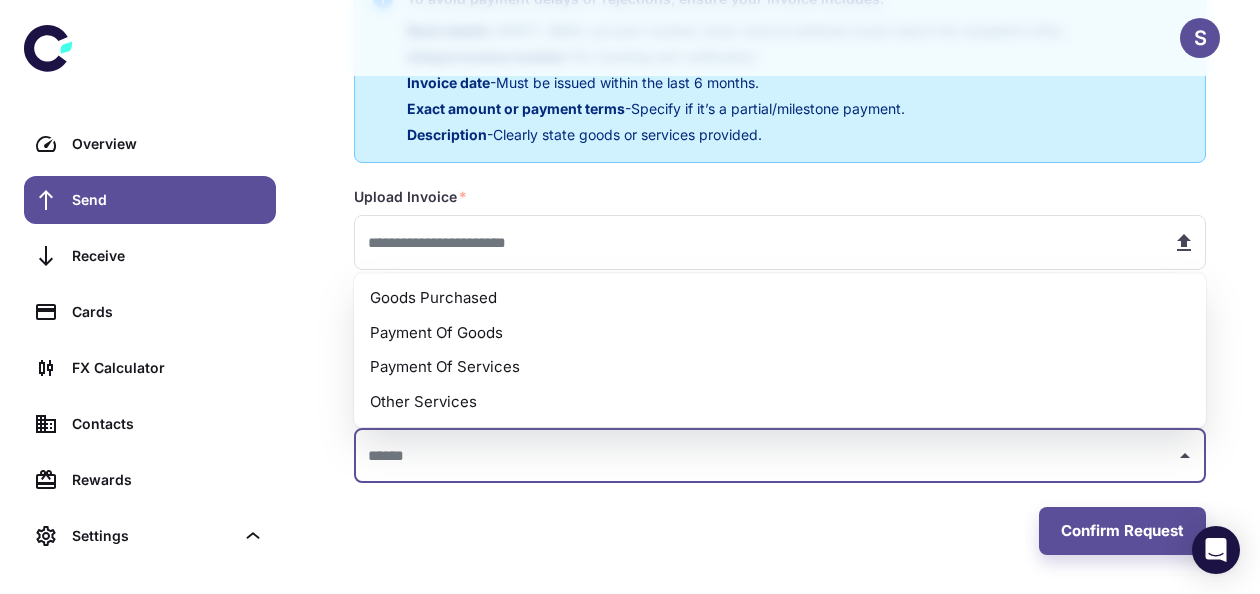 click on "Other Services" at bounding box center [780, 402] 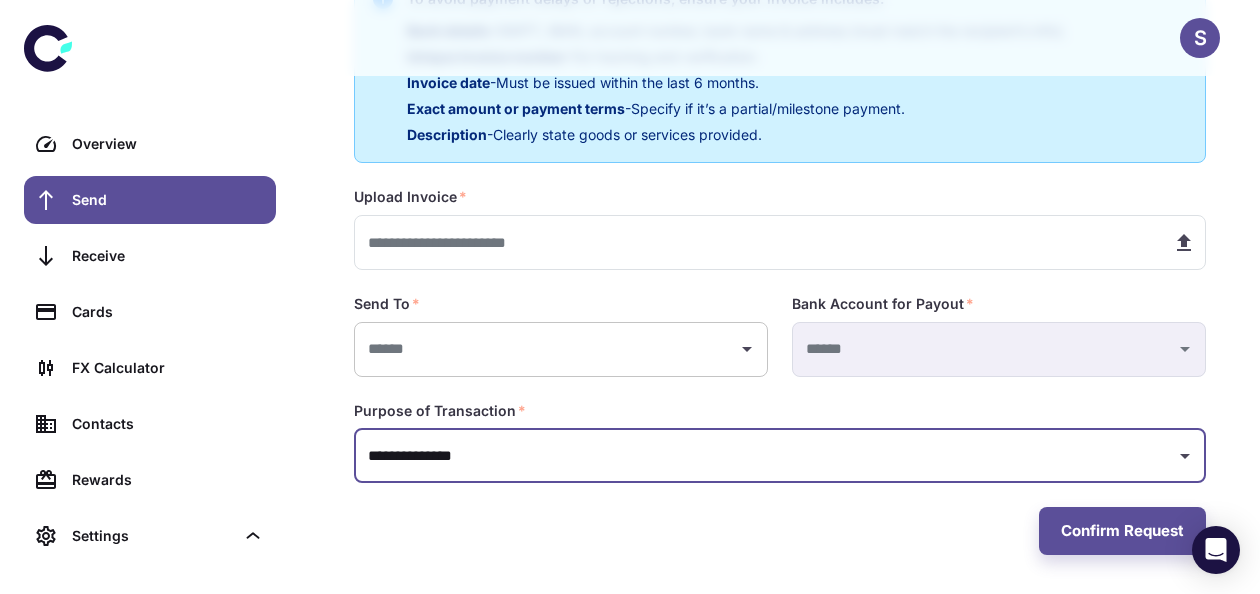 click 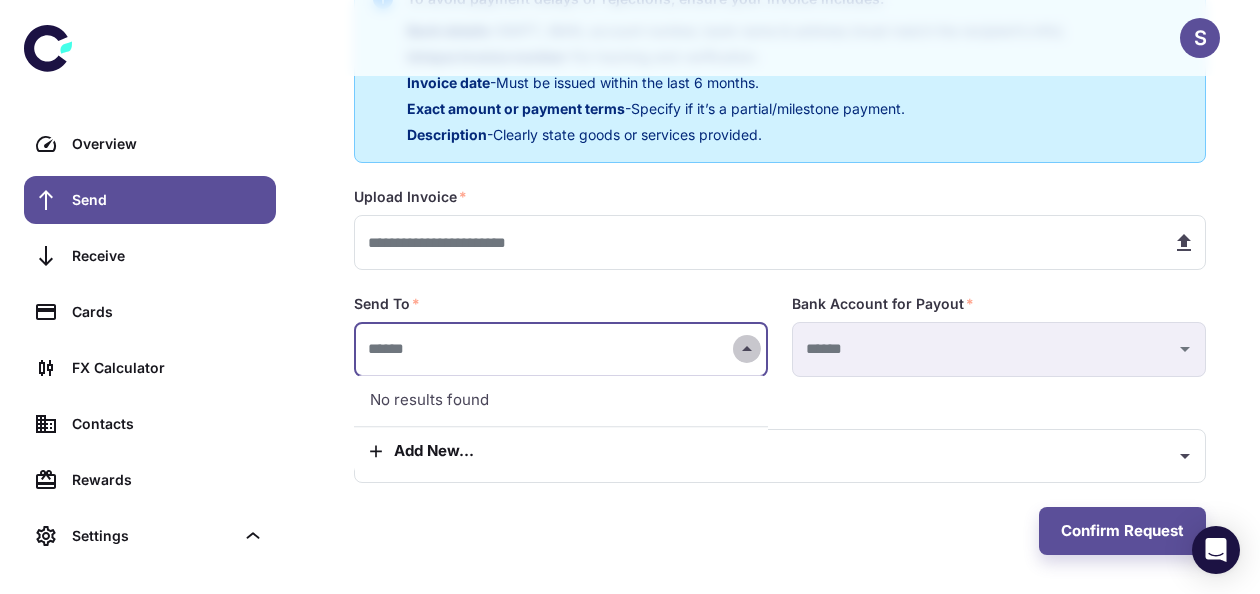 click 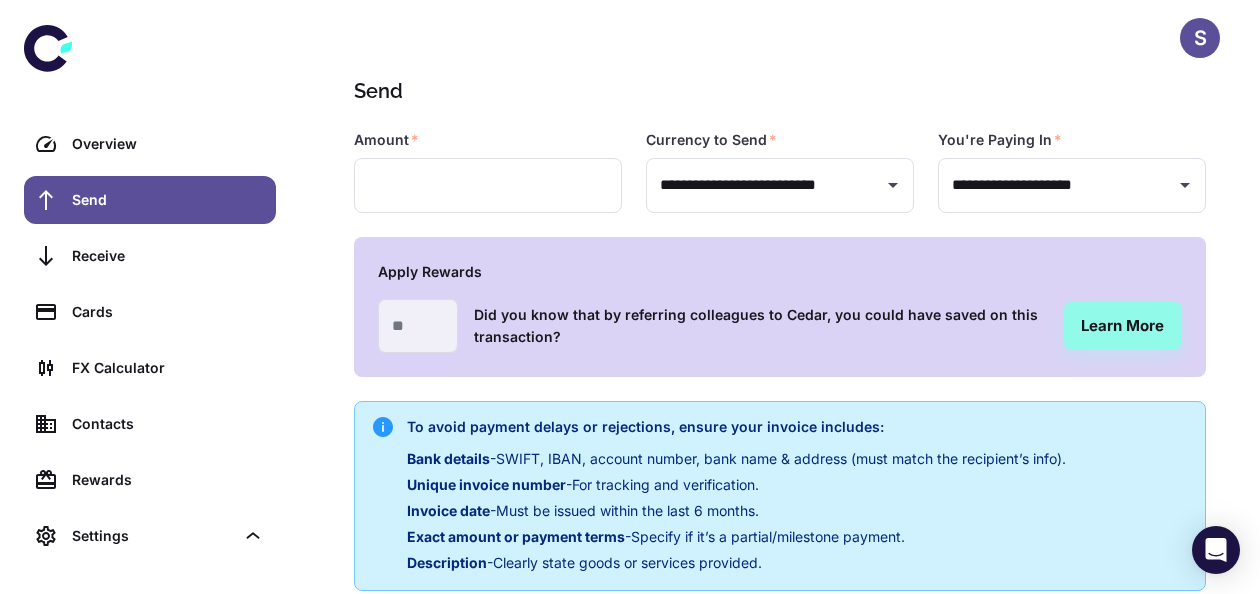 scroll, scrollTop: 0, scrollLeft: 0, axis: both 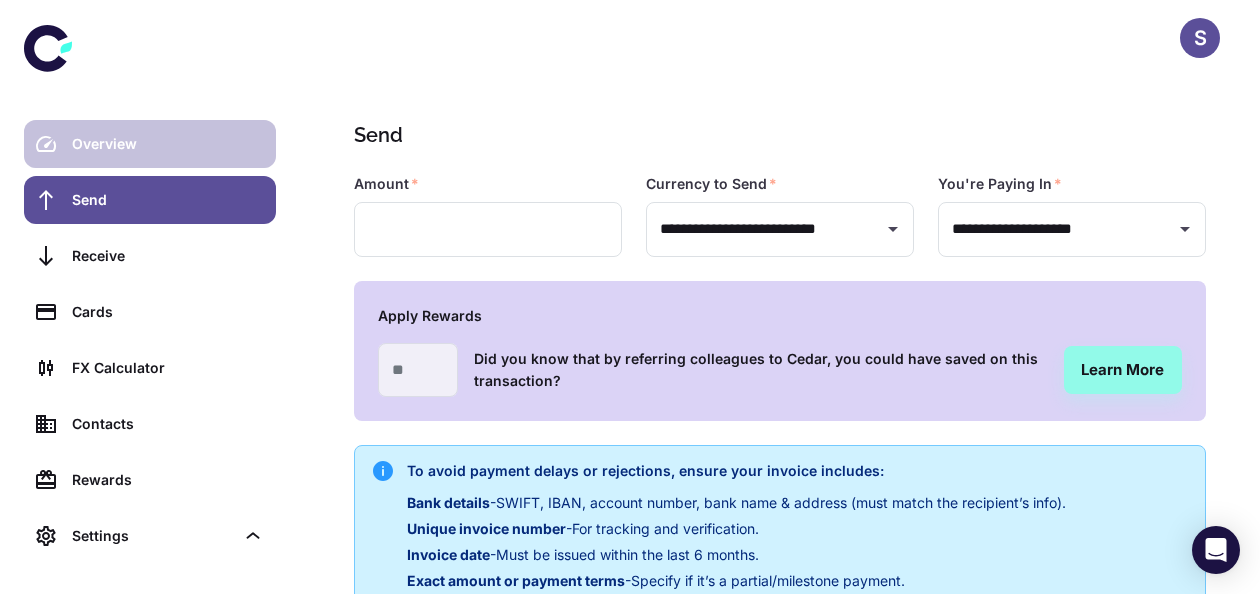 click on "Overview" at bounding box center [168, 144] 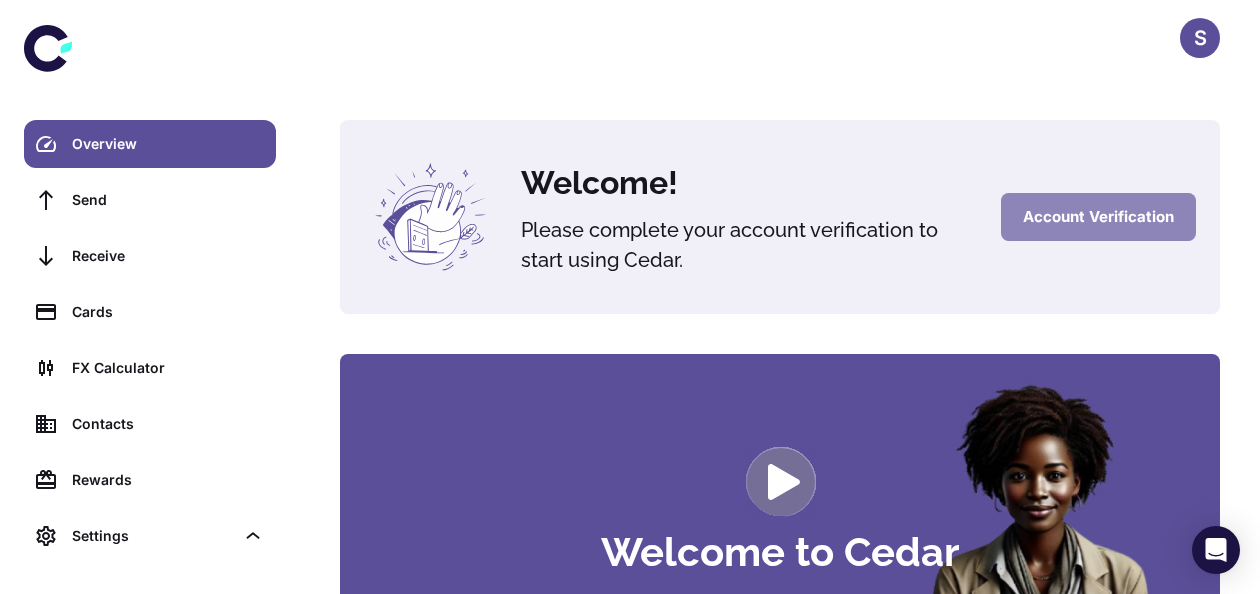 click on "Account Verification" at bounding box center [1098, 217] 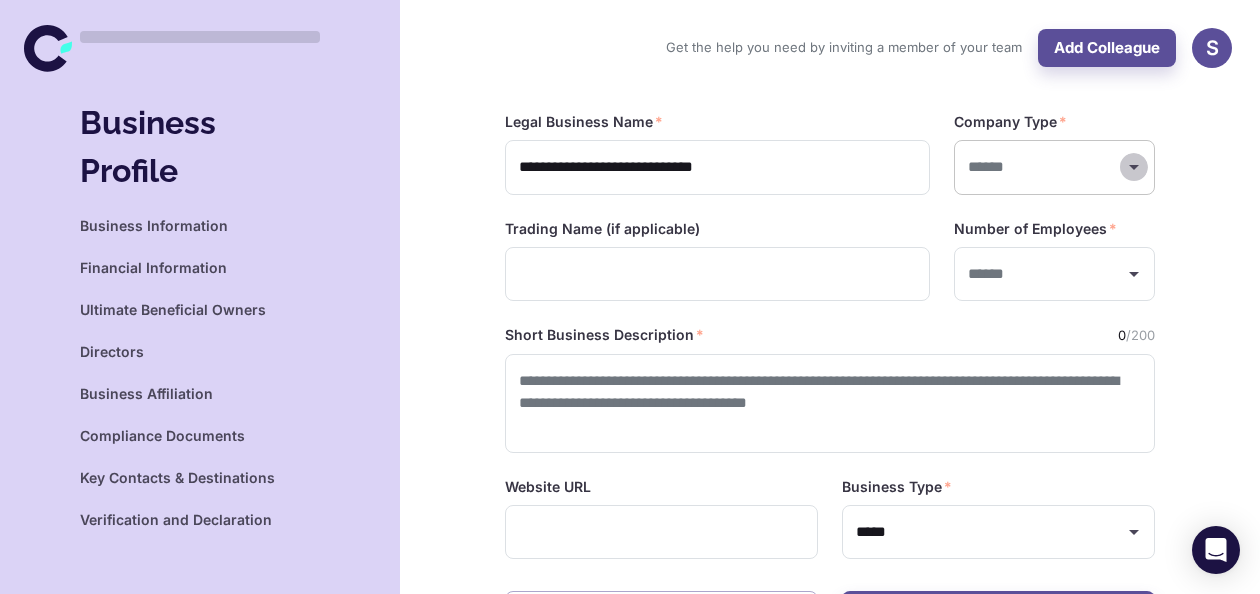 click 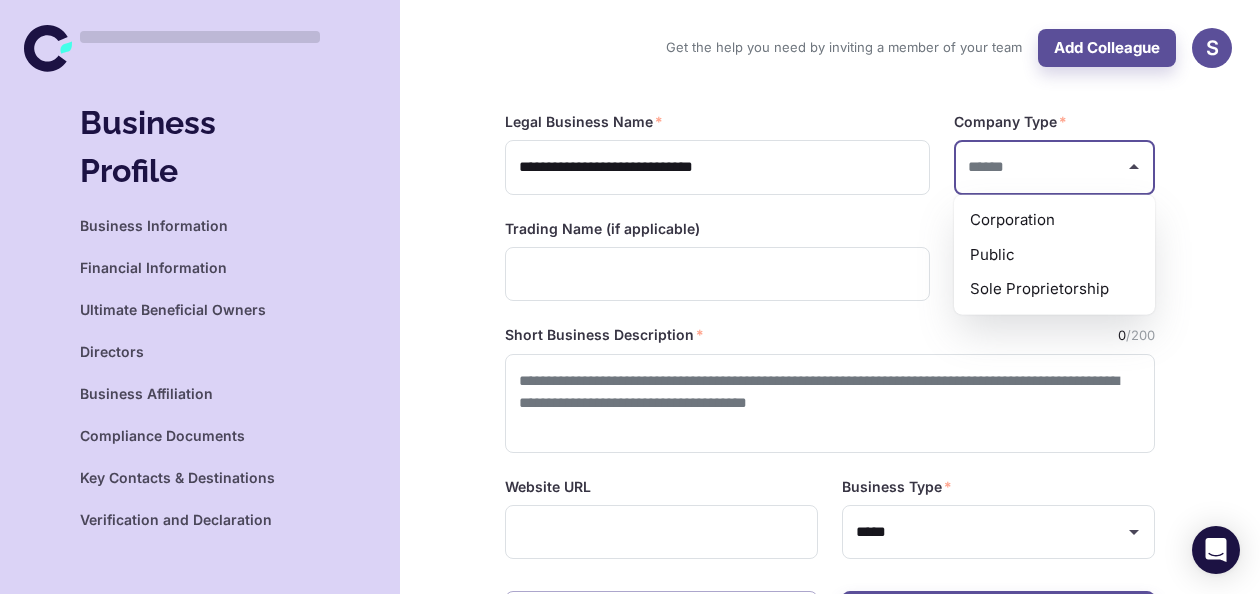 click on "Sole Proprietorship" at bounding box center (1054, 289) 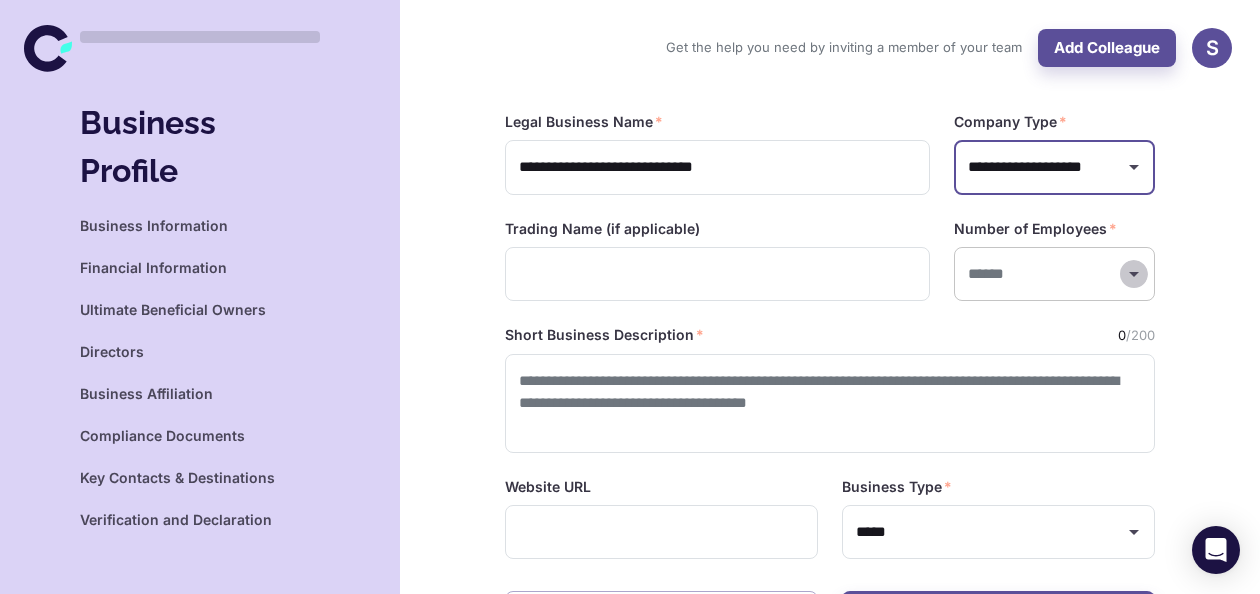 click 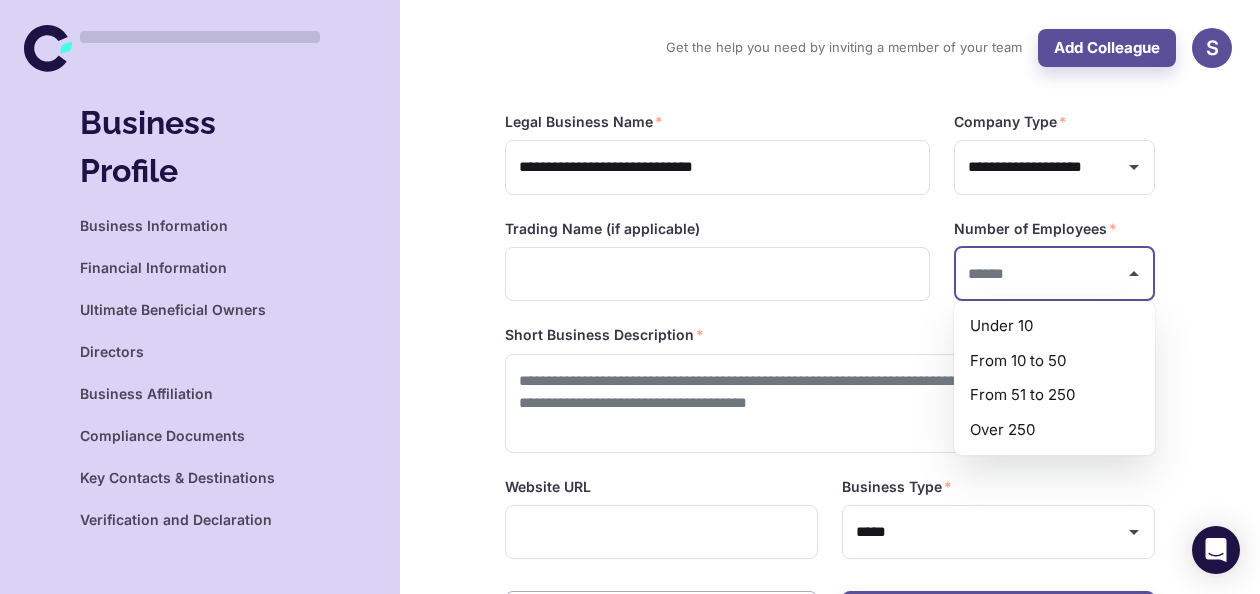 click on "Under 10" at bounding box center (1054, 326) 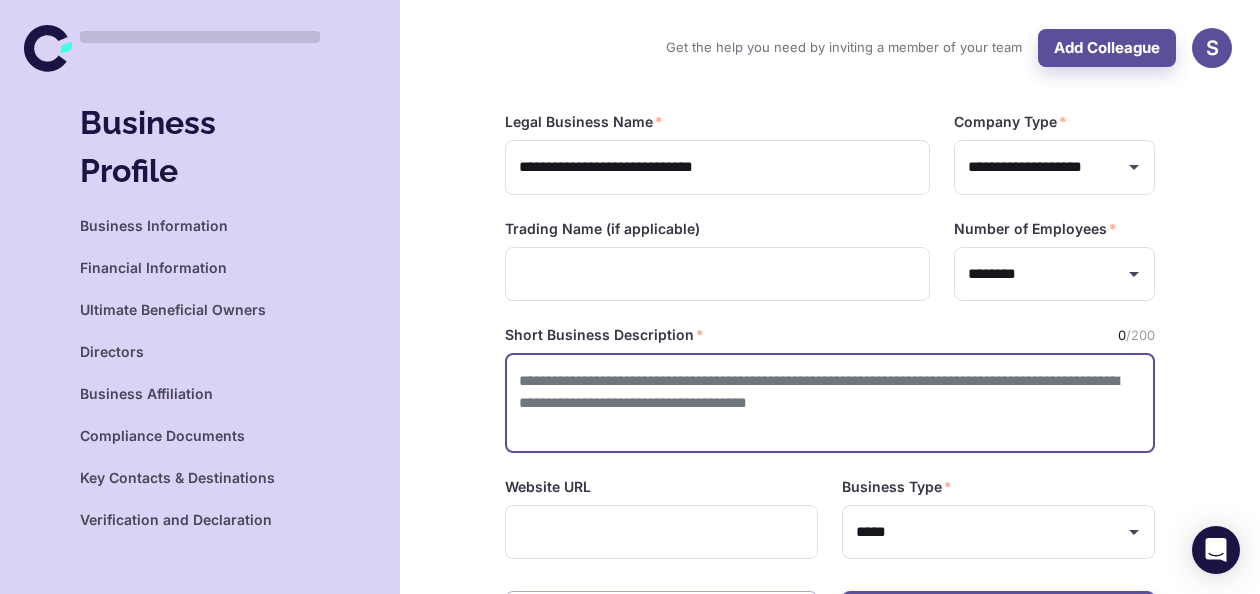 click at bounding box center [830, 403] 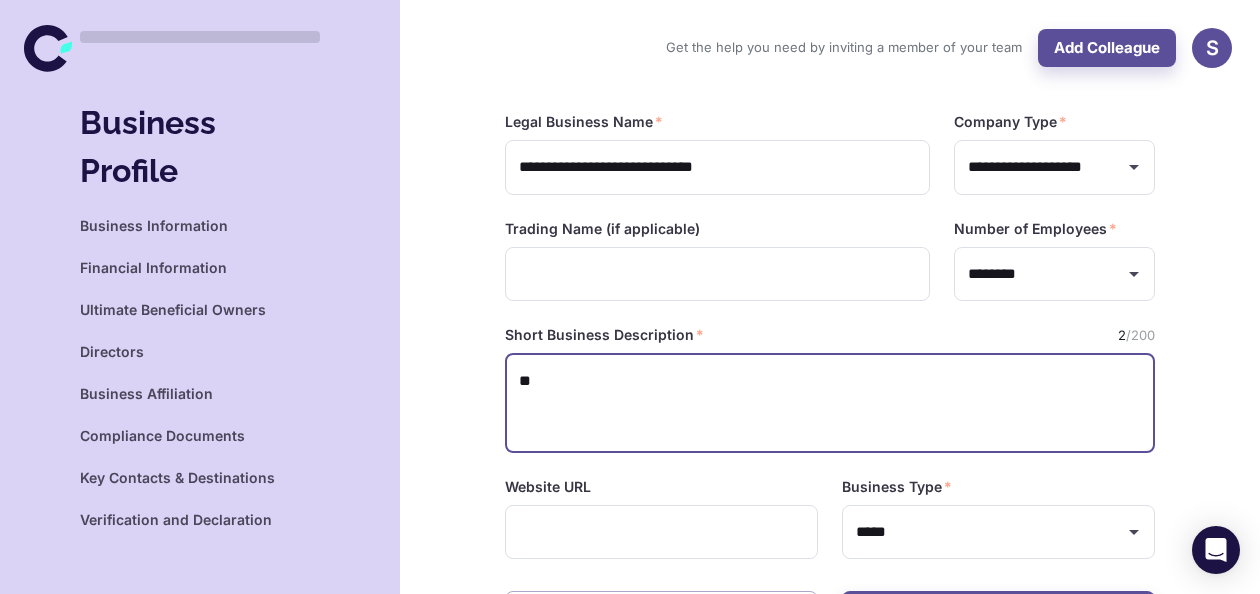 type on "*" 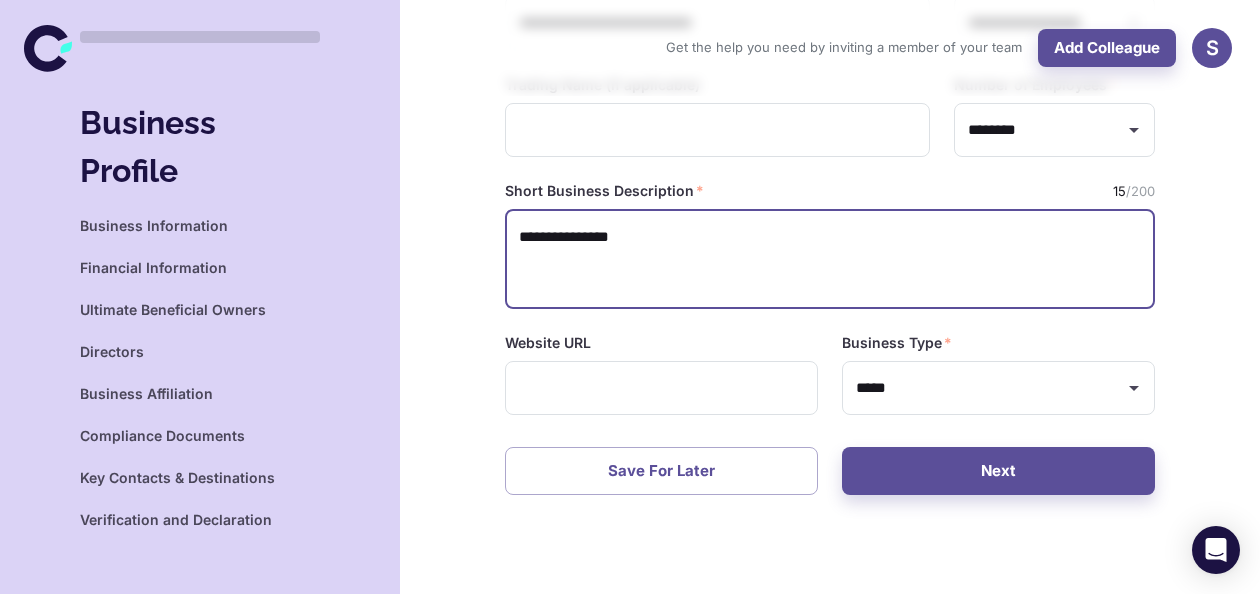 scroll, scrollTop: 148, scrollLeft: 0, axis: vertical 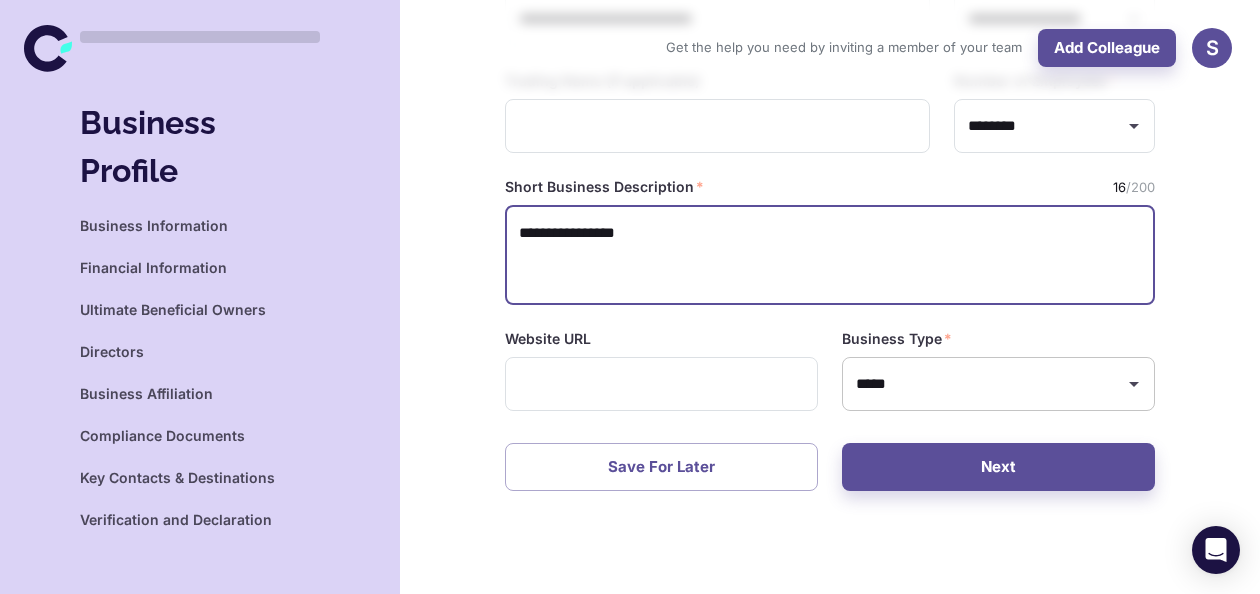 click 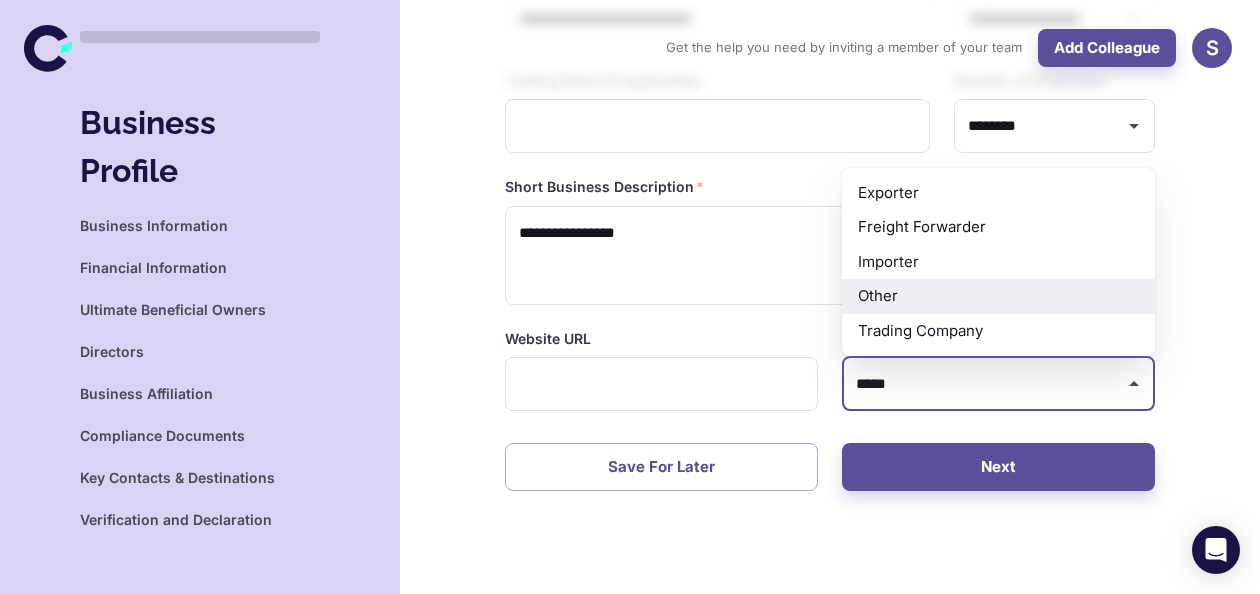 click on "Other" at bounding box center [998, 296] 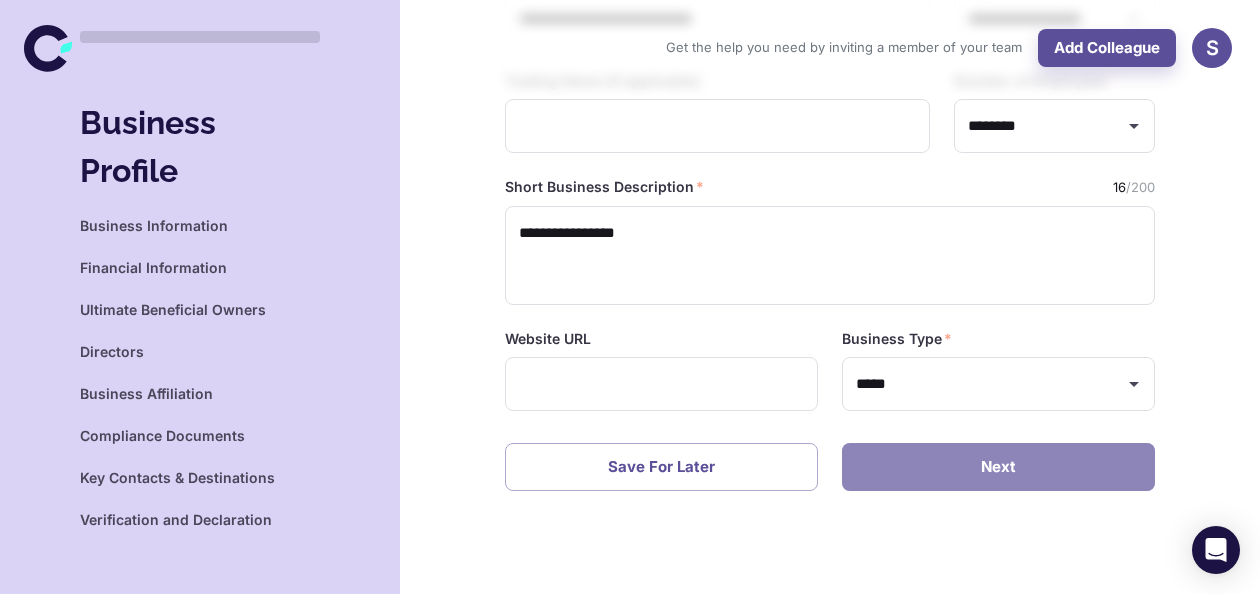 click on "Next" at bounding box center (998, 467) 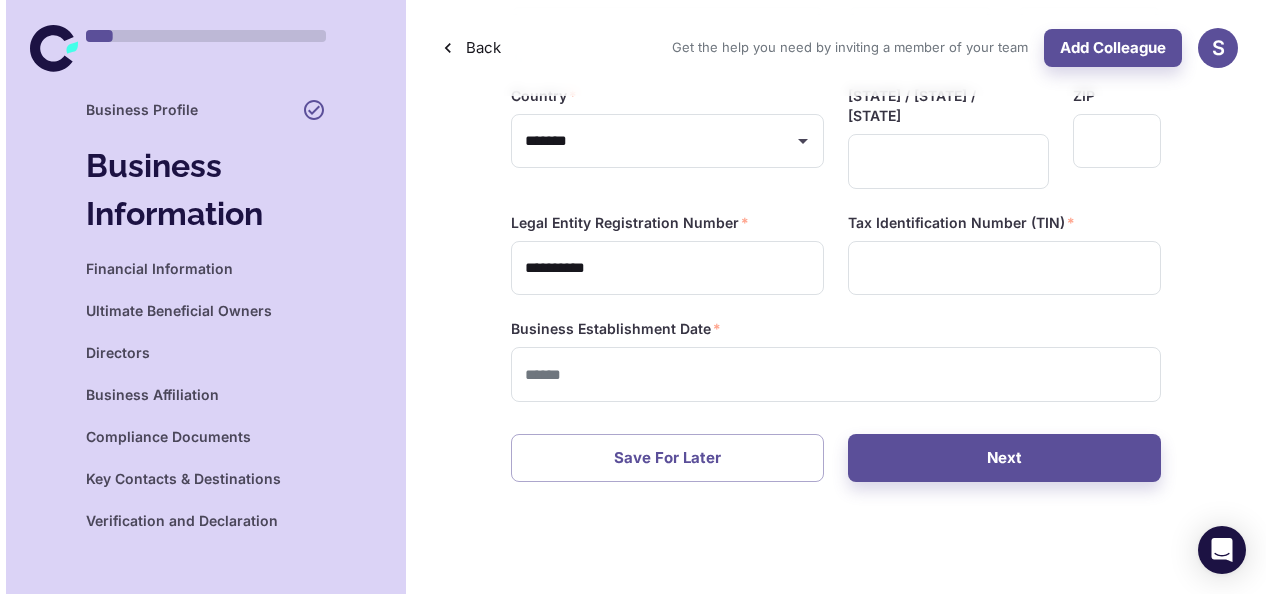 scroll, scrollTop: 112, scrollLeft: 0, axis: vertical 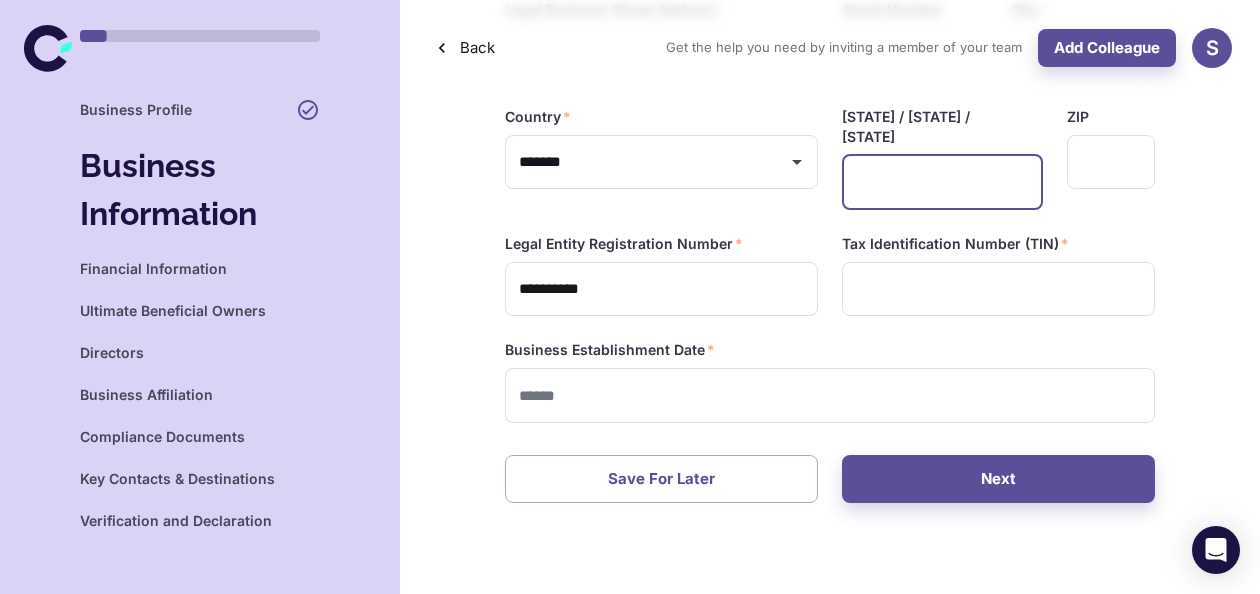 click at bounding box center (942, 182) 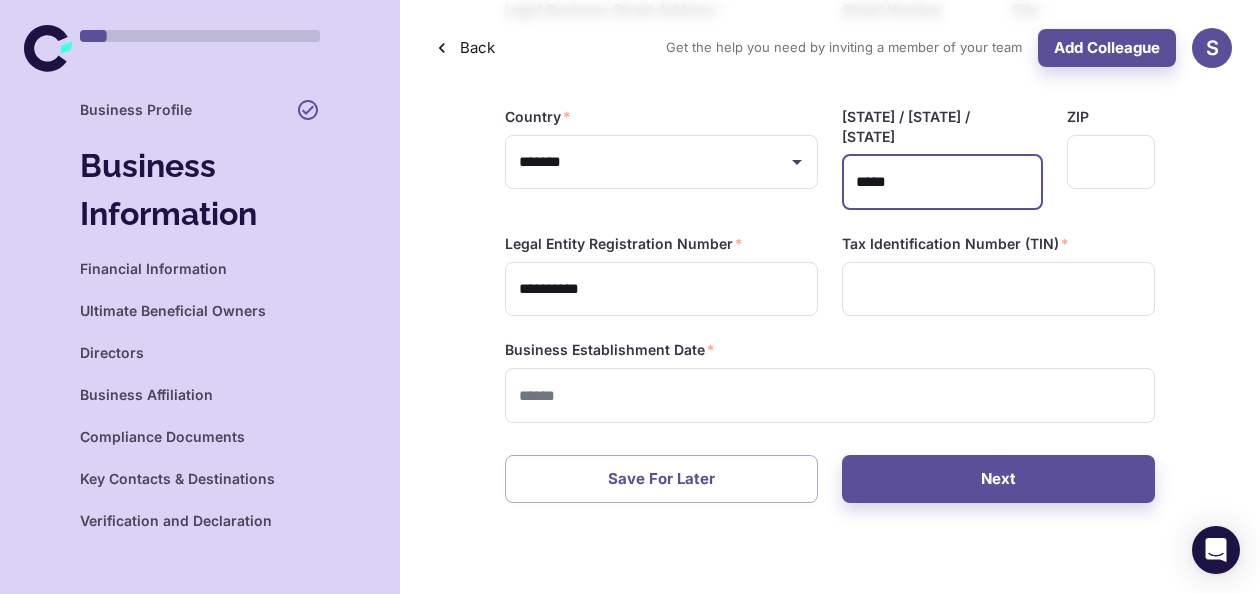 type on "******" 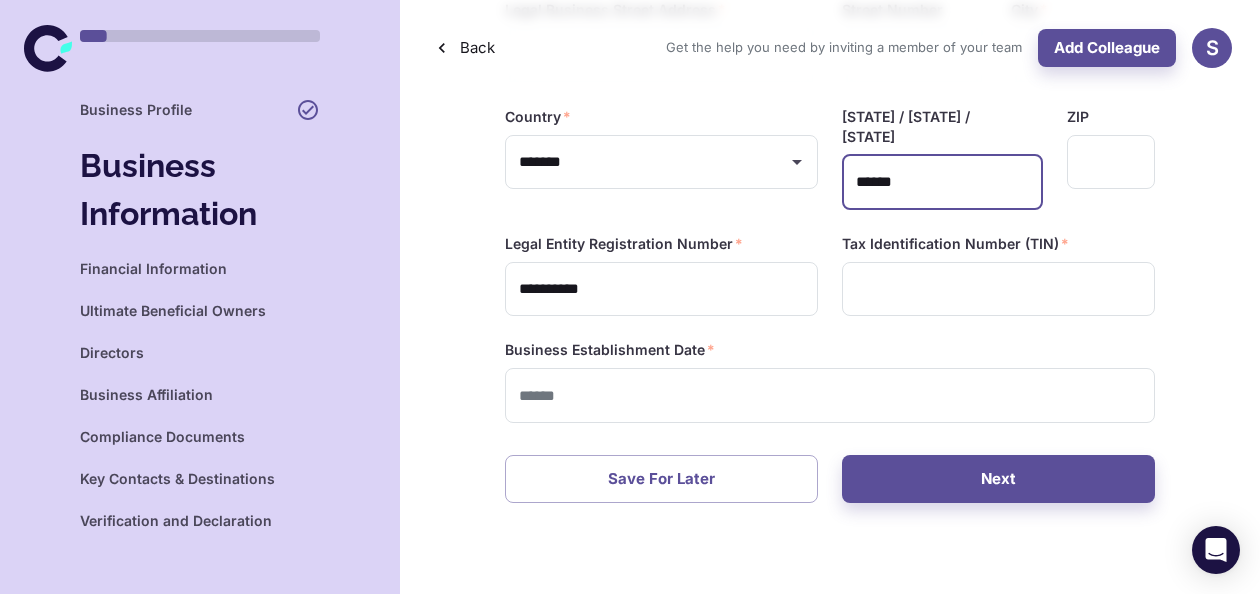 drag, startPoint x: 944, startPoint y: 166, endPoint x: 777, endPoint y: 194, distance: 169.33104 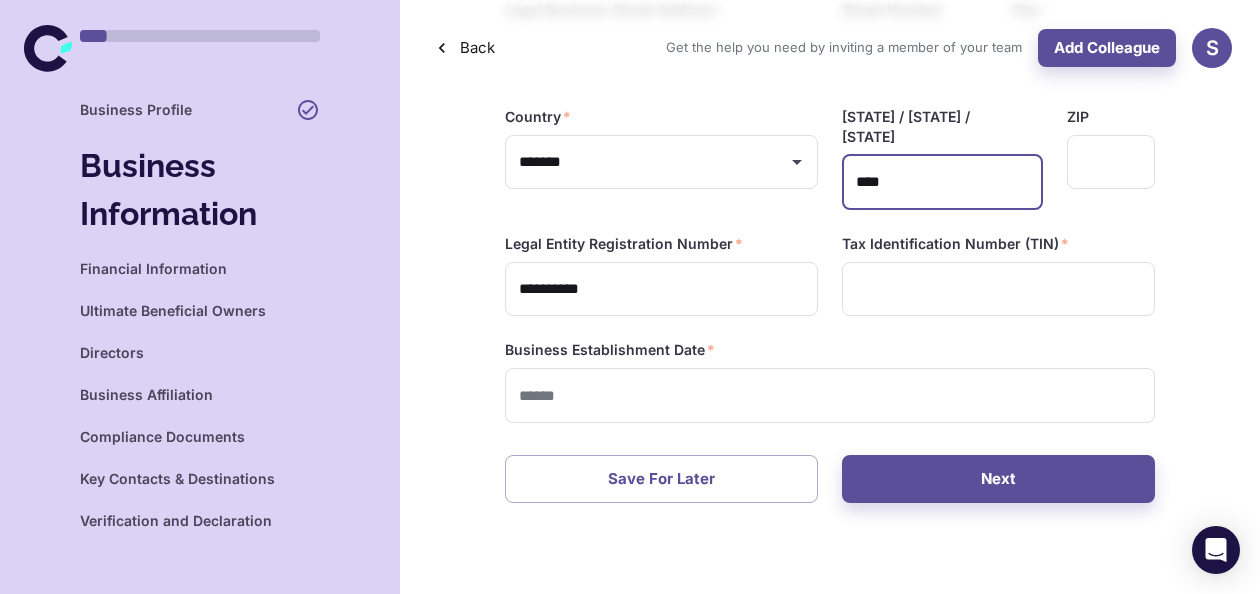 type on "****" 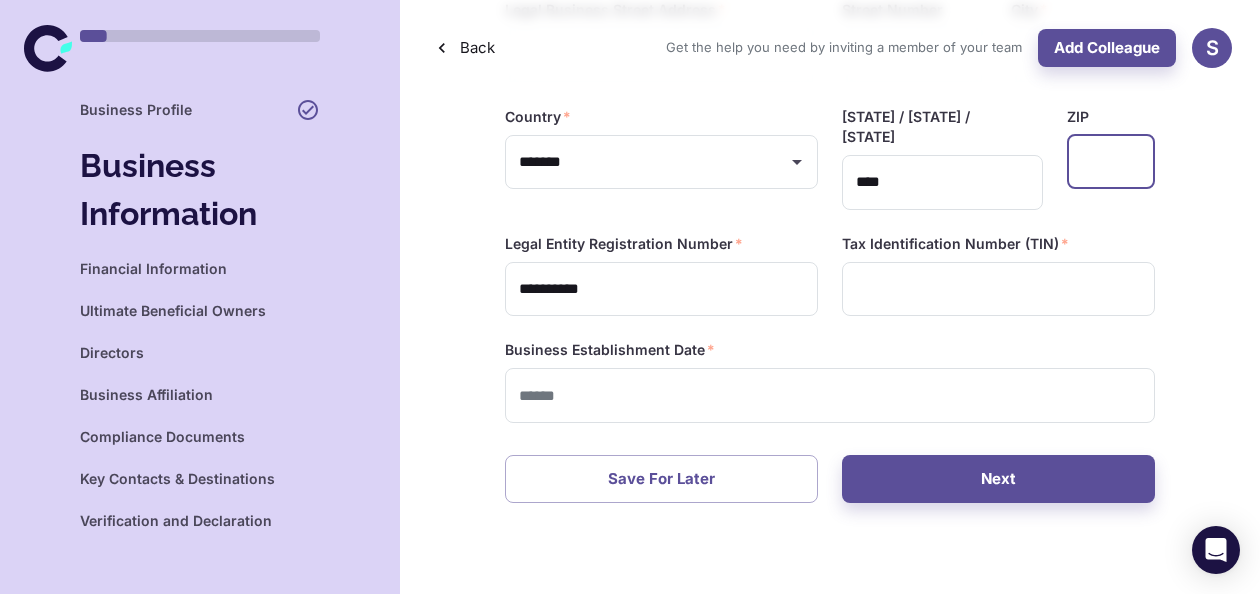 paste on "******" 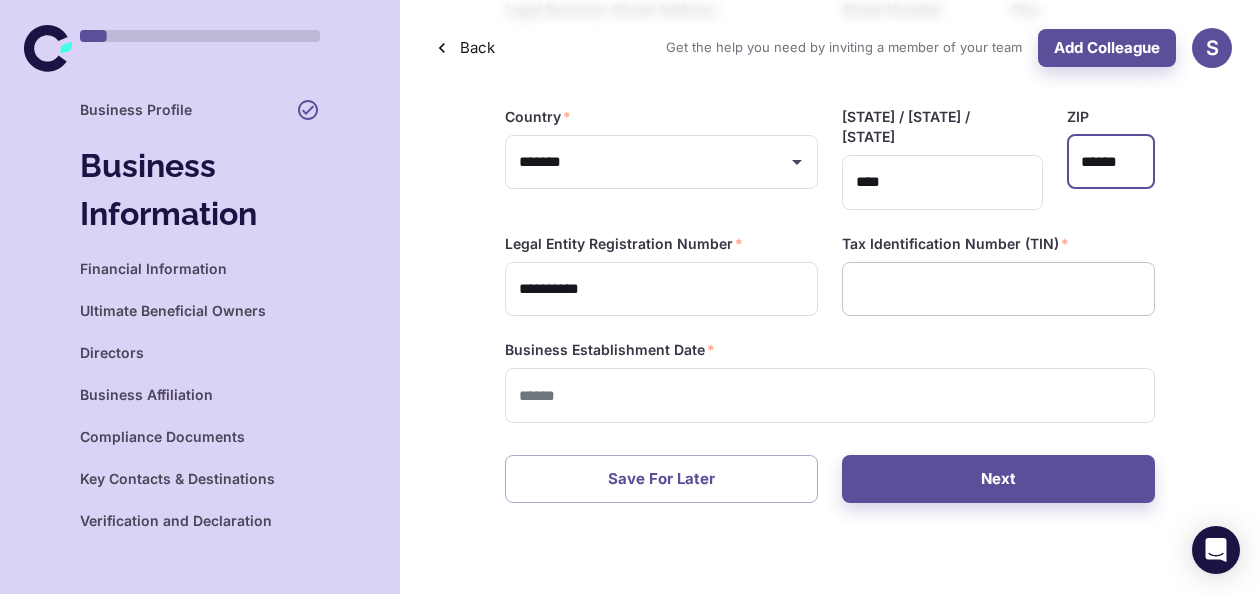 type on "******" 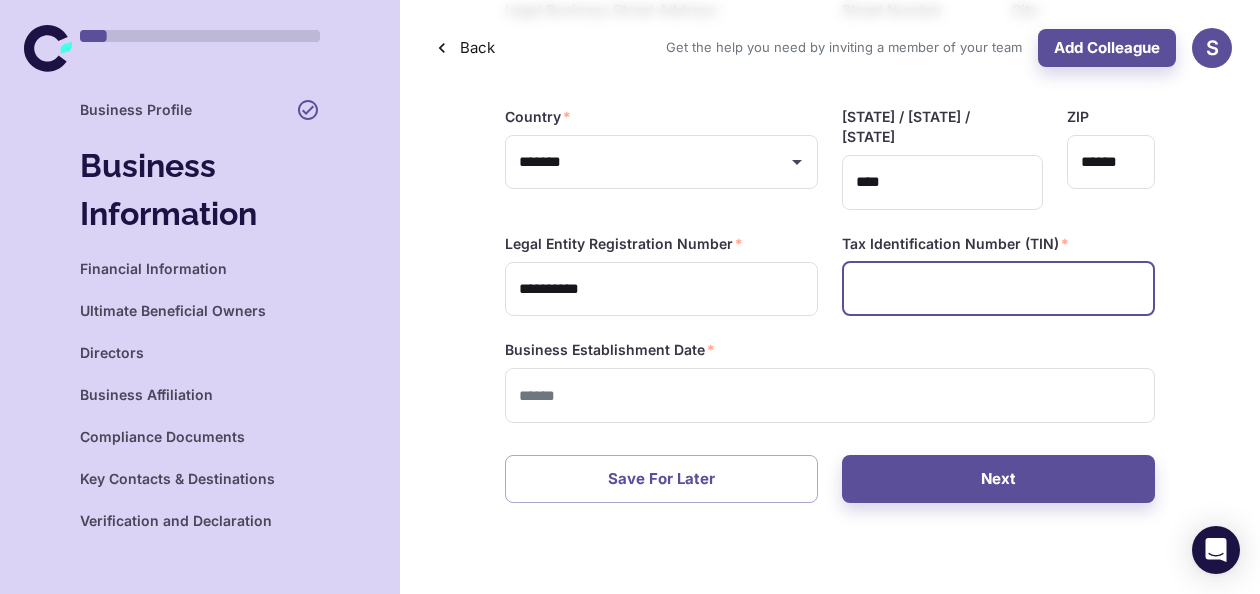click at bounding box center [998, 289] 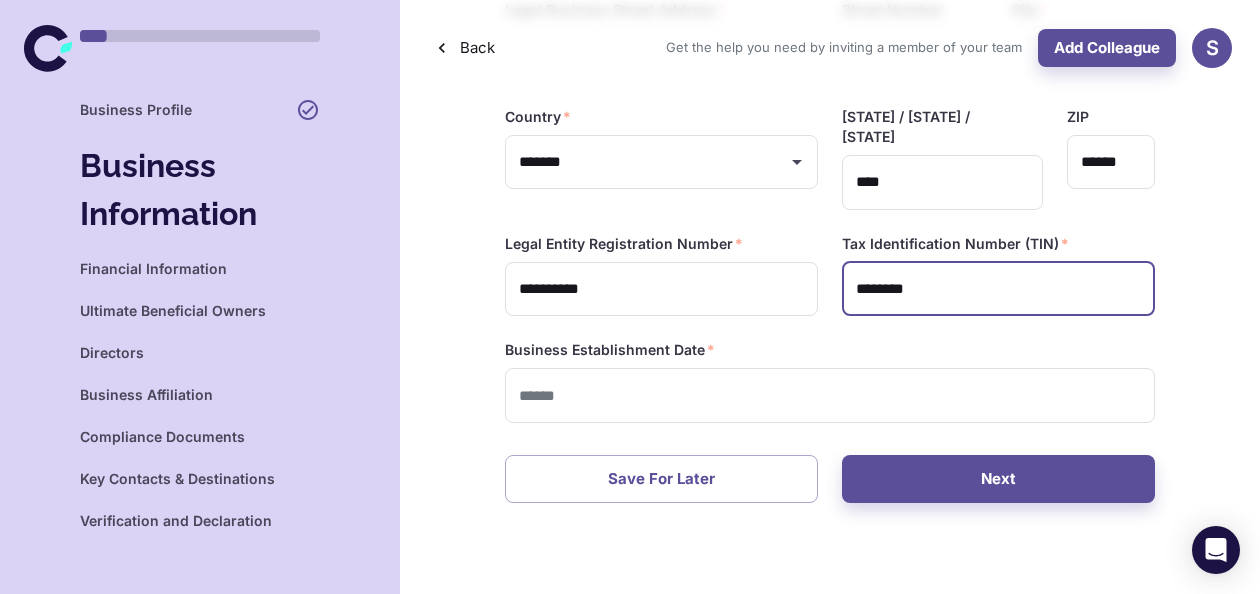 type on "********" 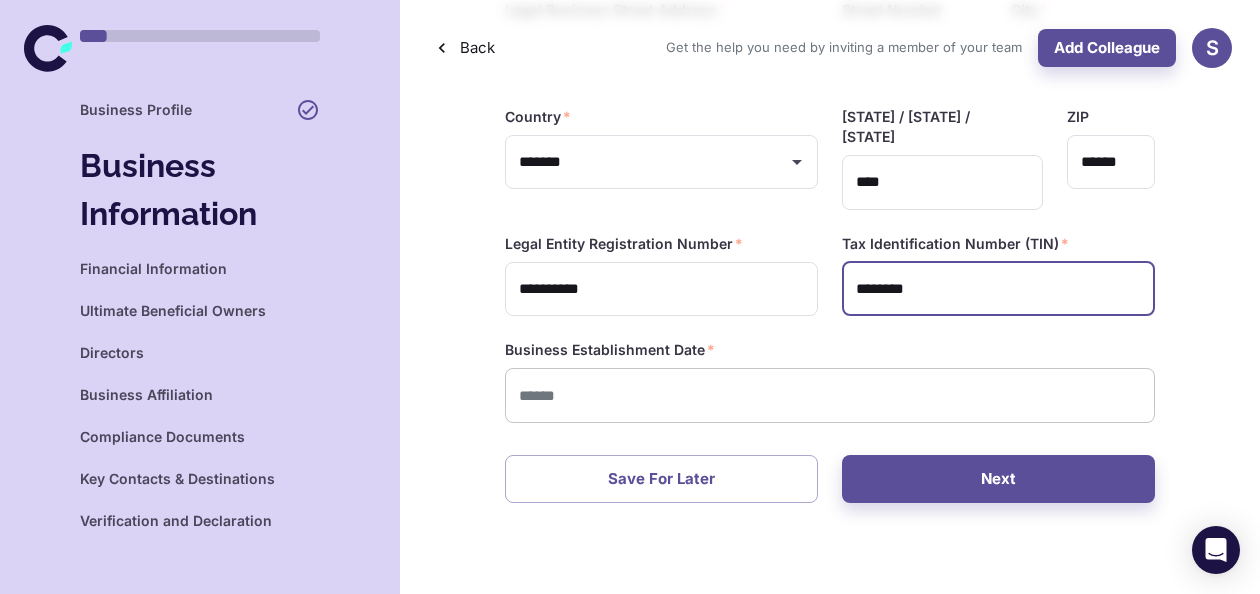 type on "**********" 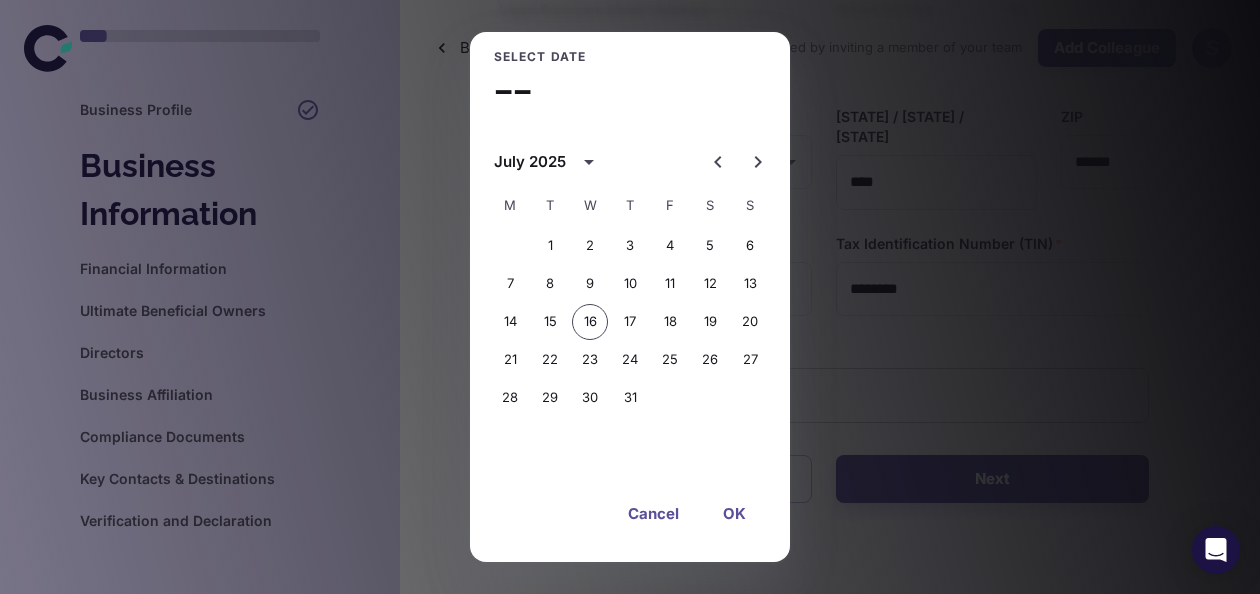 click on "**********" at bounding box center [630, 185] 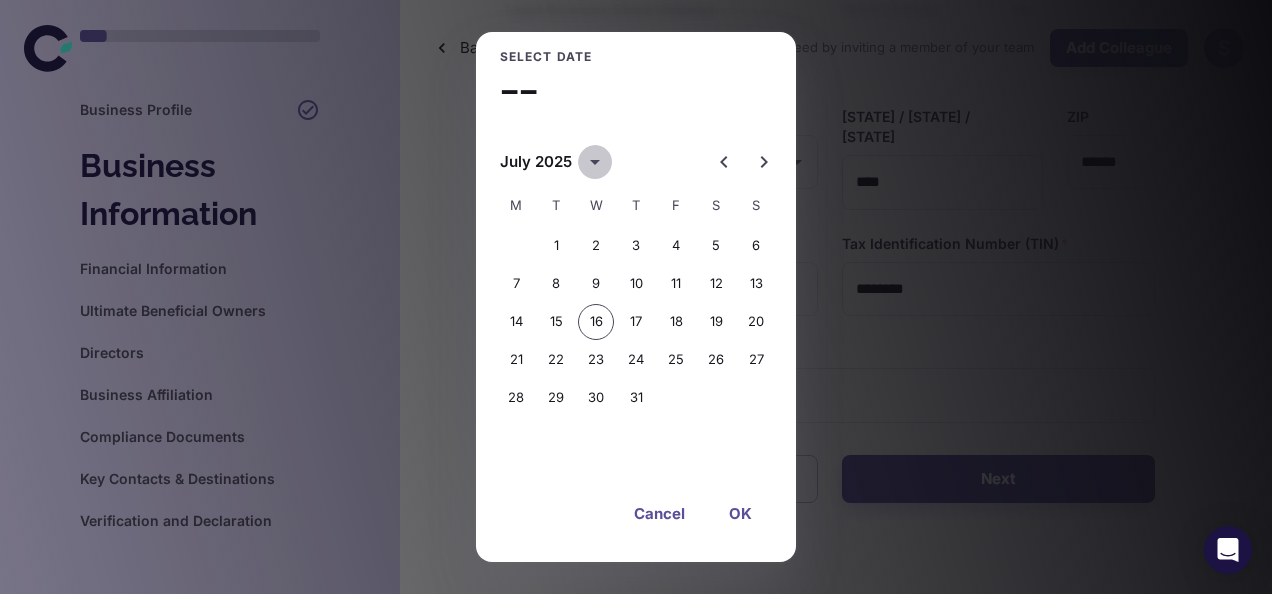 click 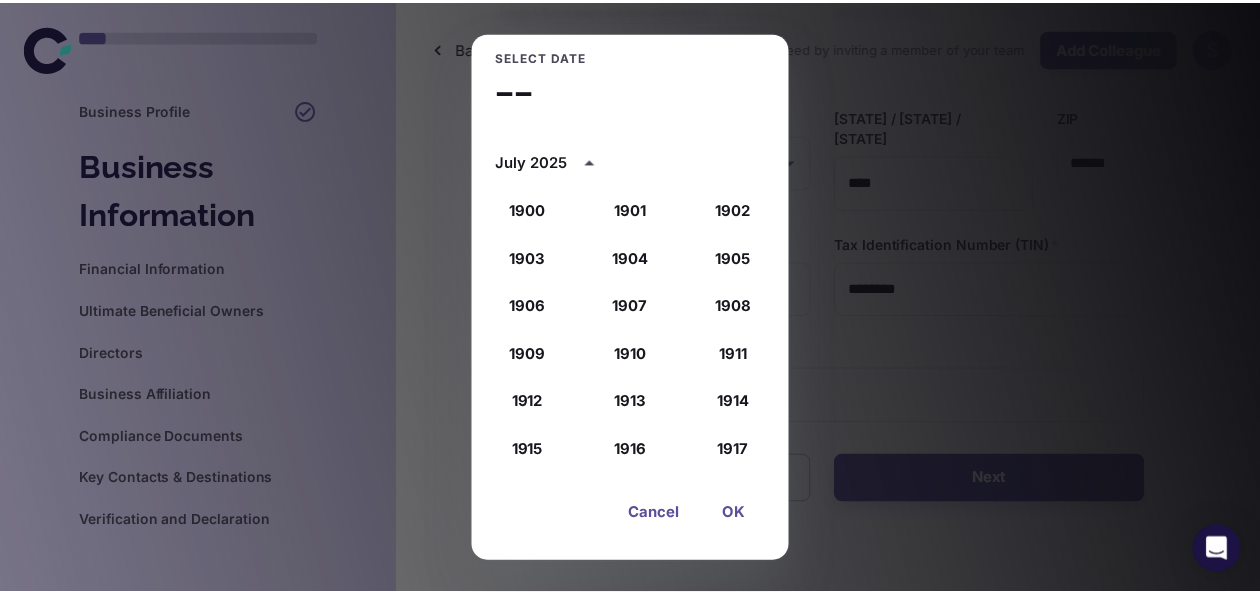 scroll, scrollTop: 1852, scrollLeft: 0, axis: vertical 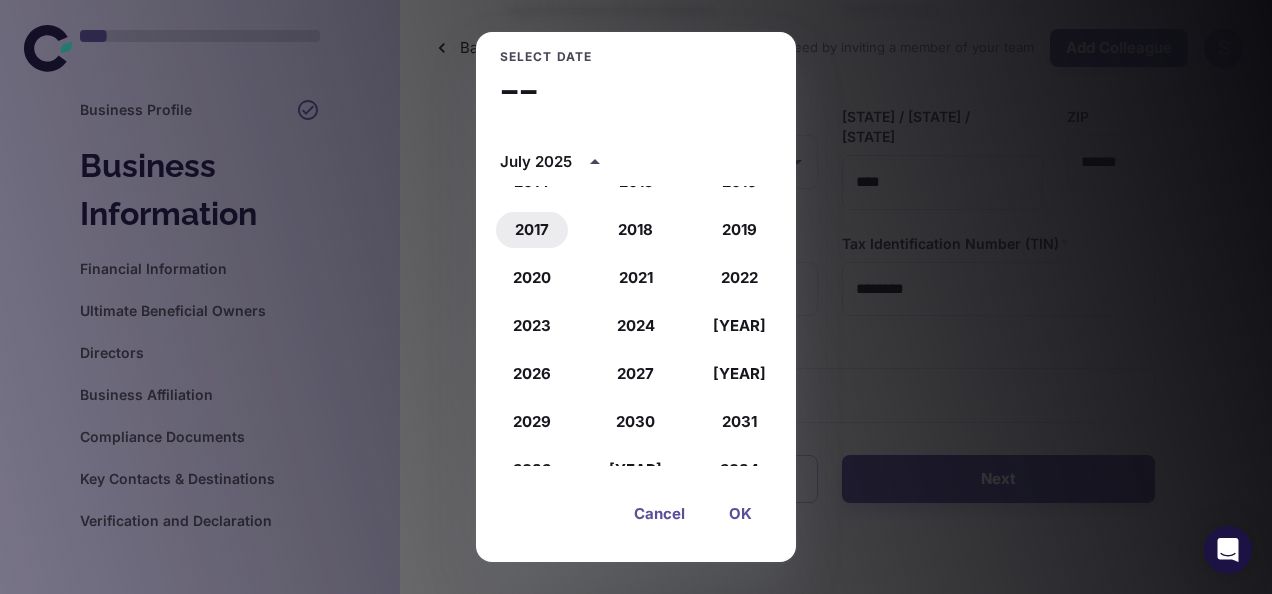 click on "2017" at bounding box center [532, 230] 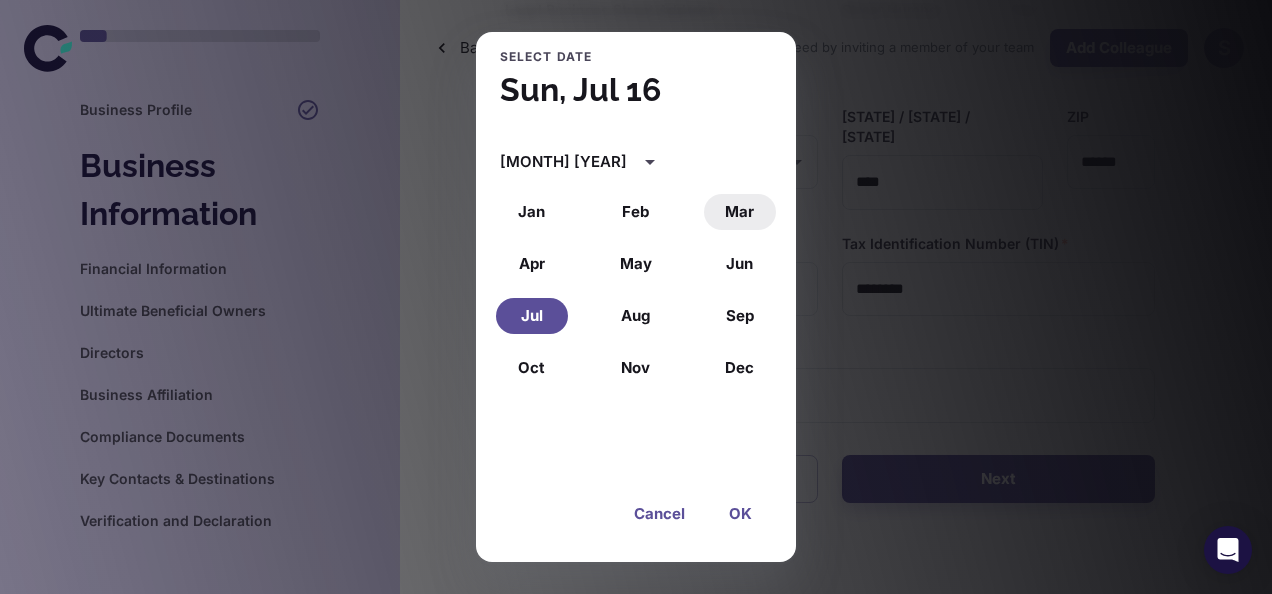 click on "Mar" at bounding box center (740, 212) 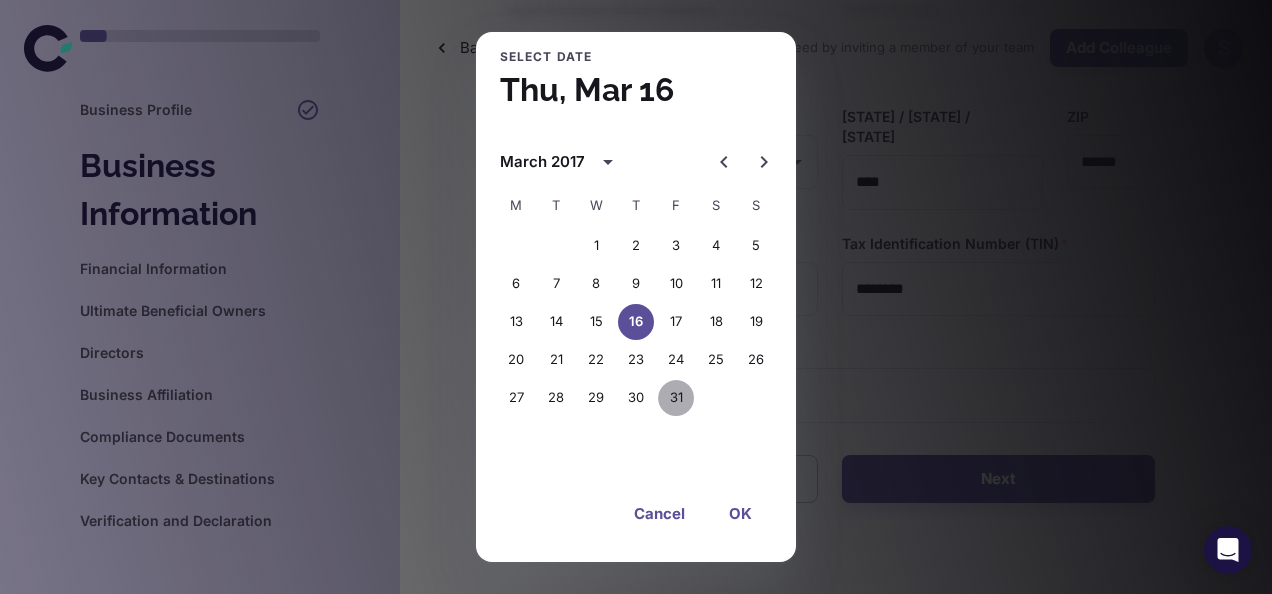 click on "31" at bounding box center (676, 398) 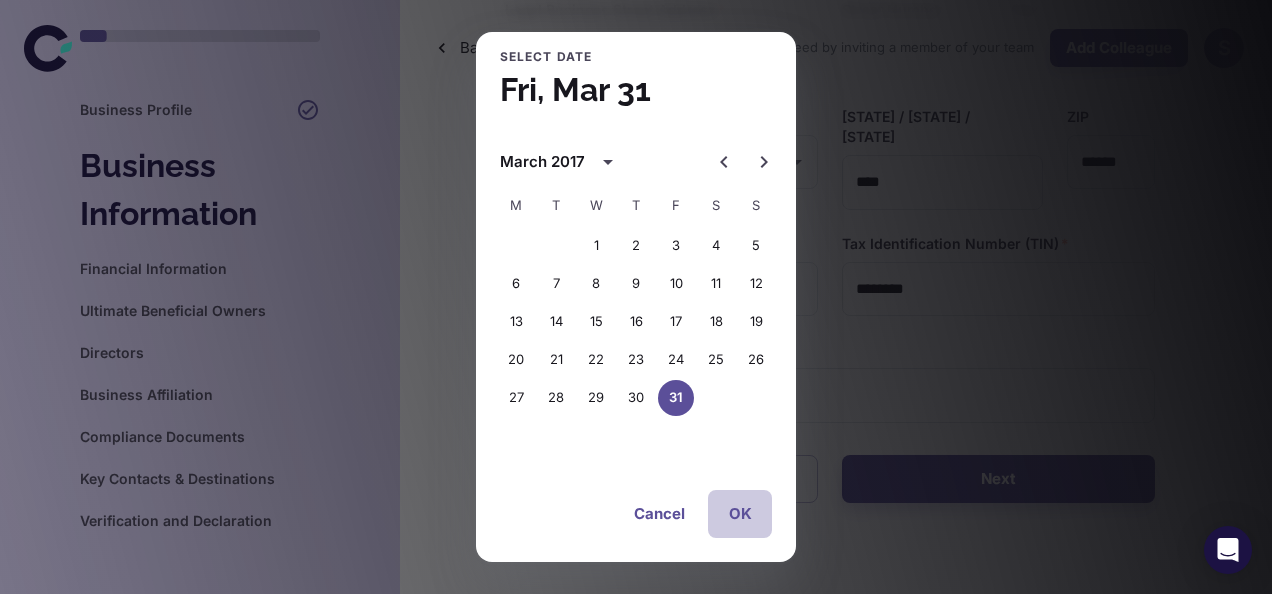 click on "OK" at bounding box center (740, 514) 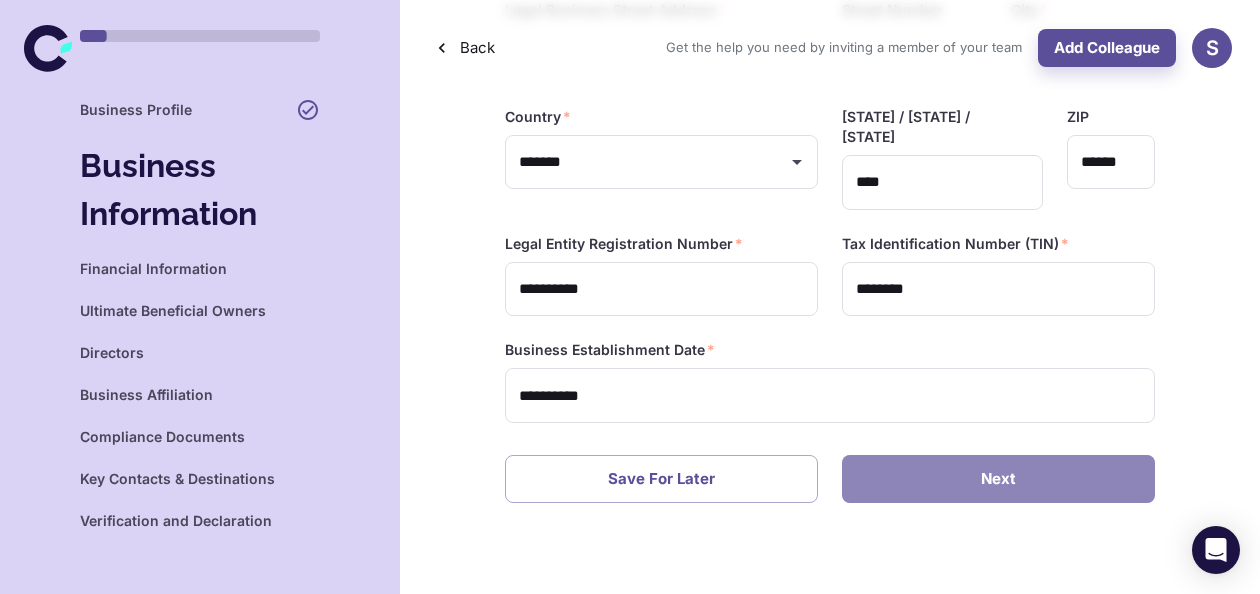 click on "Next" at bounding box center [998, 479] 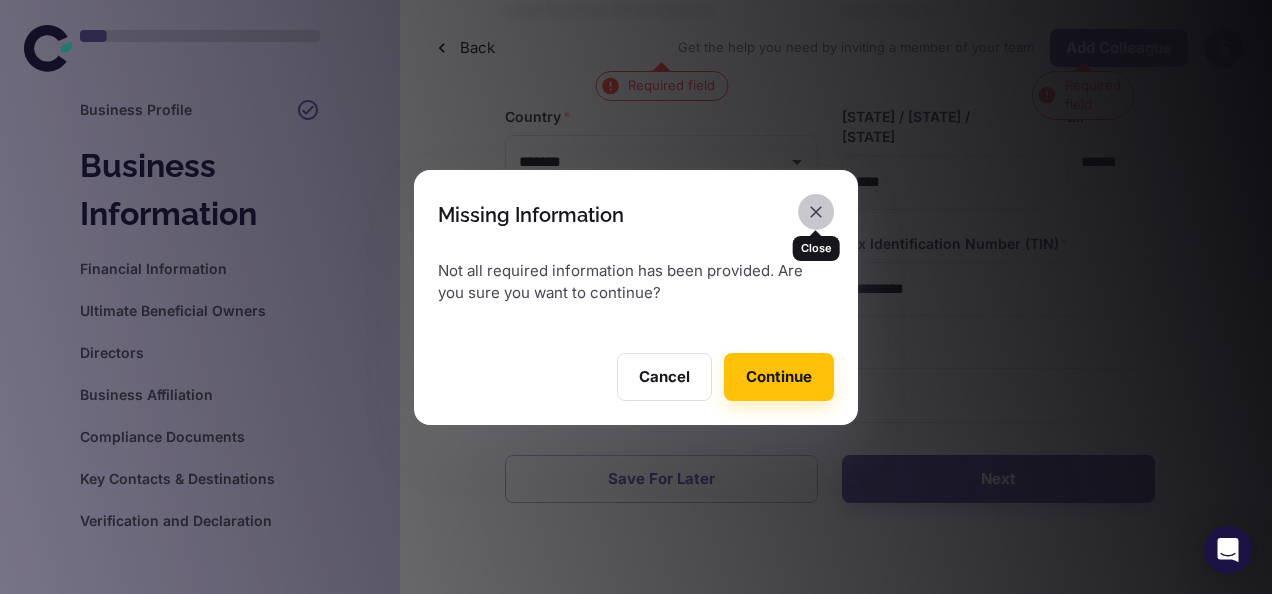 click 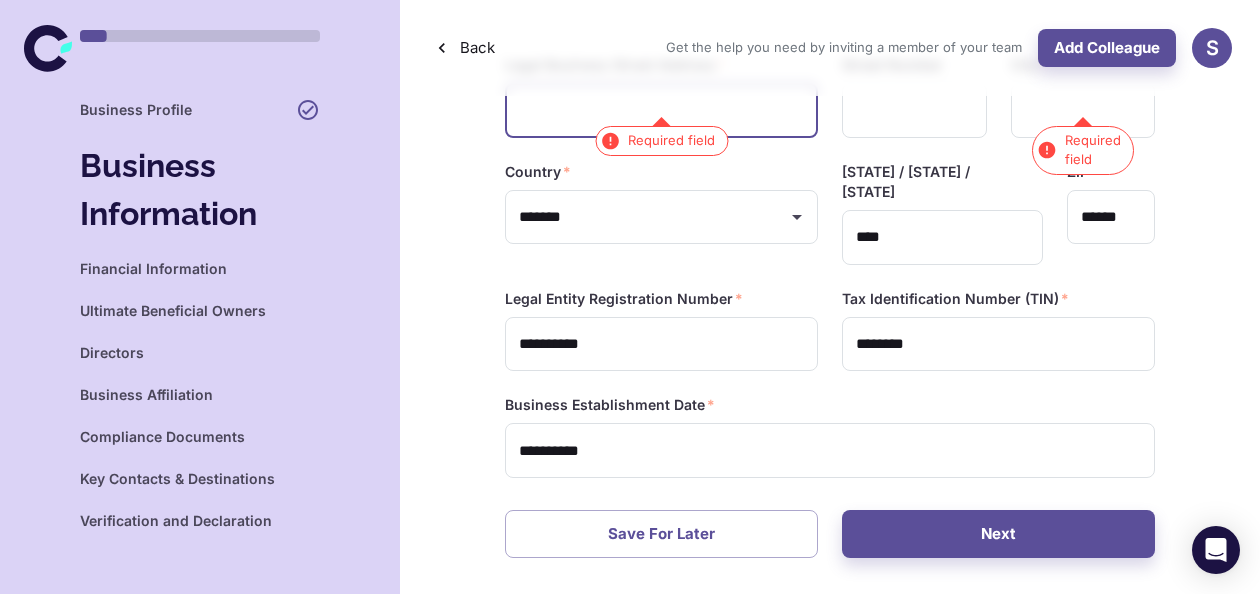 scroll, scrollTop: 0, scrollLeft: 0, axis: both 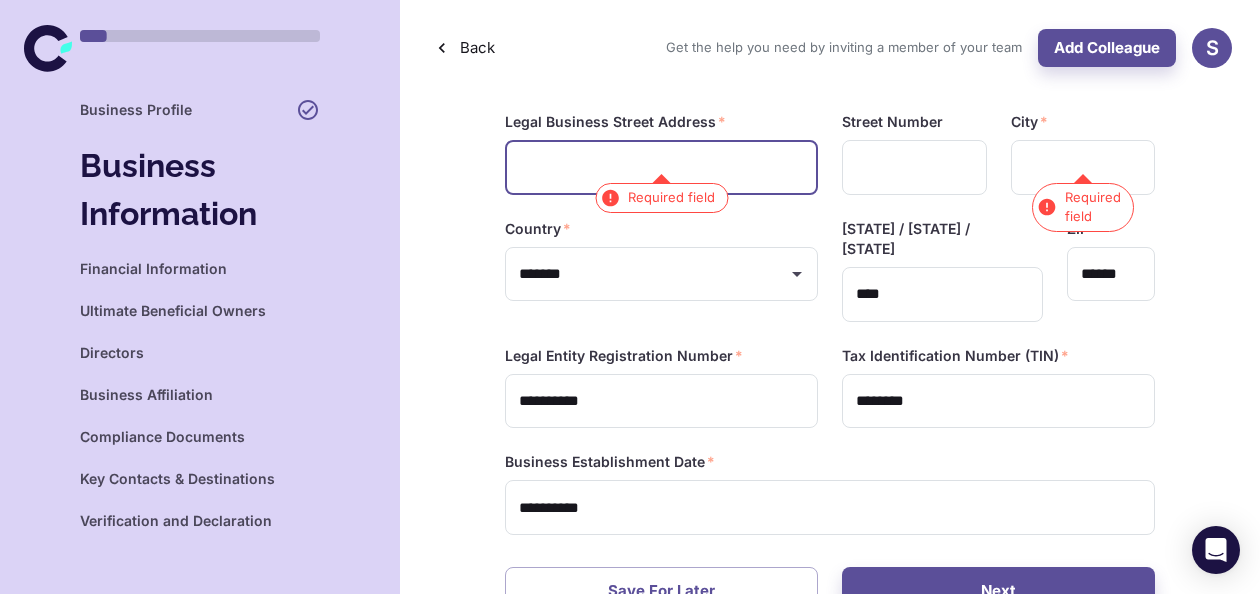 click at bounding box center [661, 167] 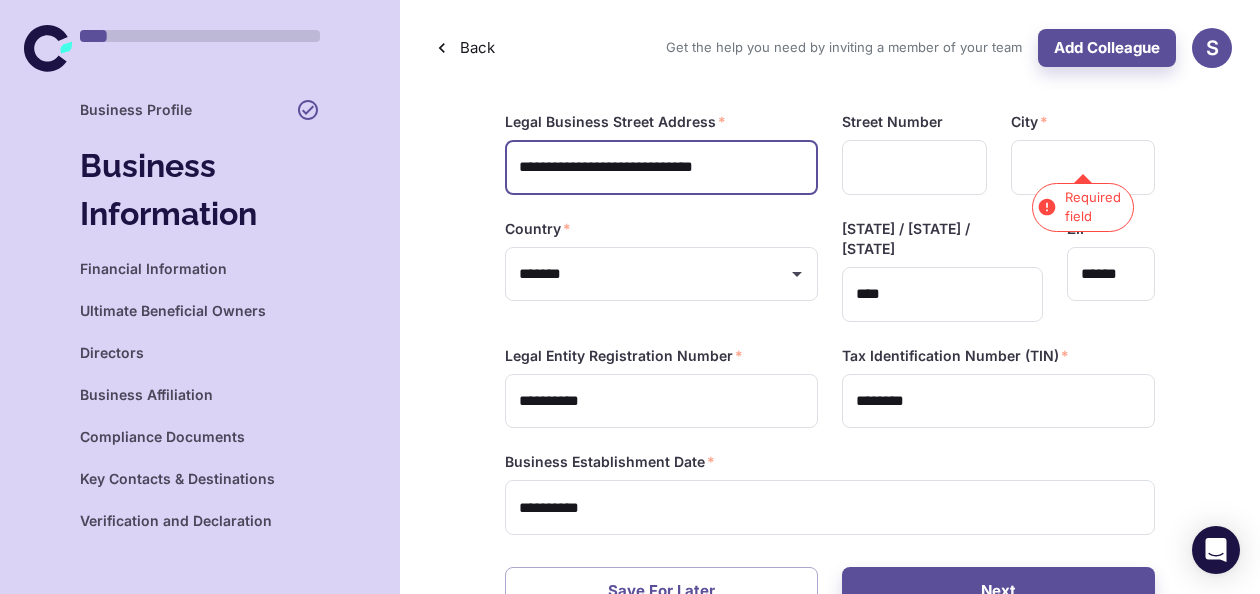 type on "**********" 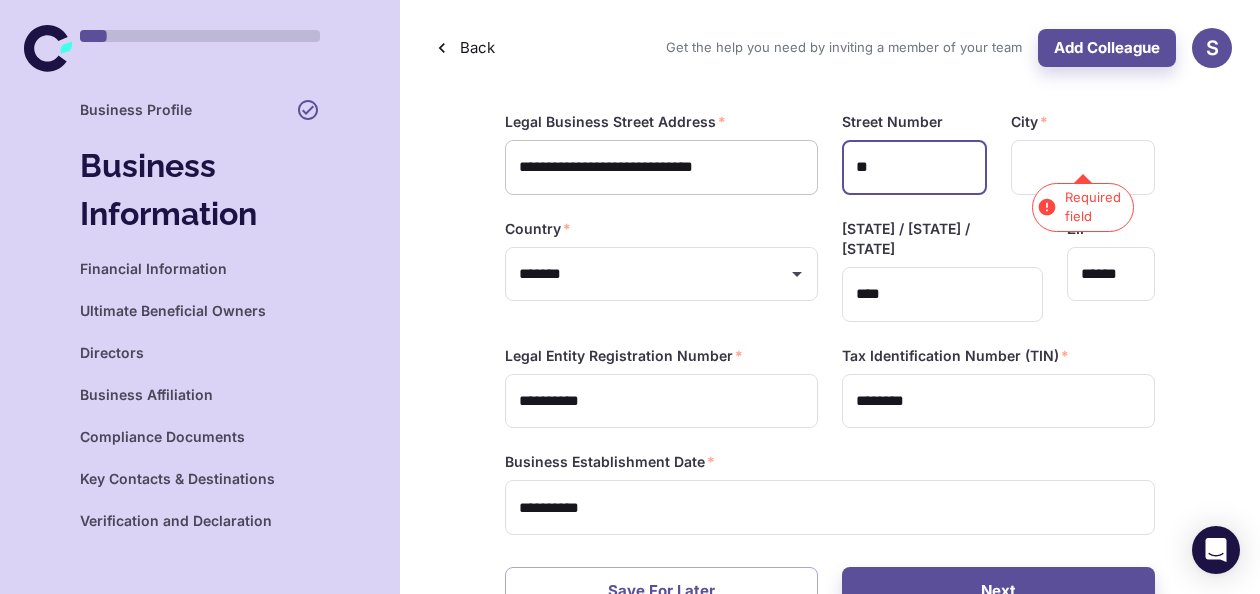 type on "**" 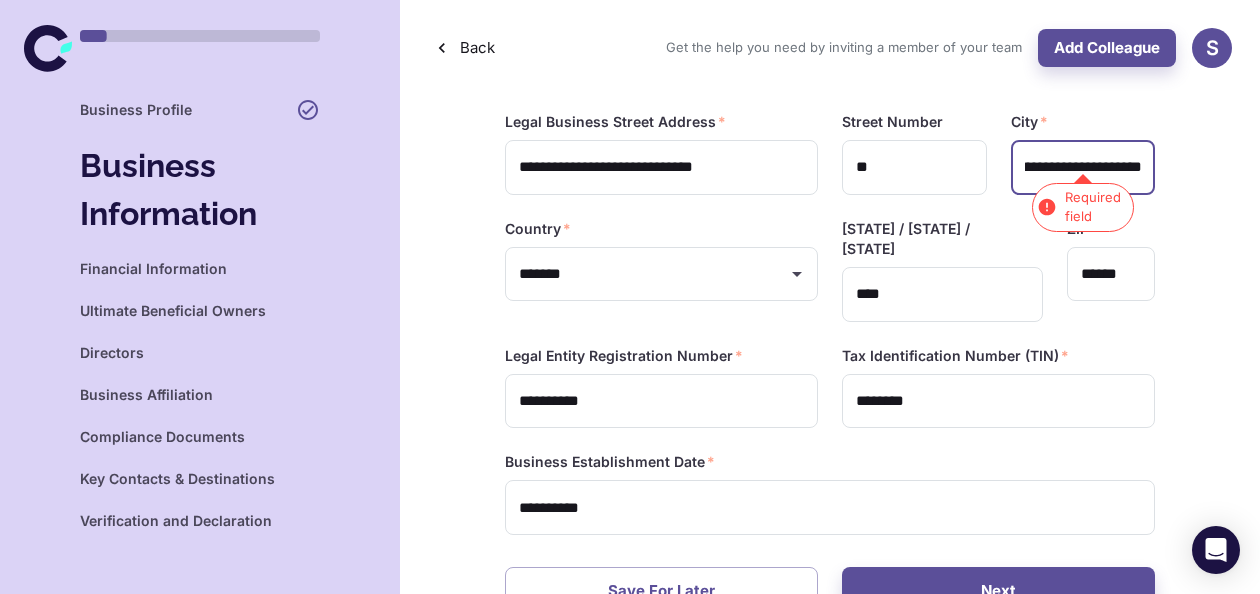 scroll, scrollTop: 0, scrollLeft: 488, axis: horizontal 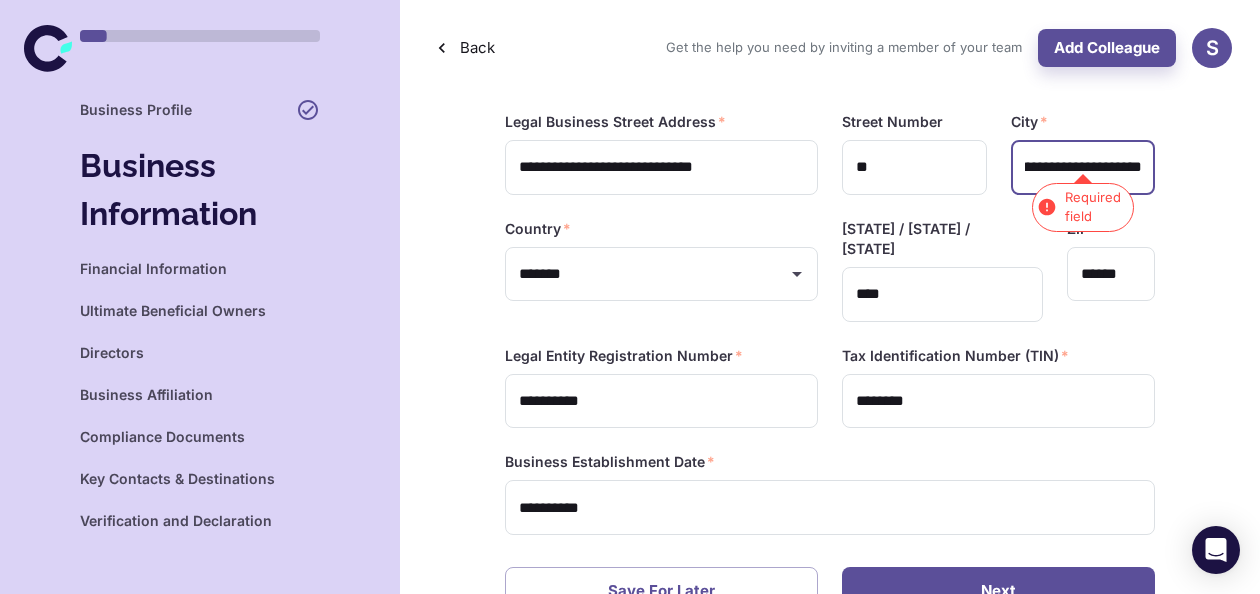 type on "**********" 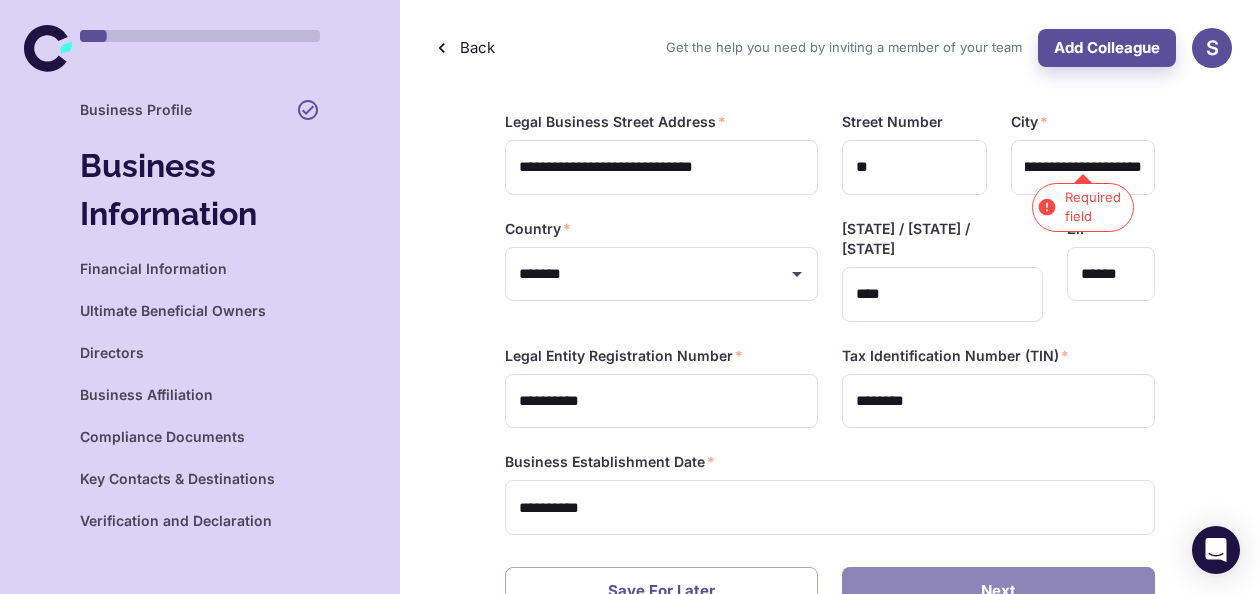 scroll, scrollTop: 0, scrollLeft: 0, axis: both 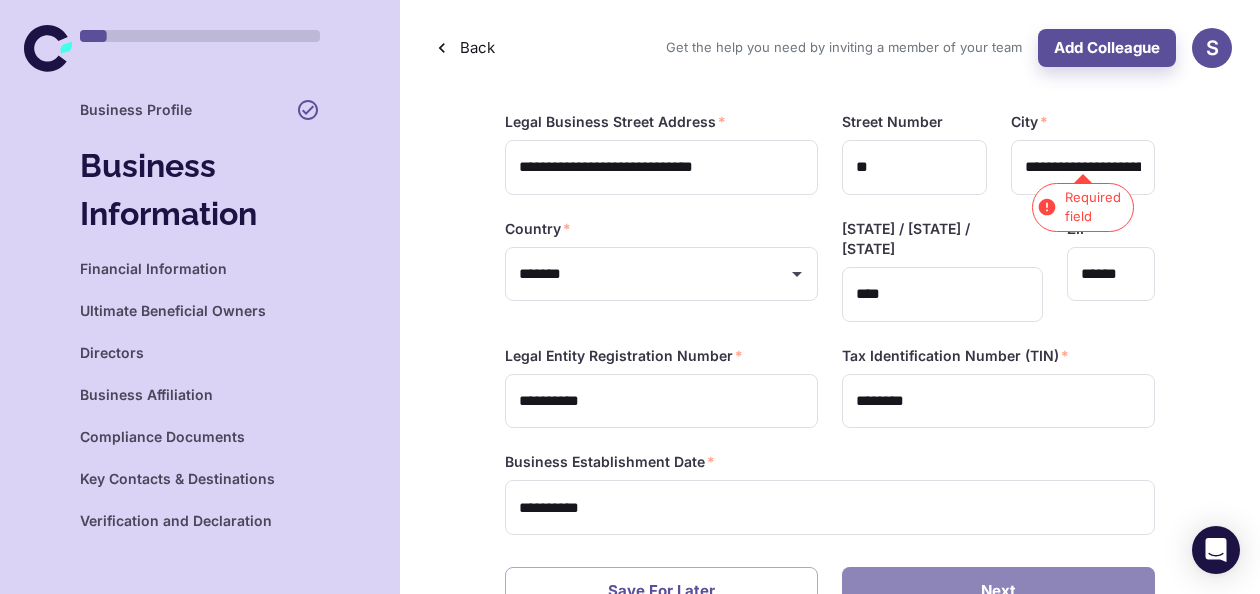 click on "Next" at bounding box center (998, 591) 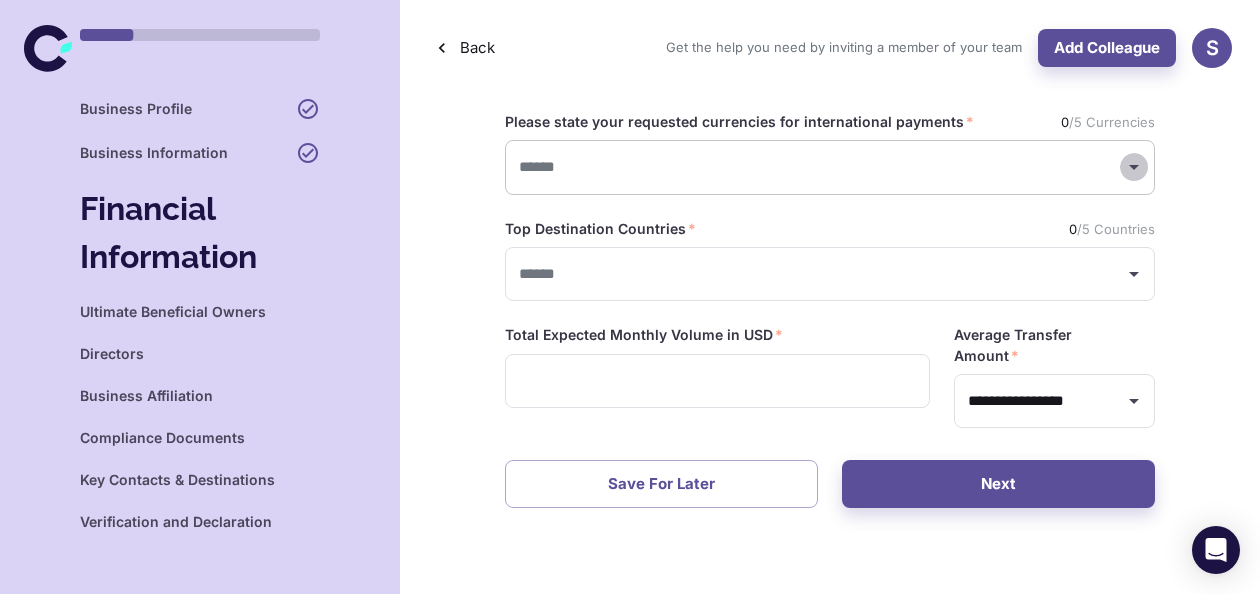 click 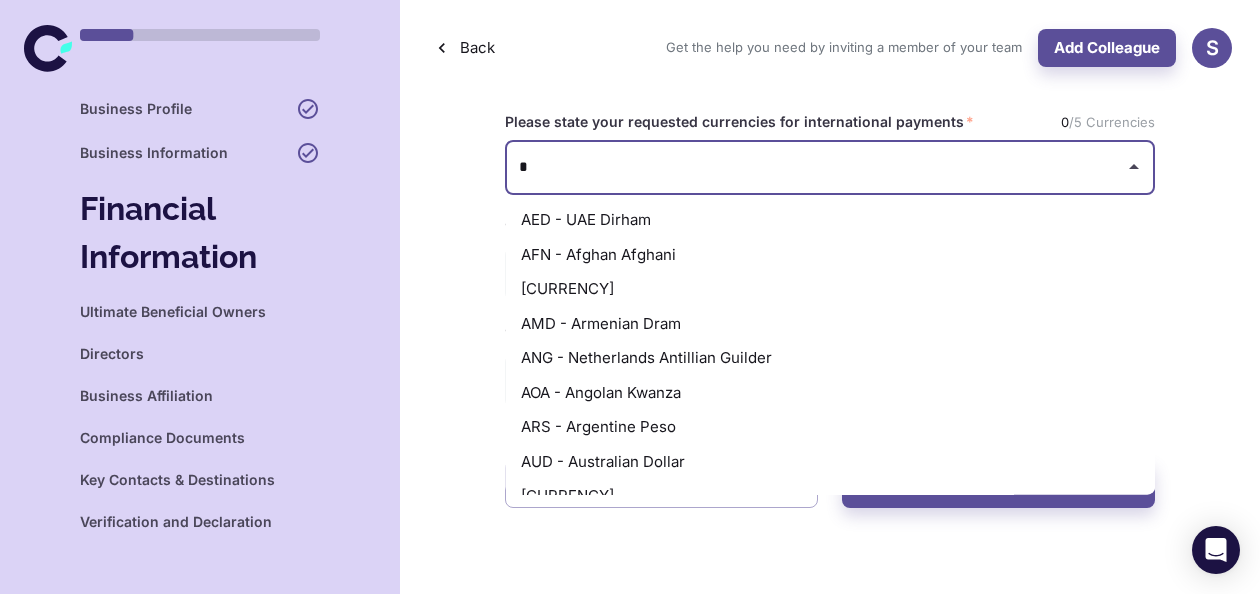 type on "**" 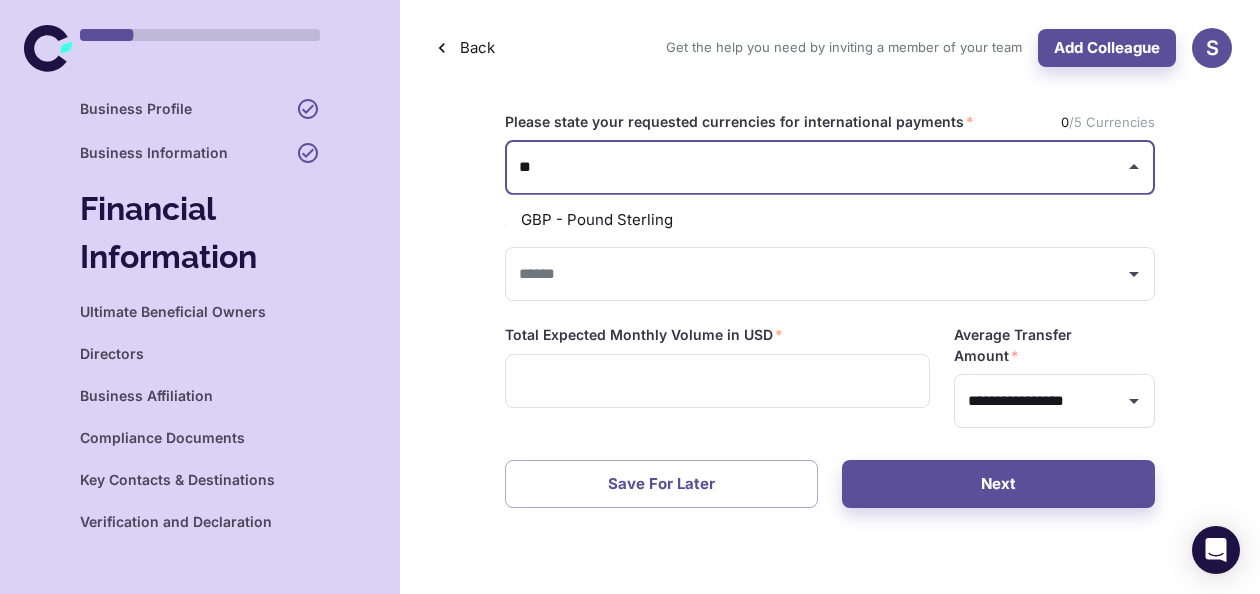 click on "GBP - Pound Sterling" at bounding box center [830, 220] 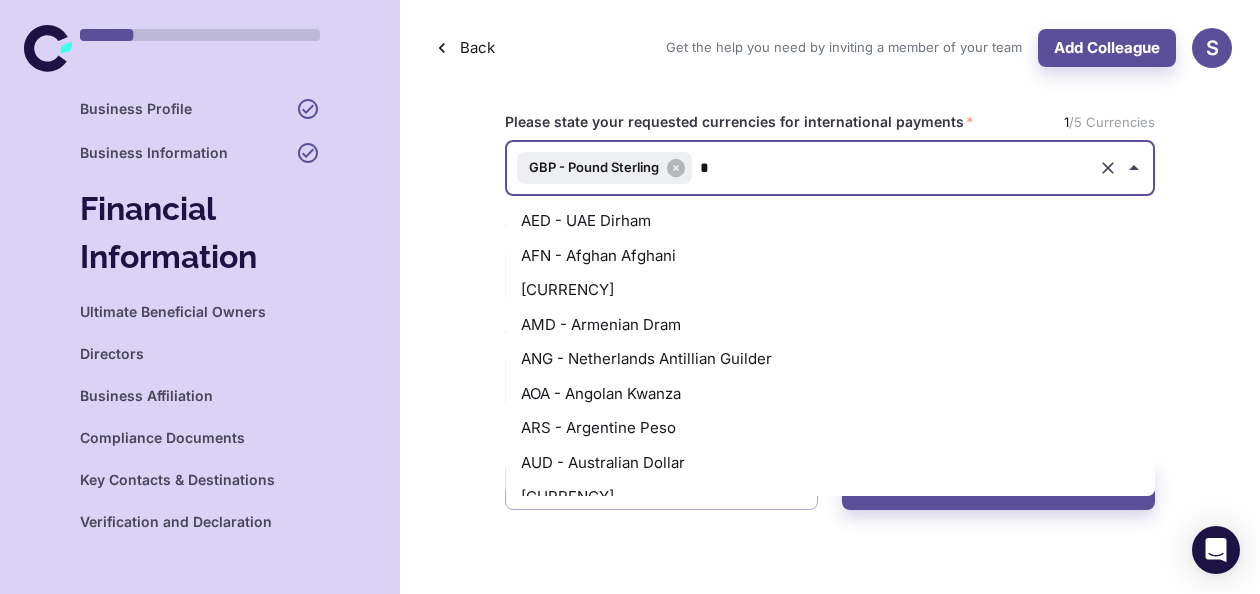 scroll, scrollTop: 1330, scrollLeft: 0, axis: vertical 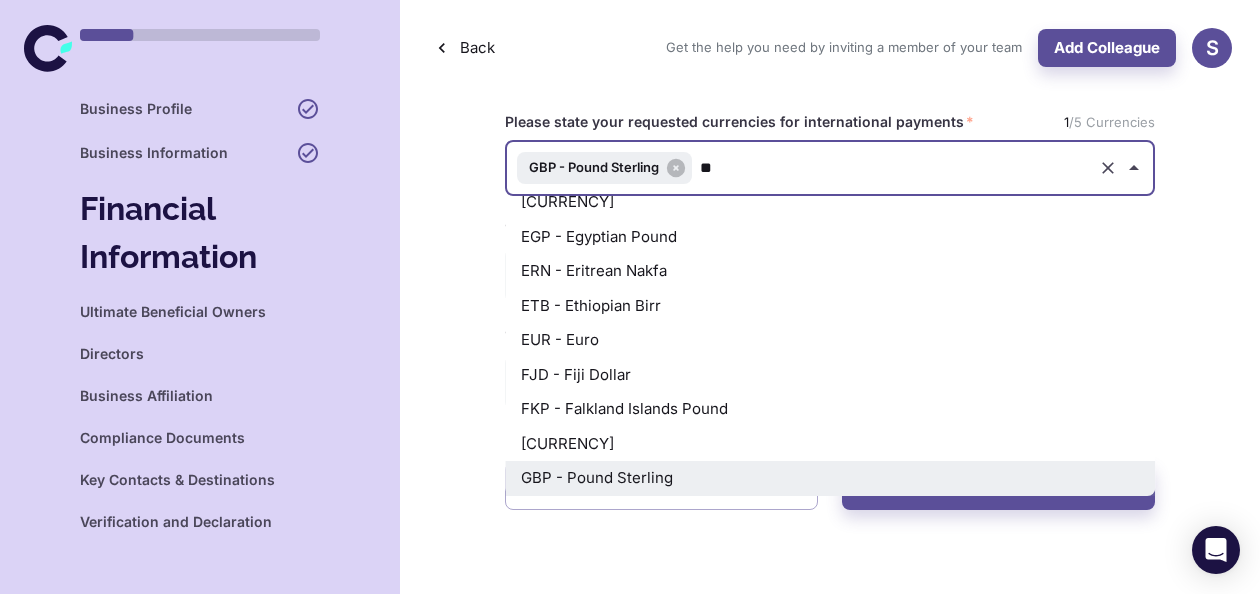 type on "***" 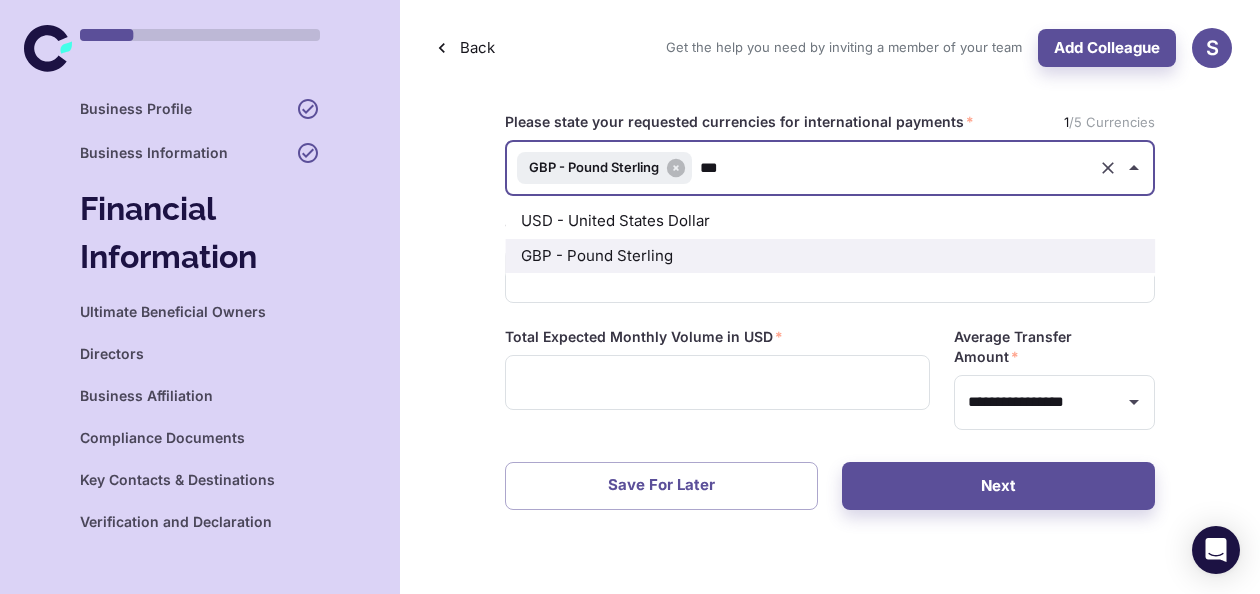 click on "USD - United States Dollar" at bounding box center (830, 221) 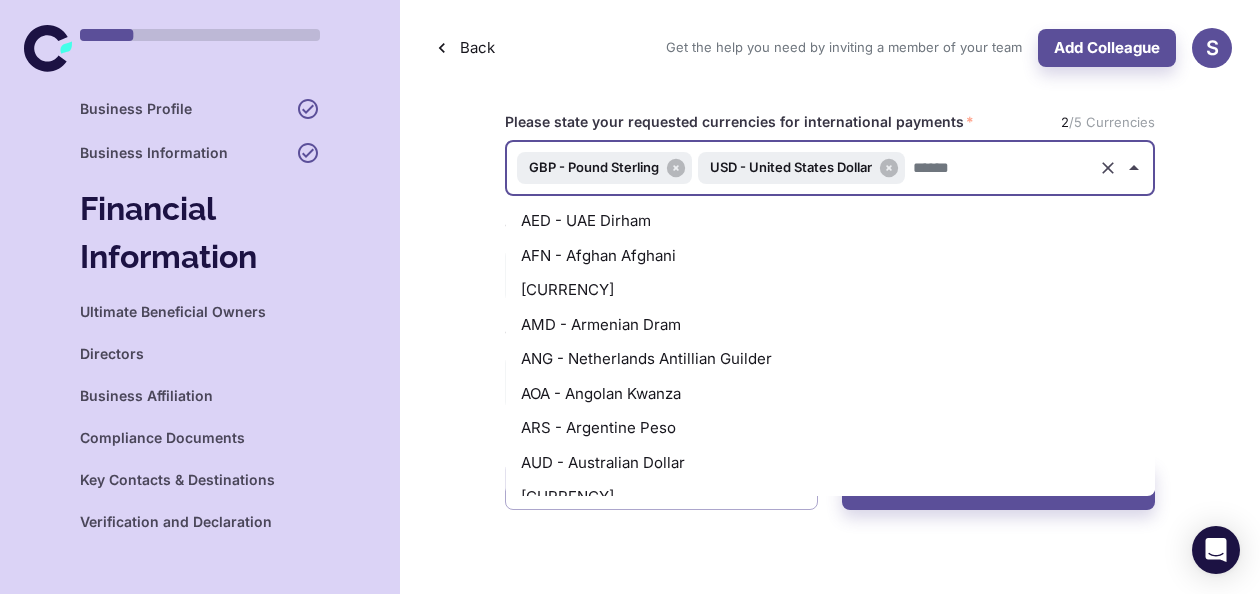 click on "AUD - Australian Dollar" at bounding box center [830, 463] 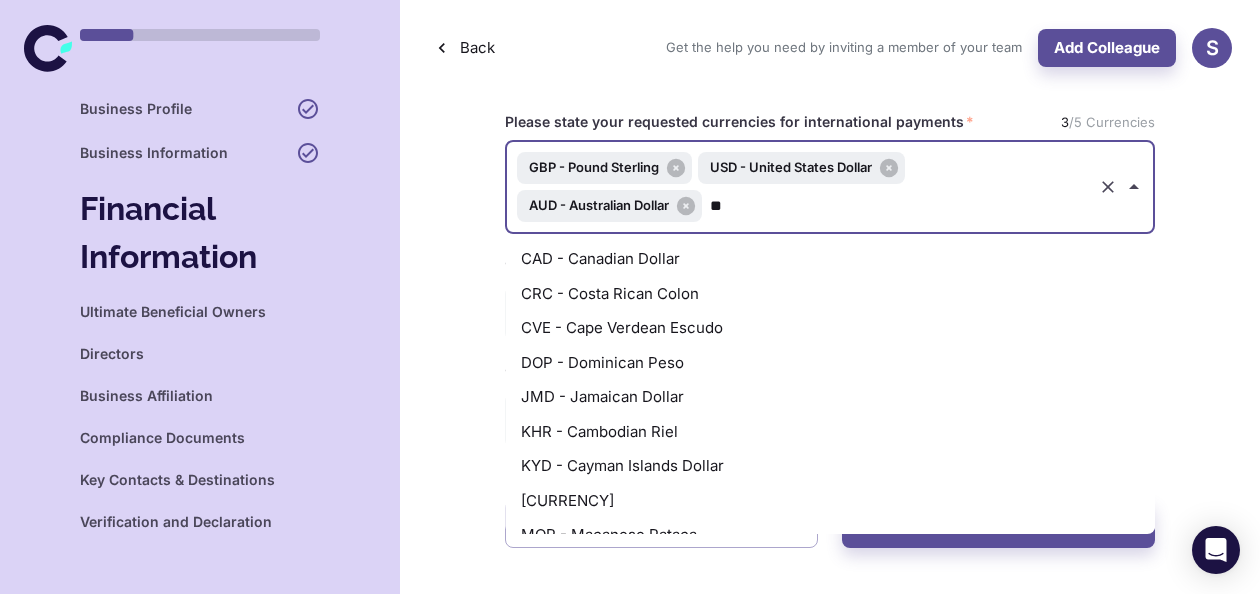 scroll, scrollTop: 295, scrollLeft: 0, axis: vertical 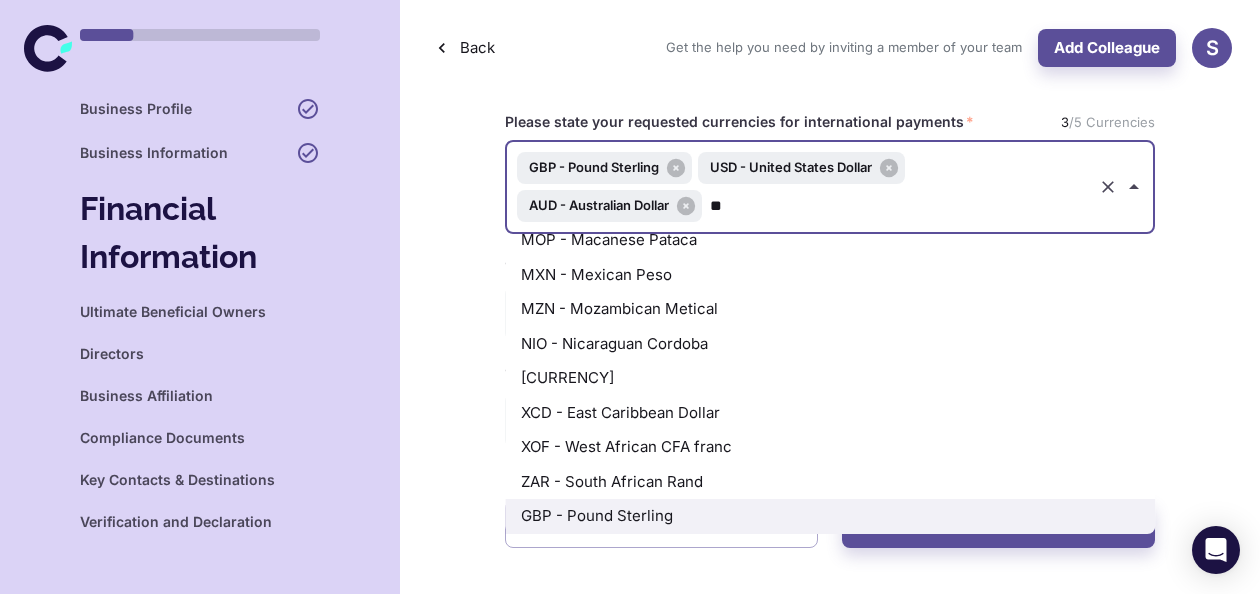 type on "***" 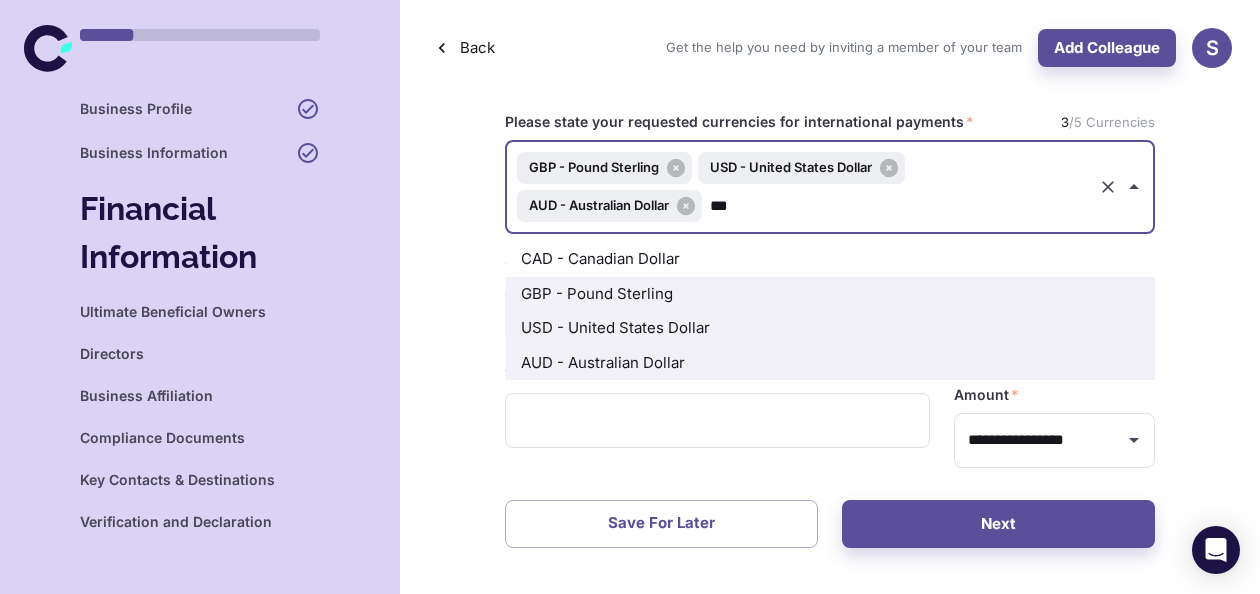 click on "CAD - Canadian Dollar" at bounding box center (830, 259) 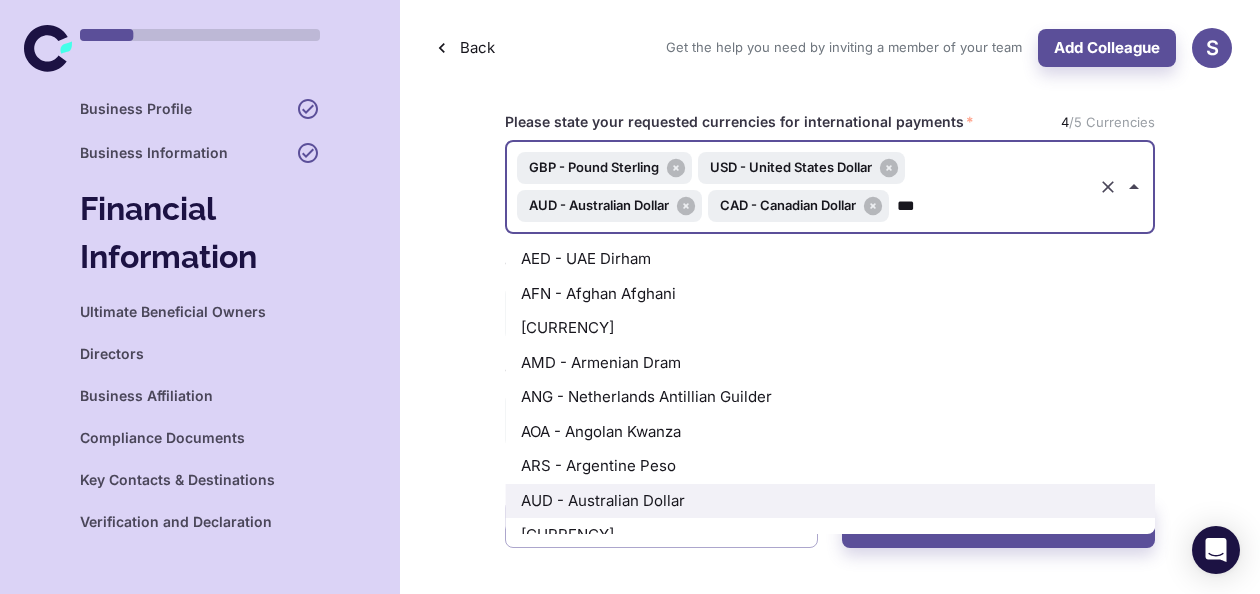 type on "****" 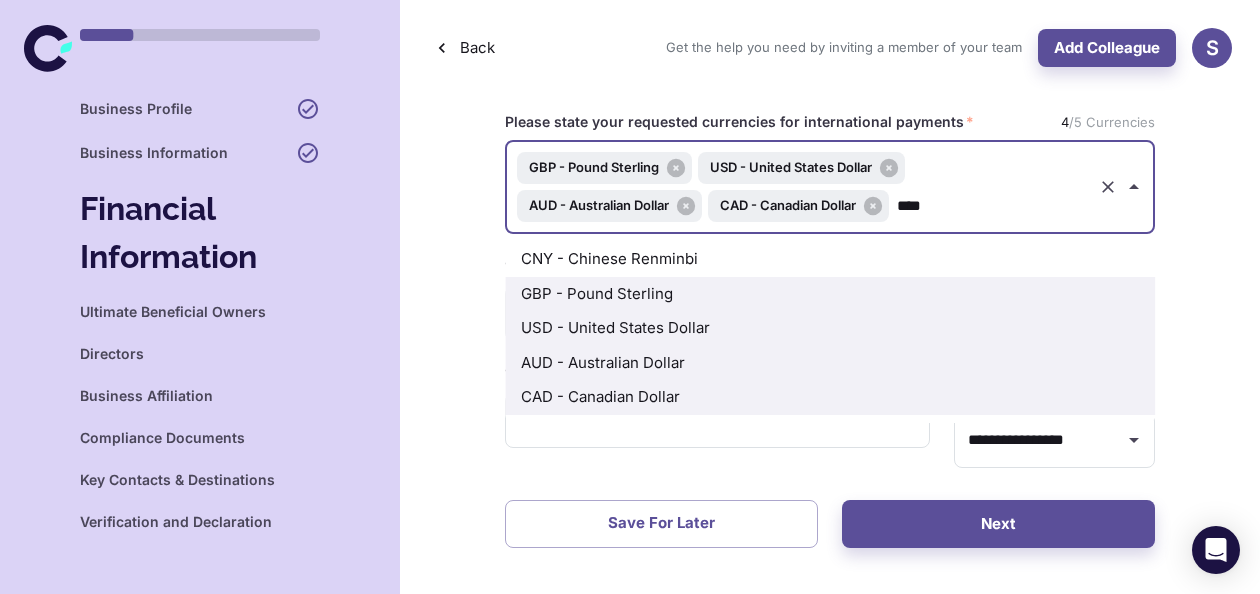 click on "CNY - Chinese Renminbi" at bounding box center [830, 259] 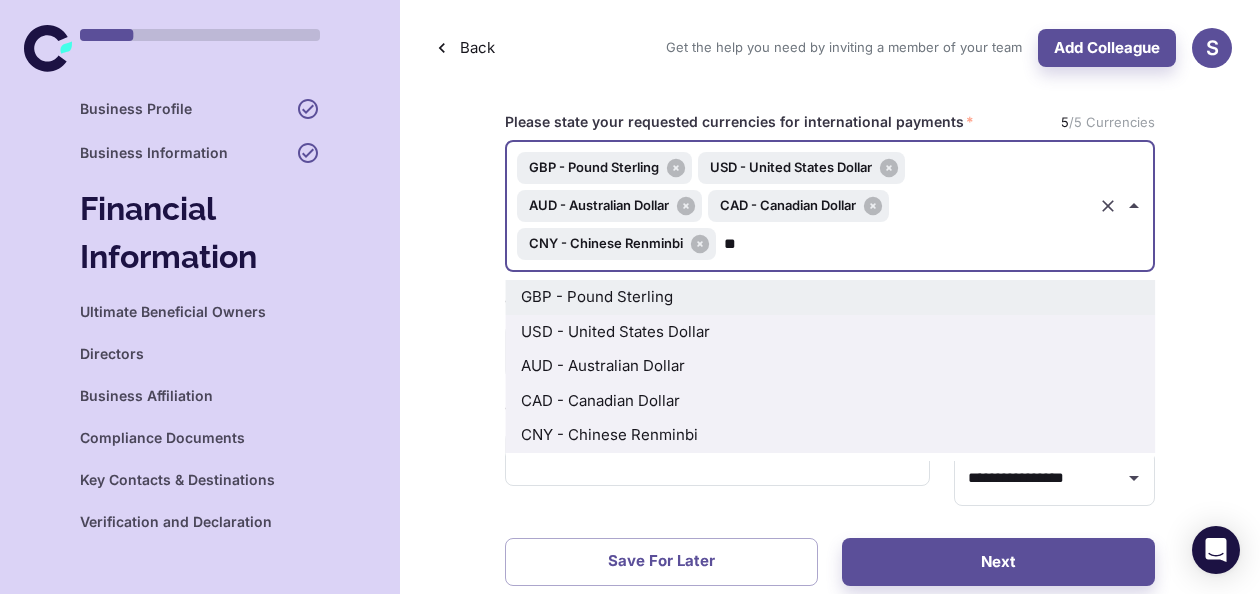 type on "*" 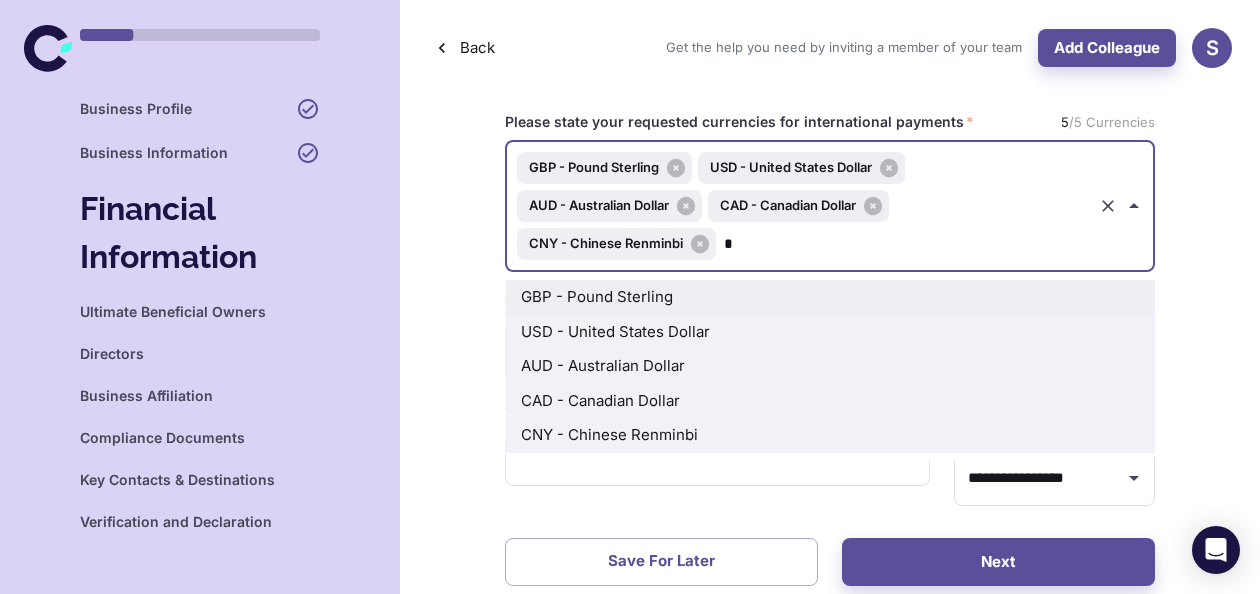 type 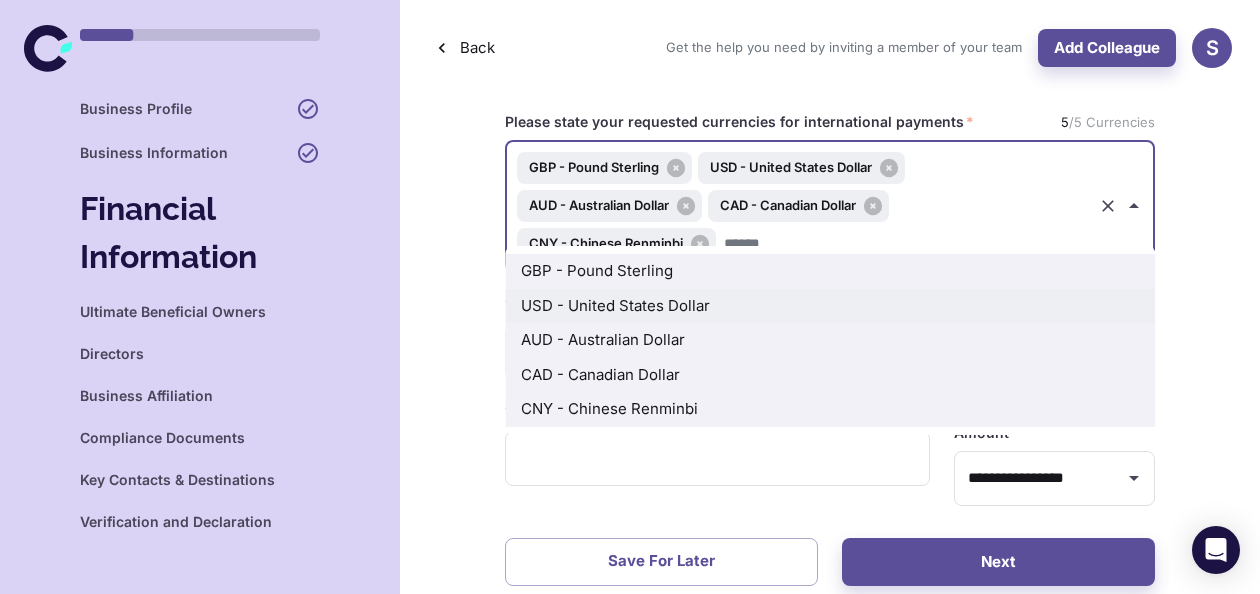scroll, scrollTop: 103, scrollLeft: 0, axis: vertical 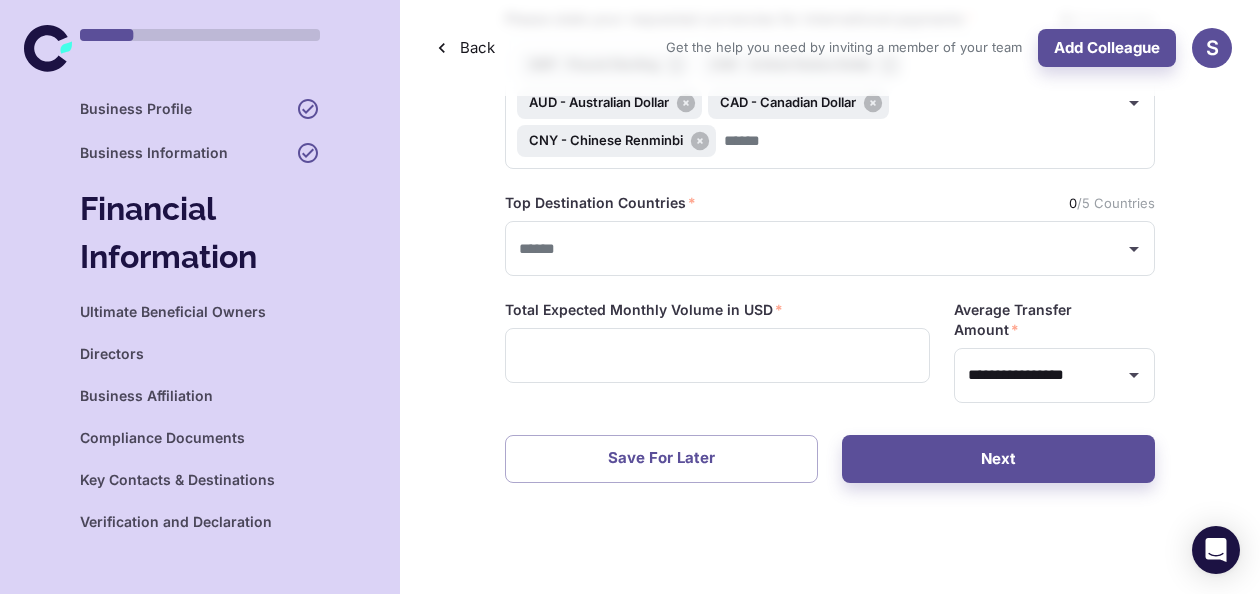 click on "Total Expected Monthly Volume in USD   * ​" at bounding box center [705, 339] 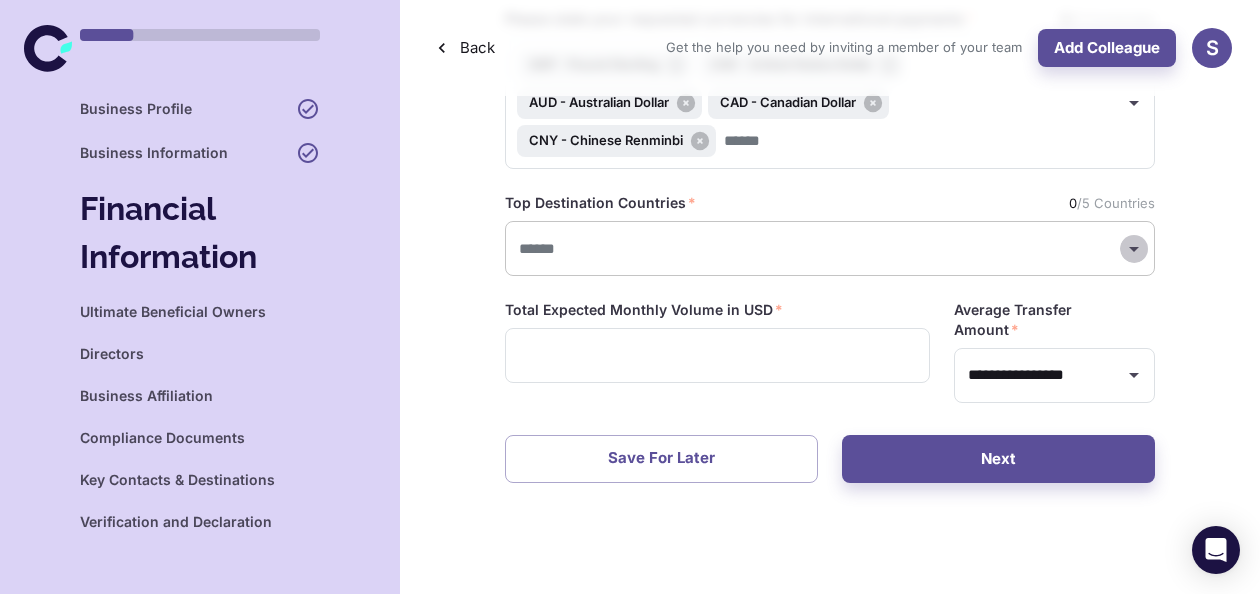 click 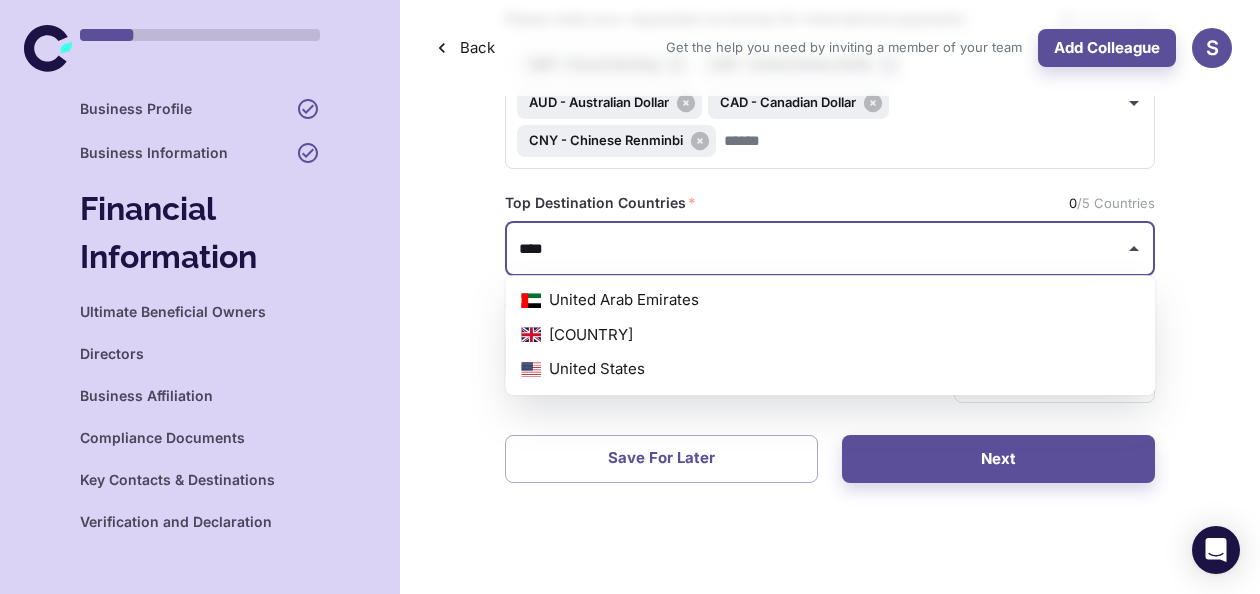 type on "*****" 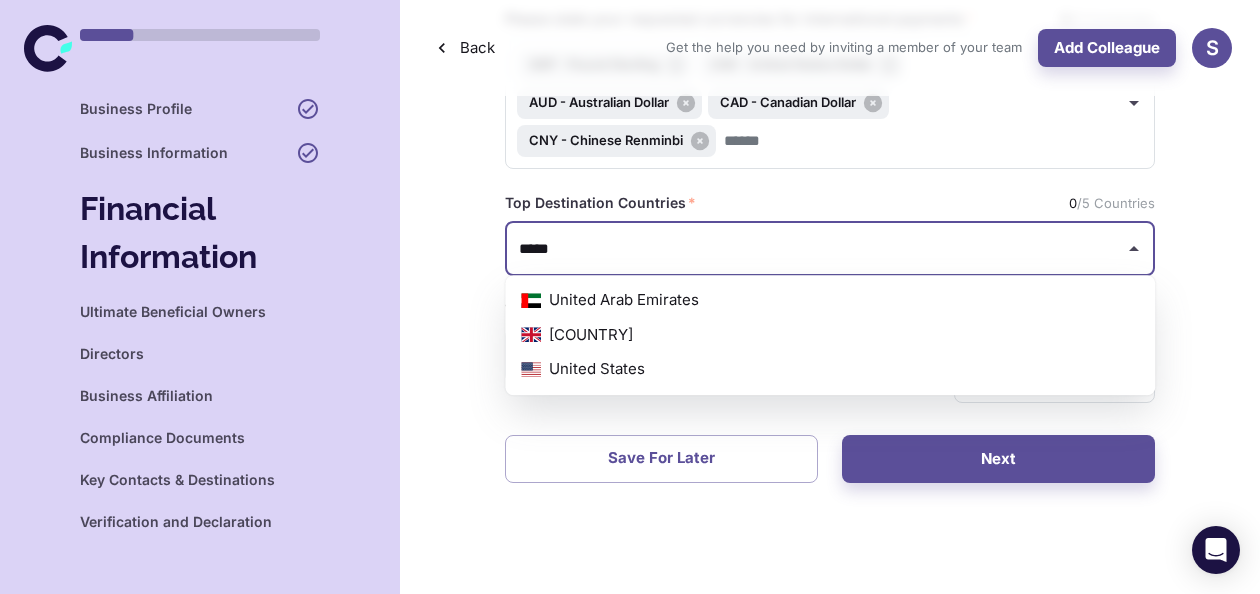 click on "[COUNTRY]" at bounding box center (830, 335) 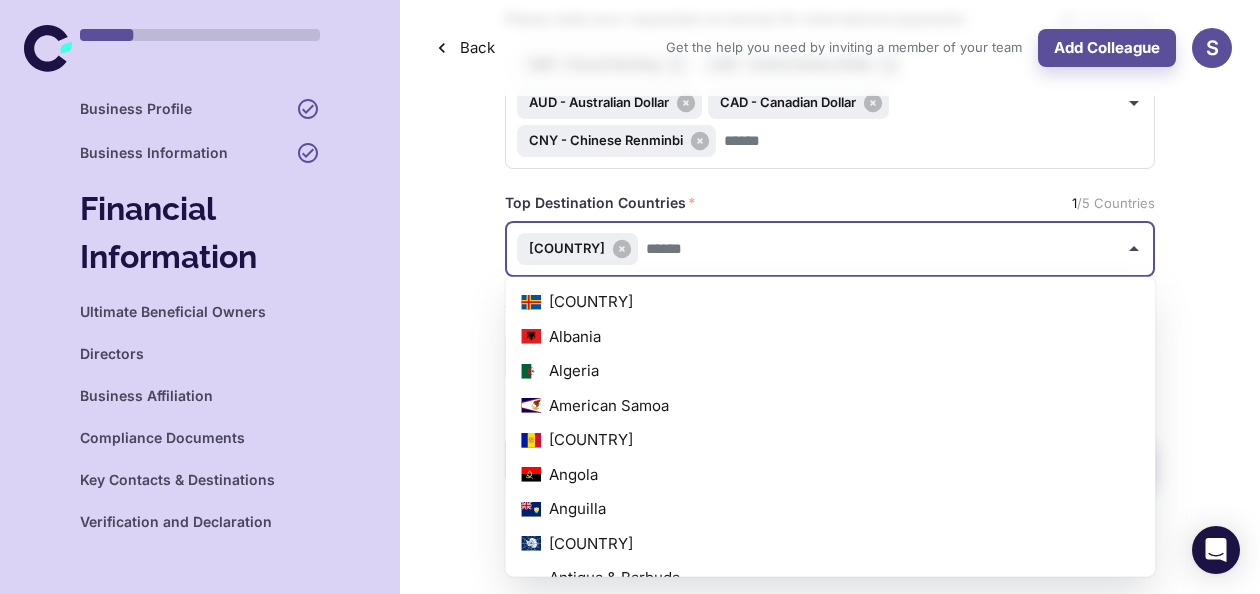 scroll, scrollTop: 7609, scrollLeft: 0, axis: vertical 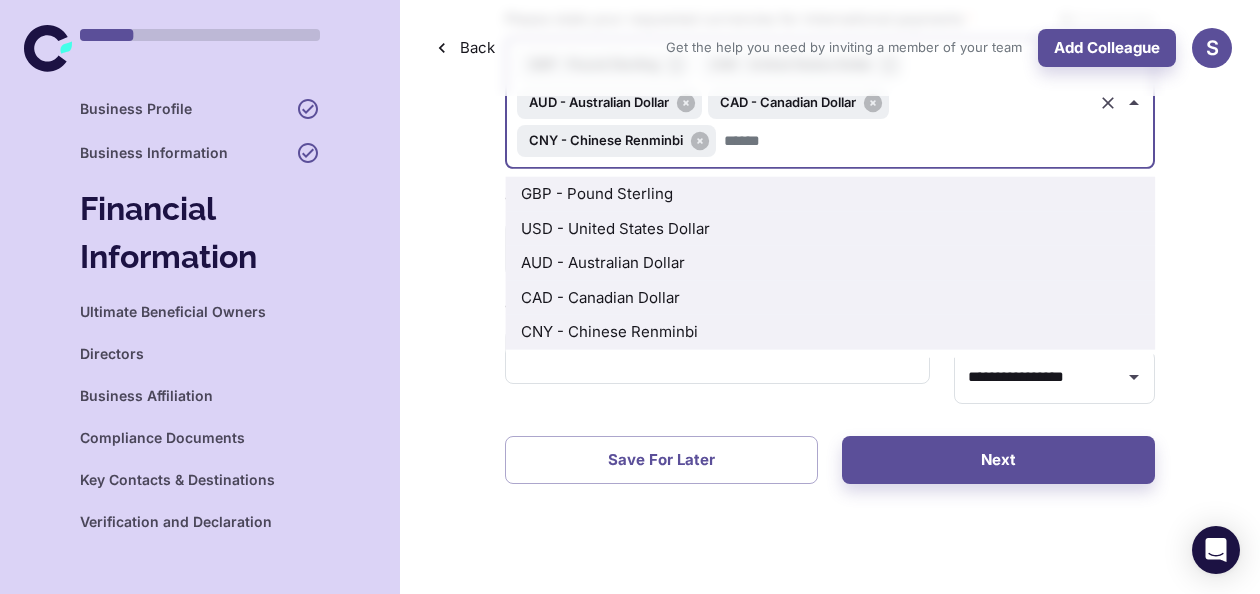 click at bounding box center [904, 141] 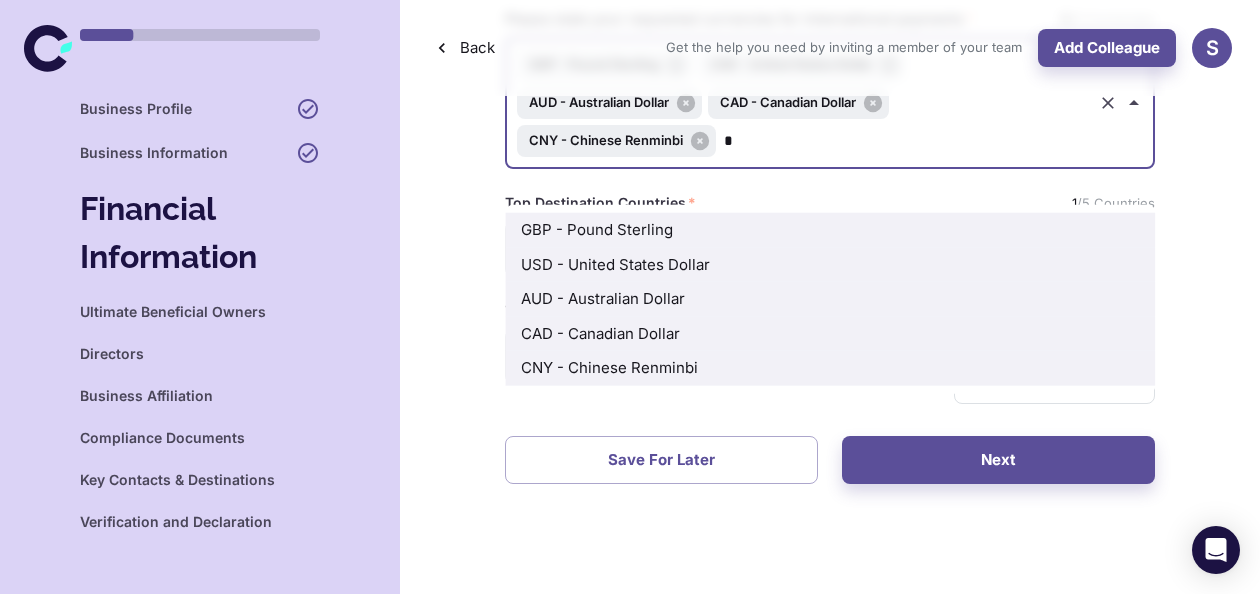 scroll, scrollTop: 67, scrollLeft: 0, axis: vertical 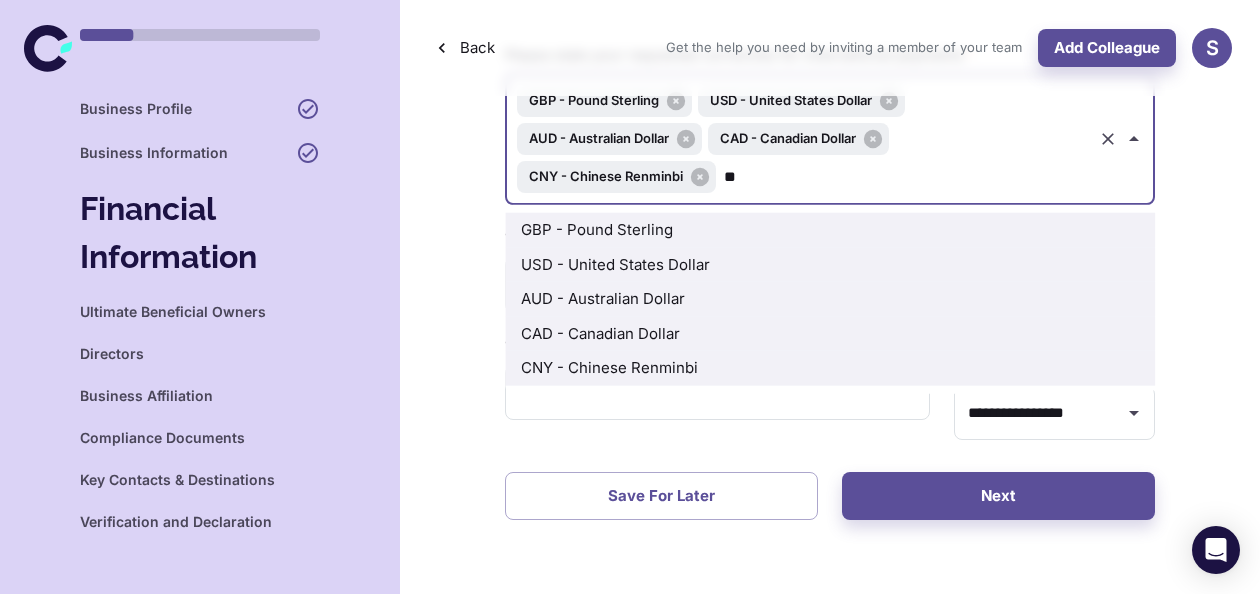 type on "*" 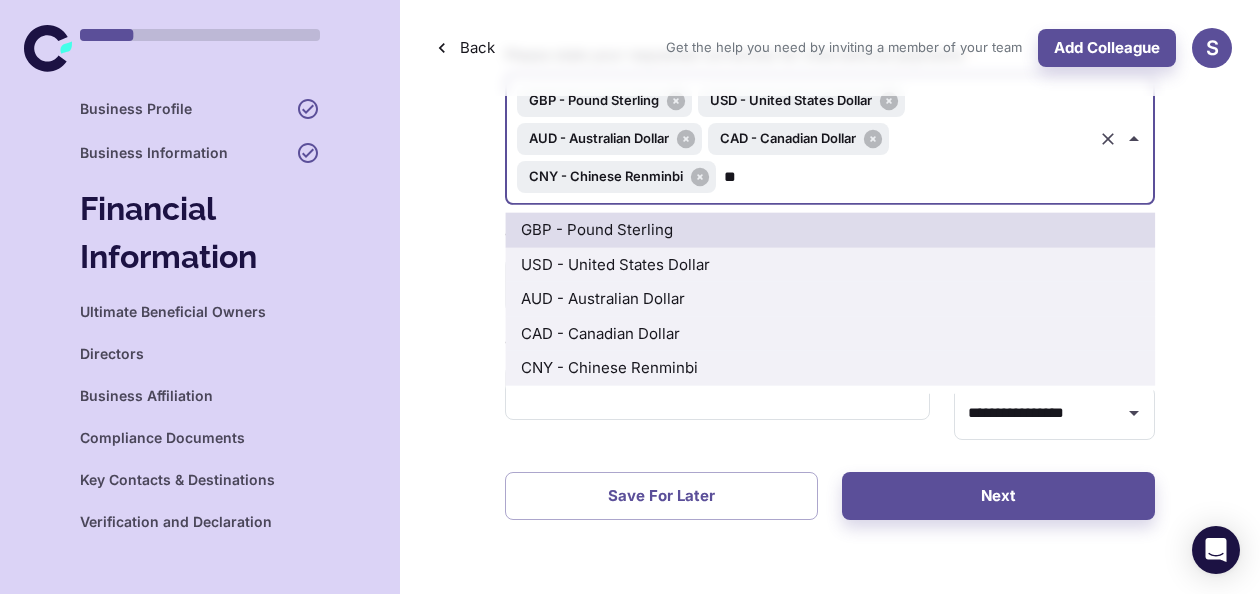 type on "*" 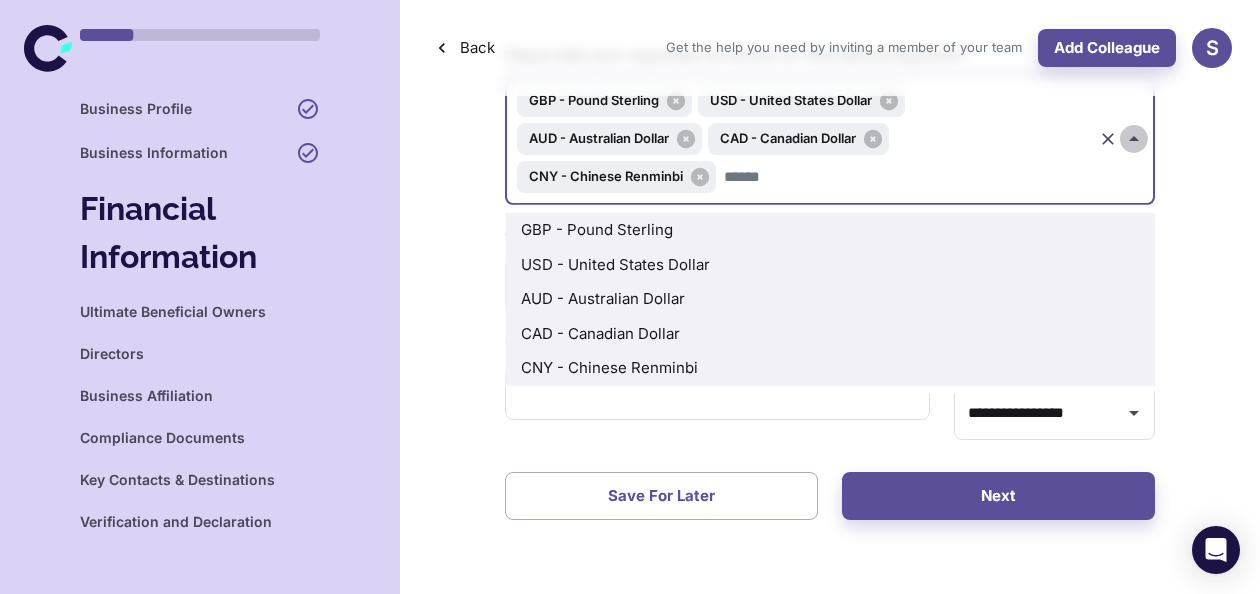 click 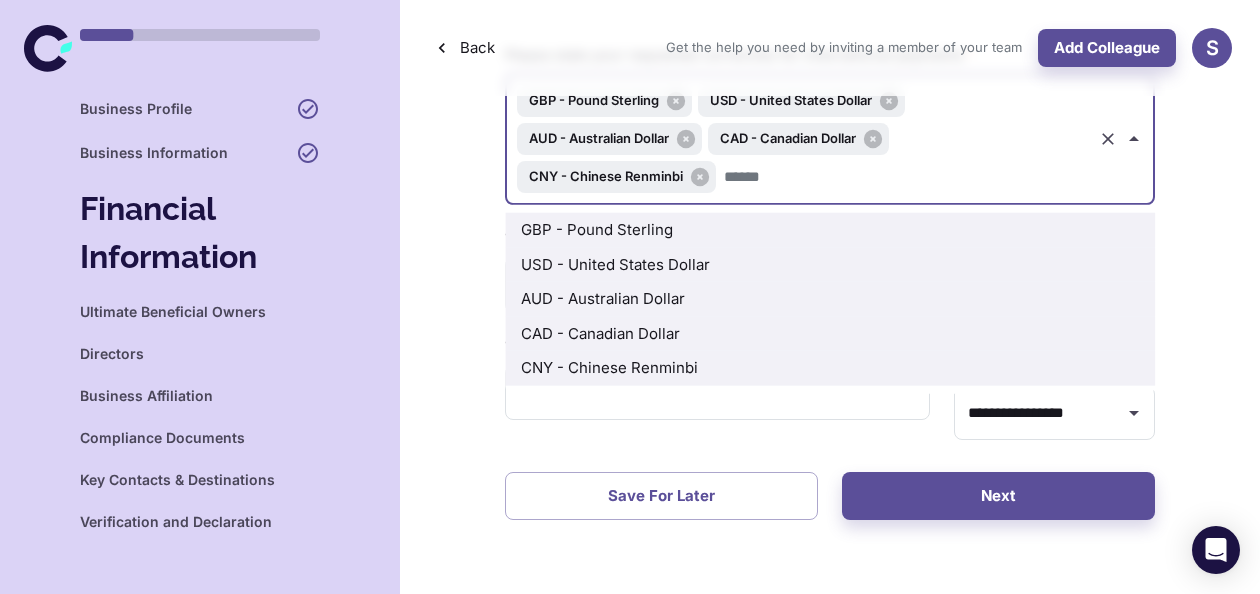 click at bounding box center (904, 177) 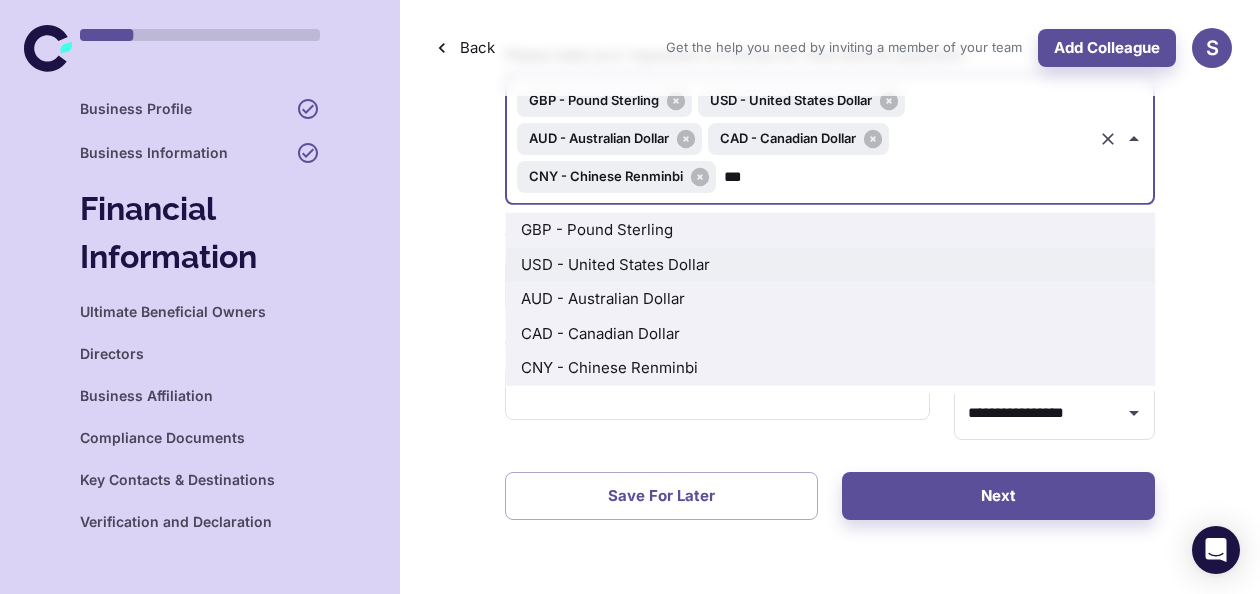 type on "***" 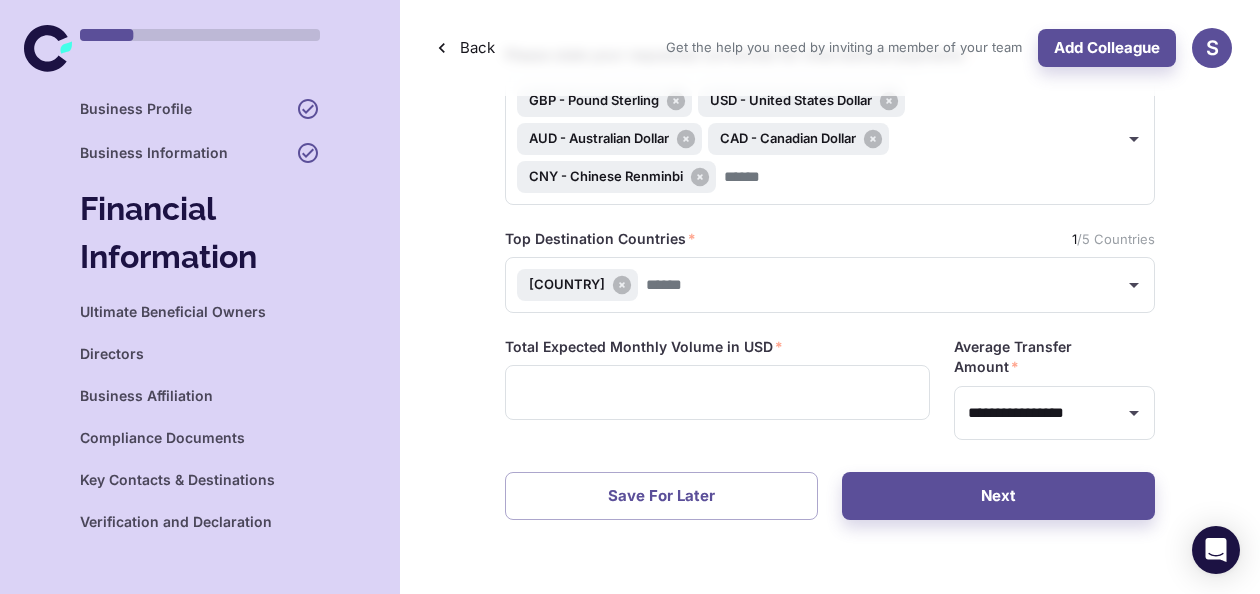 click on "**********" at bounding box center [830, 282] 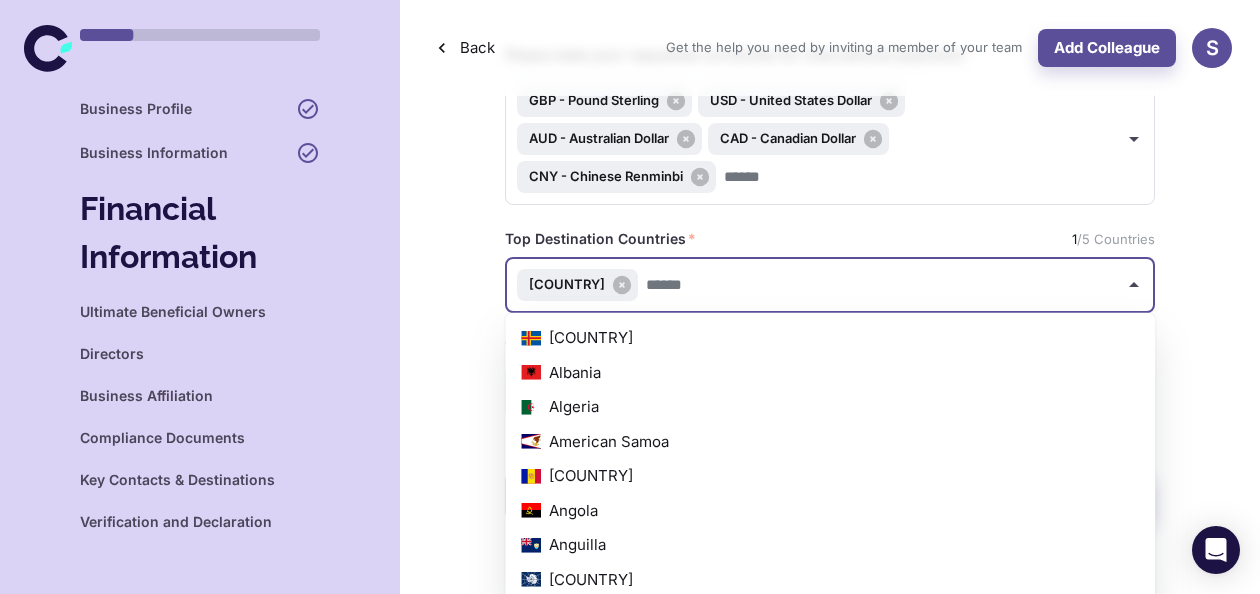 click at bounding box center [878, 285] 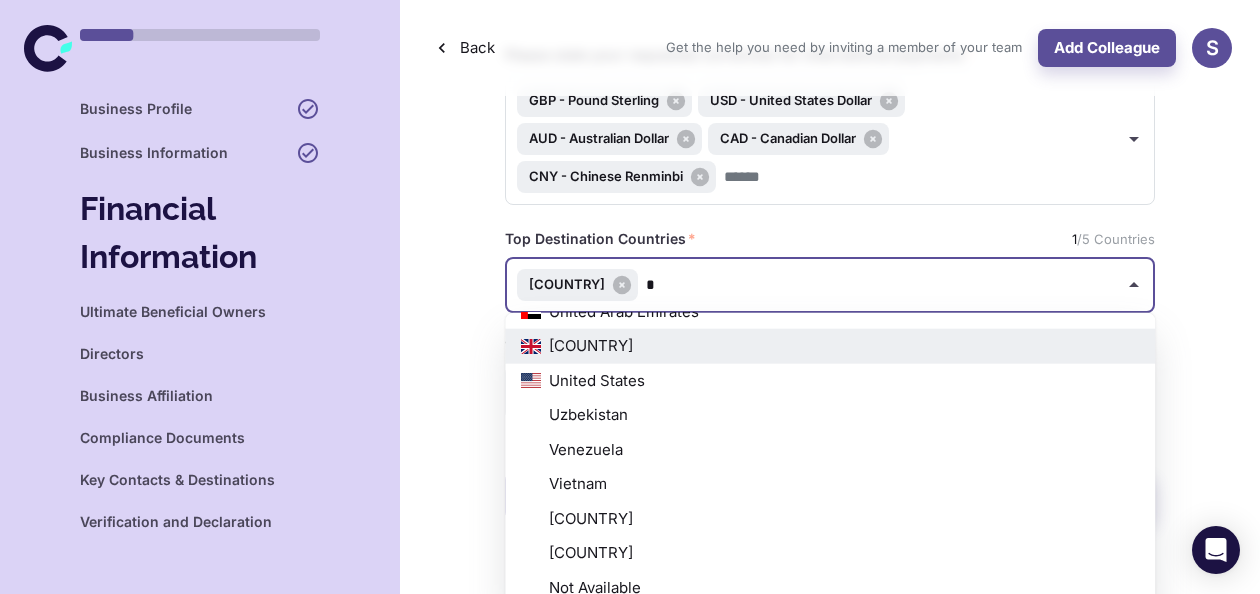 scroll, scrollTop: 3710, scrollLeft: 0, axis: vertical 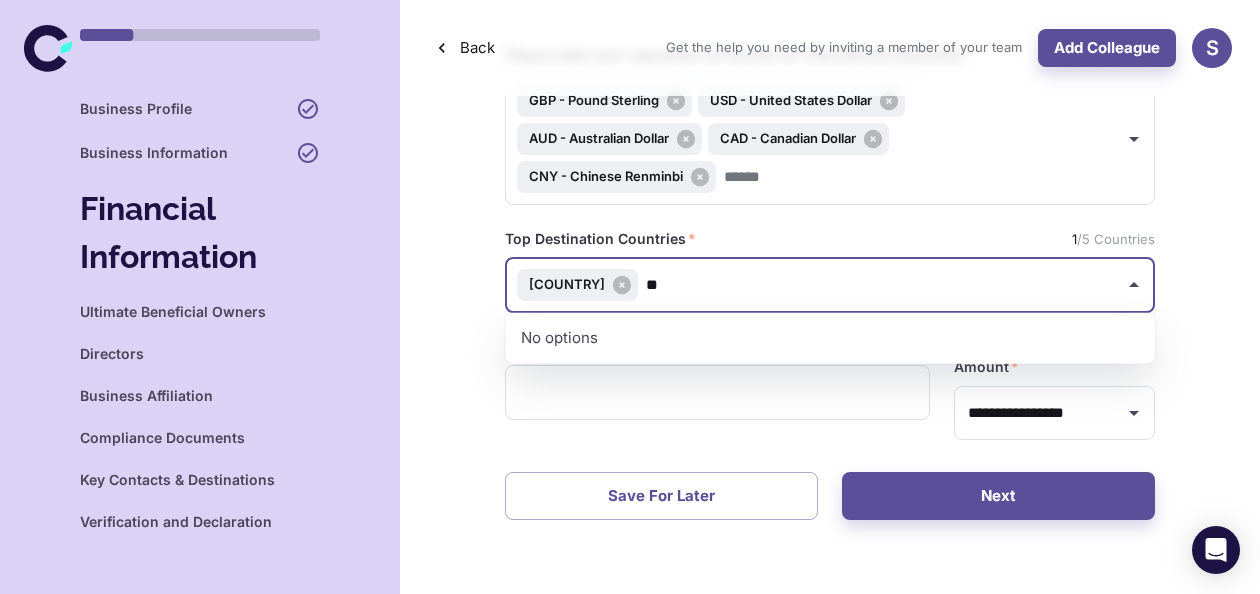 type on "*" 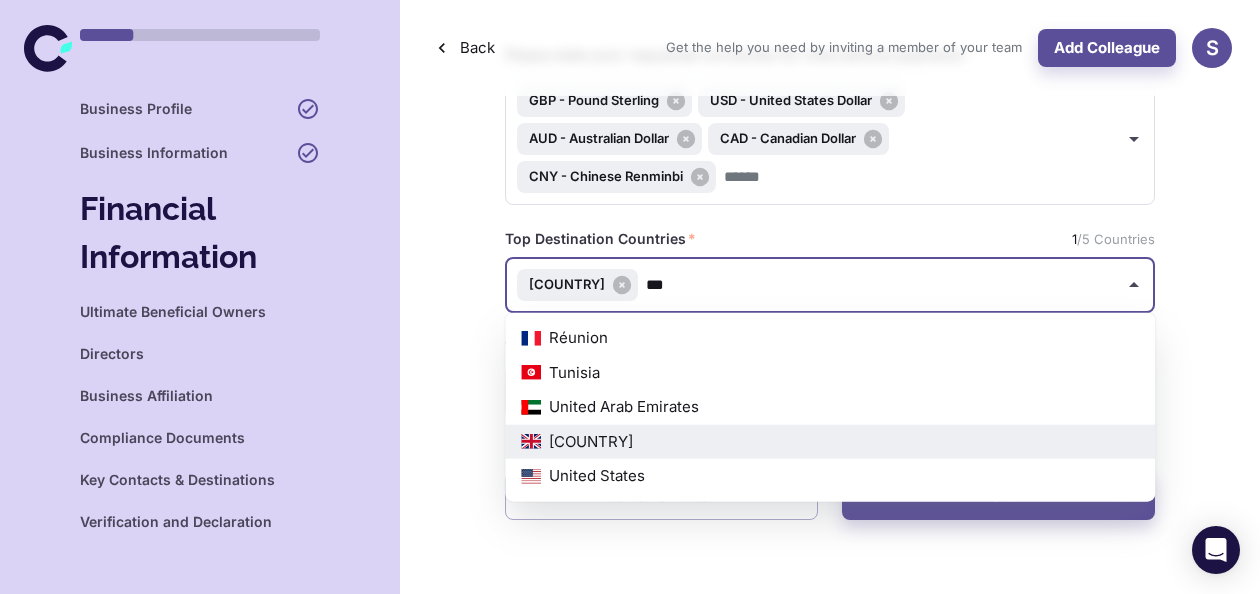 scroll, scrollTop: 0, scrollLeft: 0, axis: both 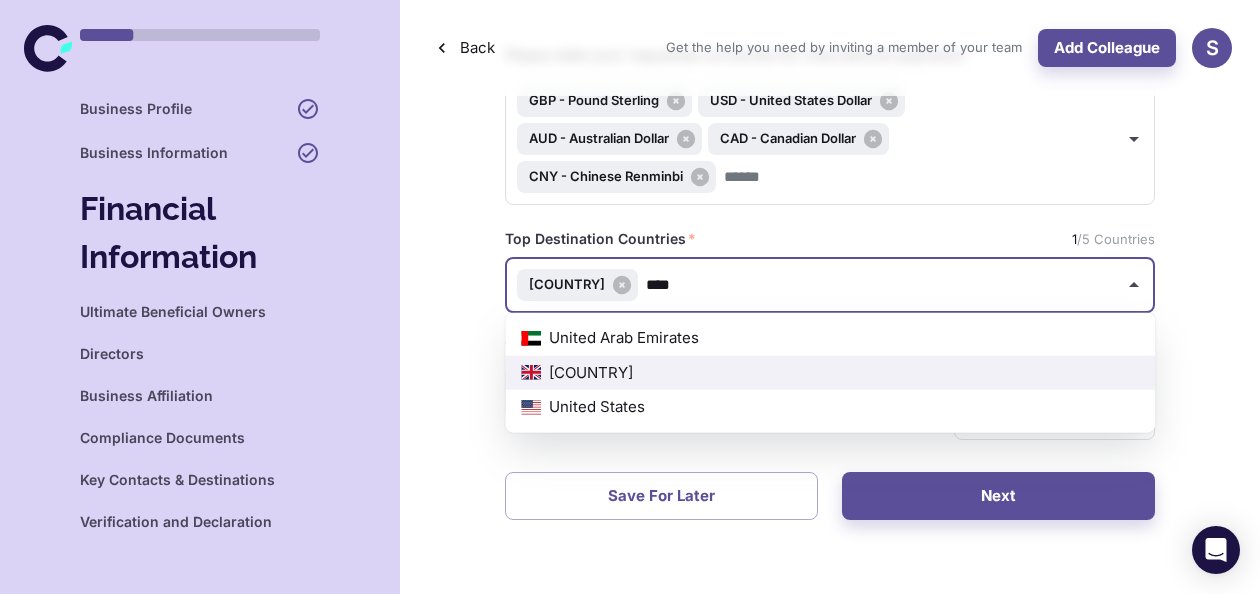 click on "United States" at bounding box center (830, 407) 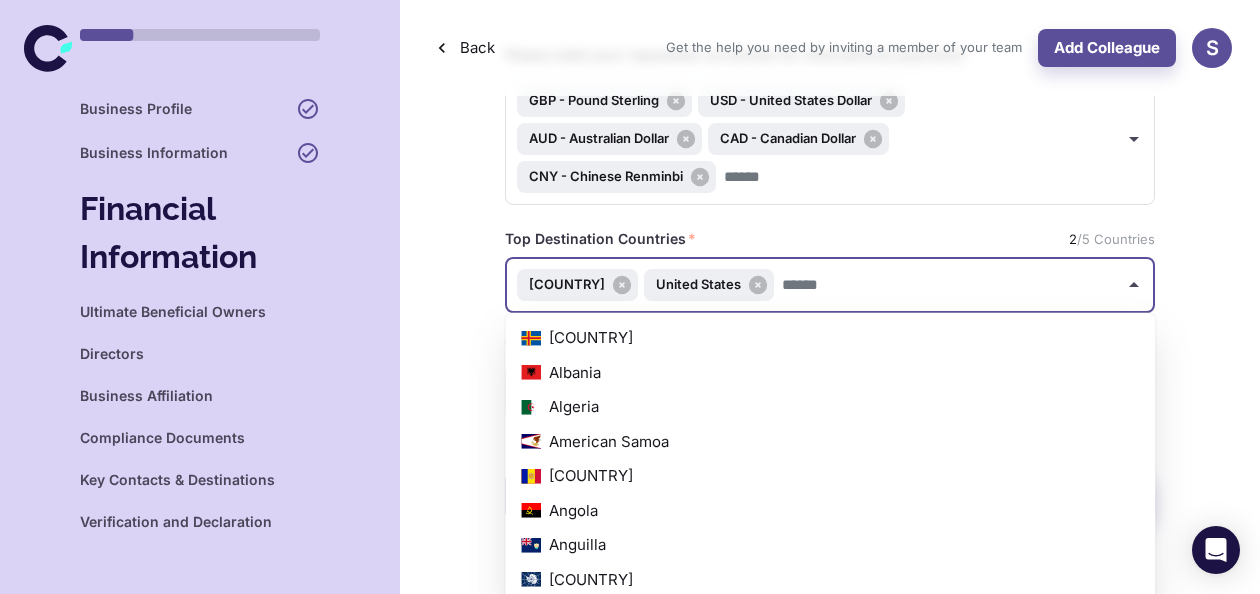 scroll, scrollTop: 7609, scrollLeft: 0, axis: vertical 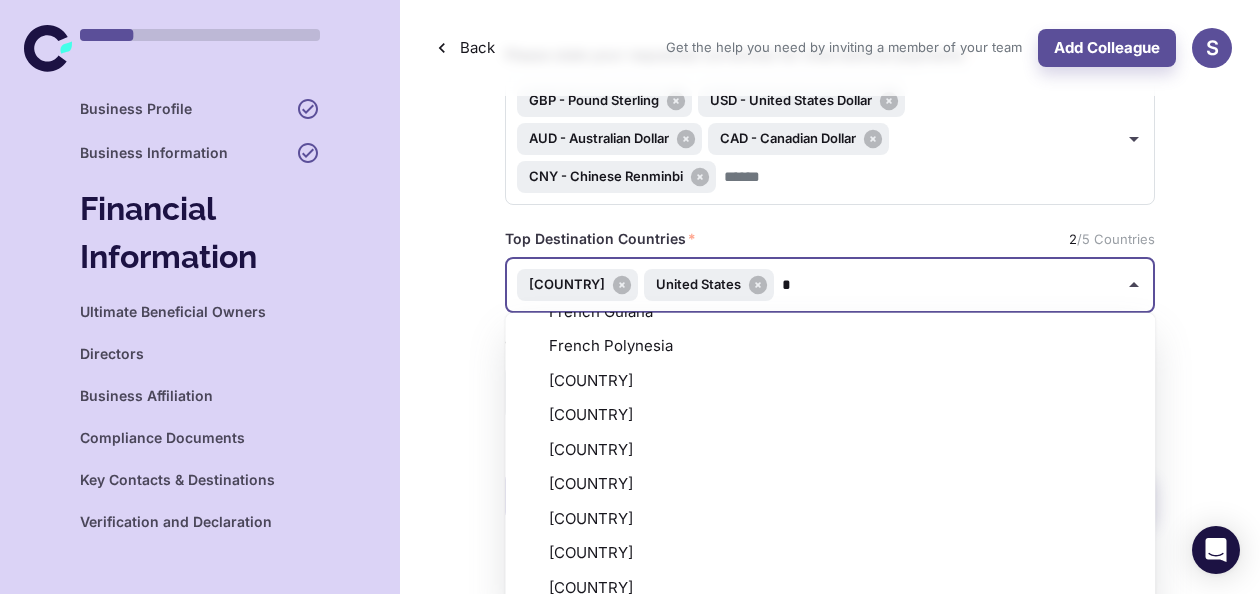 type on "**" 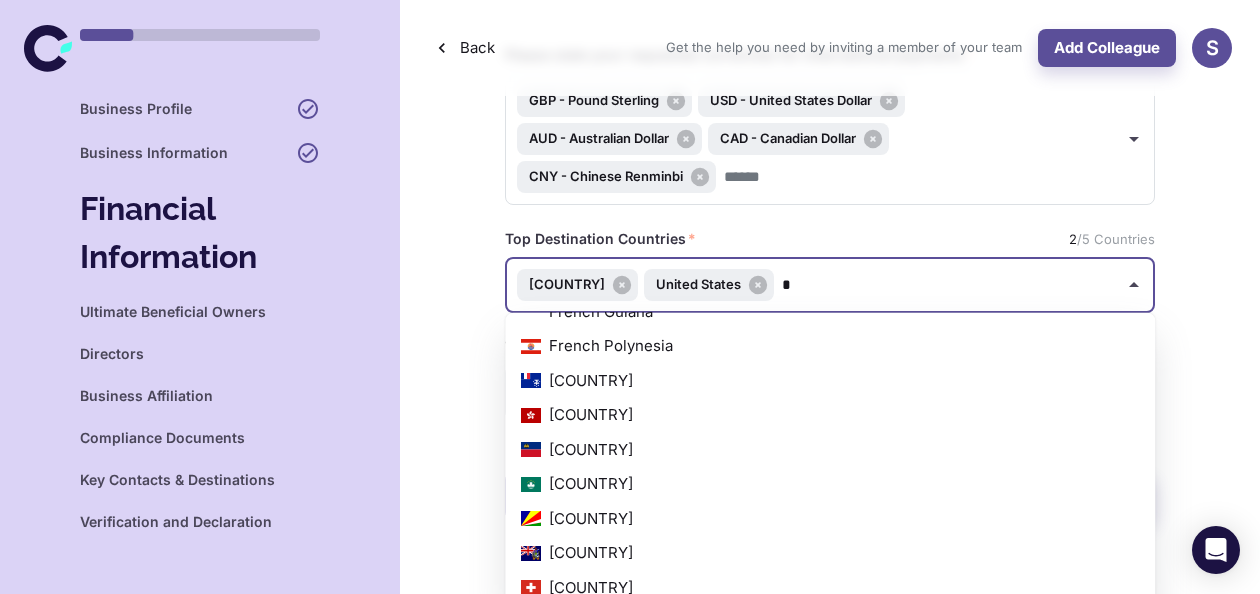 scroll, scrollTop: 0, scrollLeft: 0, axis: both 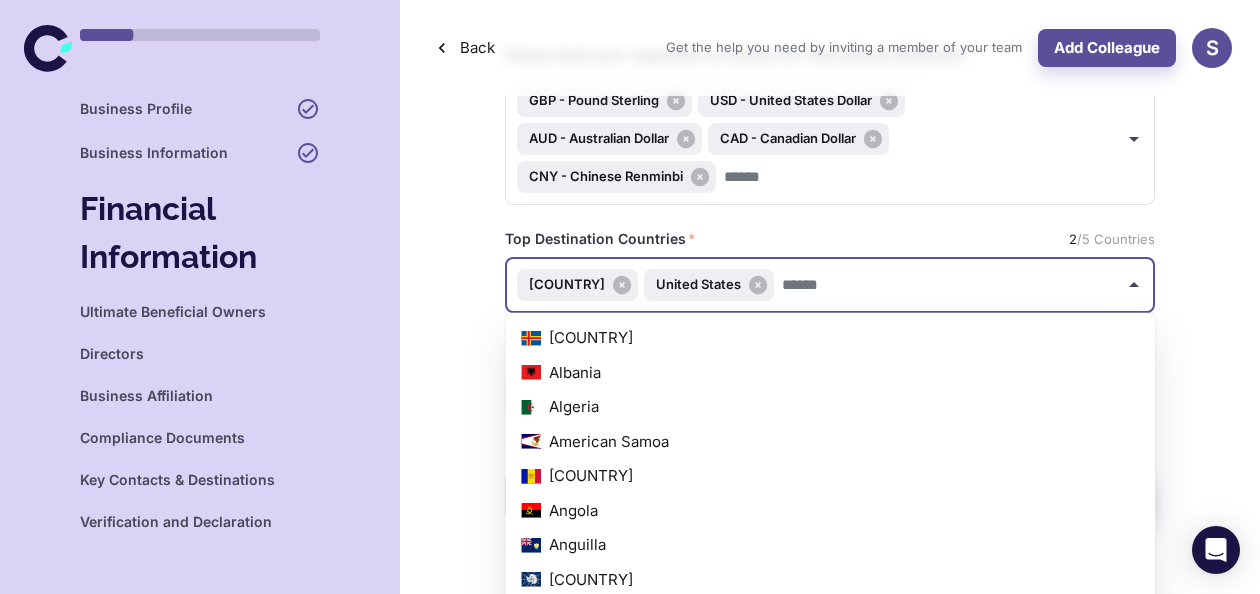 type on "*" 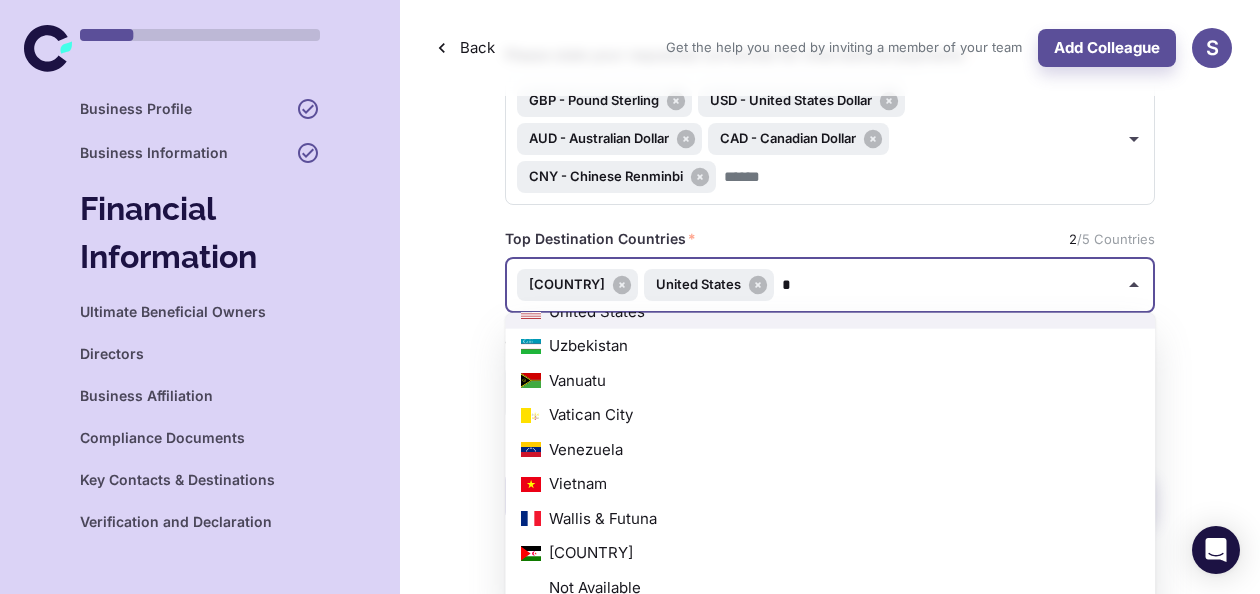 scroll, scrollTop: 4676, scrollLeft: 0, axis: vertical 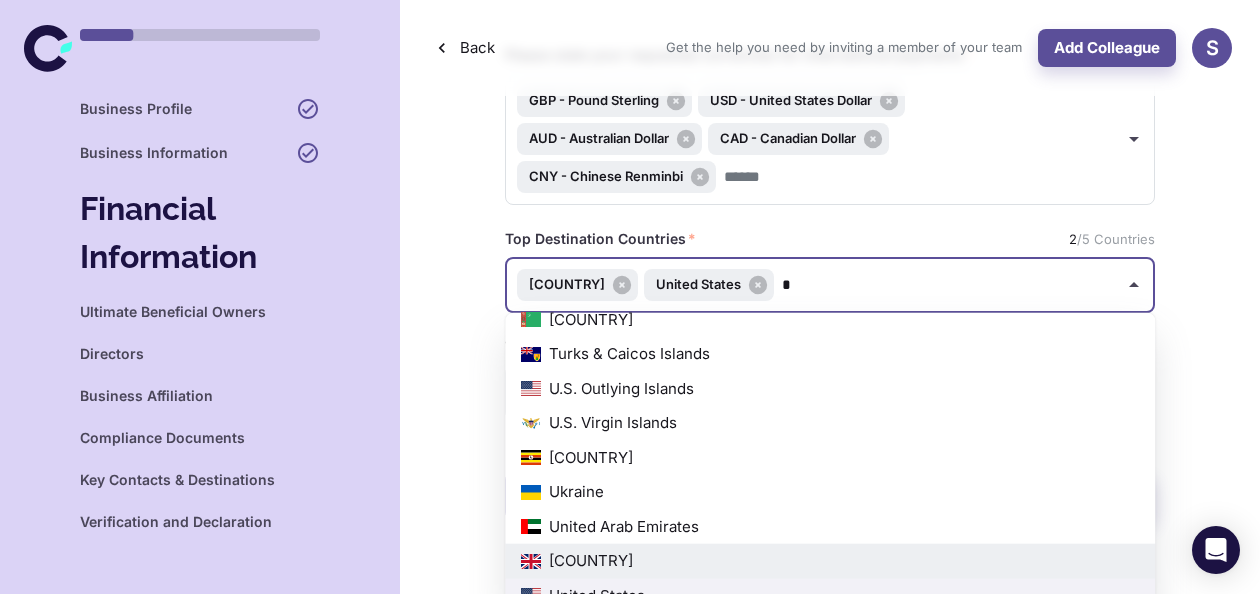 type on "**" 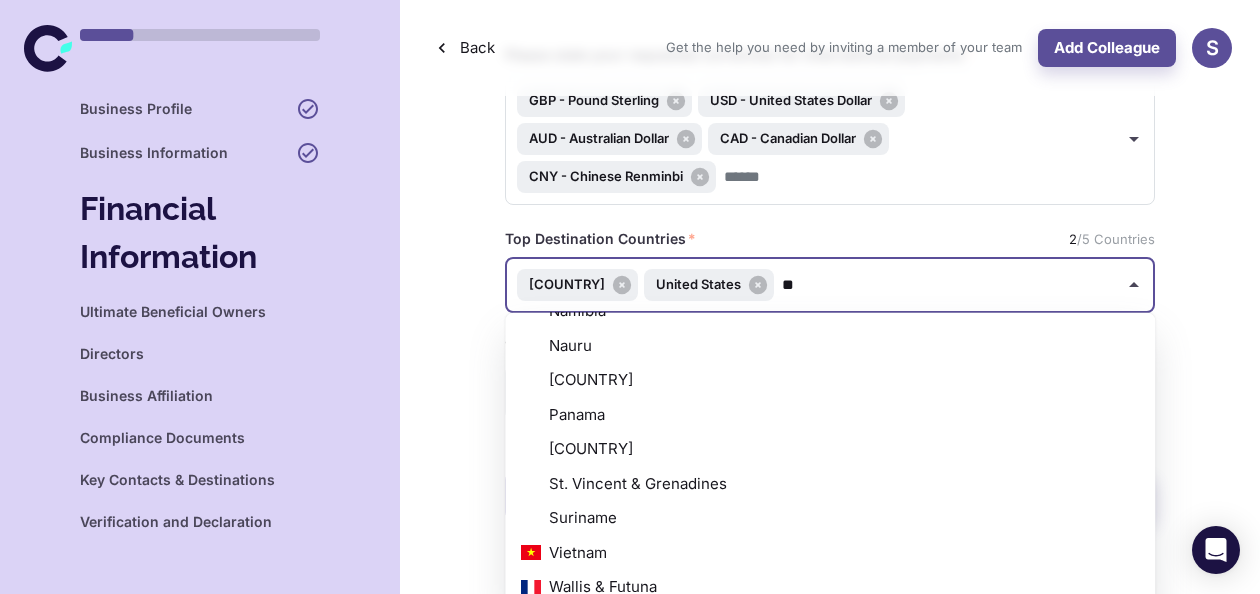 scroll, scrollTop: 0, scrollLeft: 0, axis: both 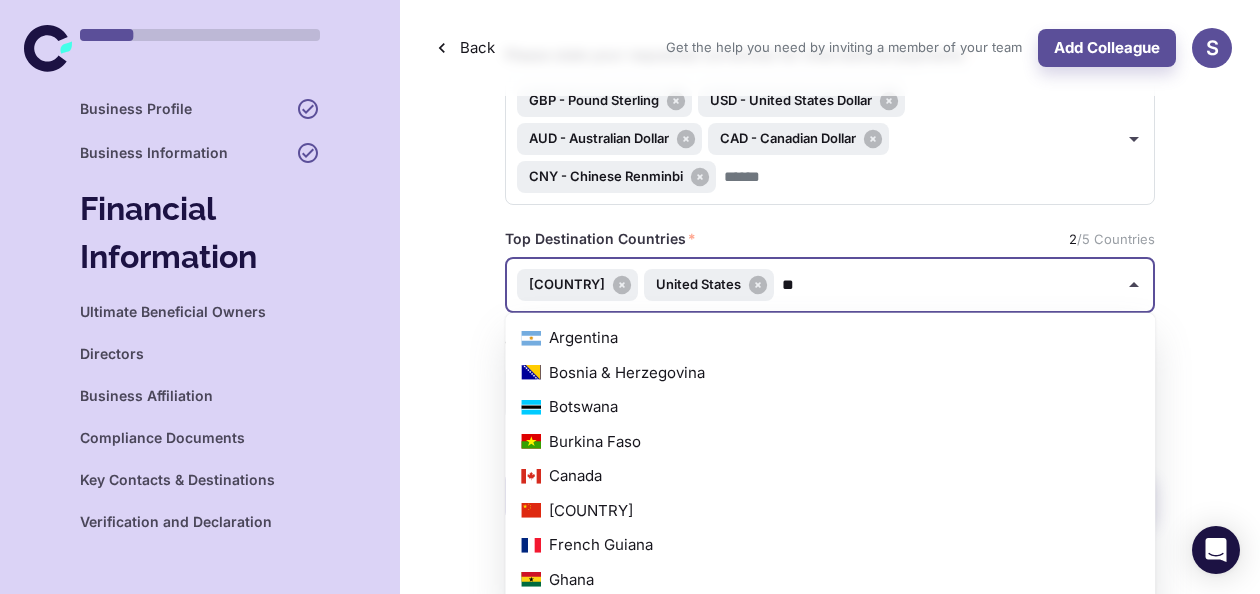 click on "[COUNTRY]" at bounding box center (830, 510) 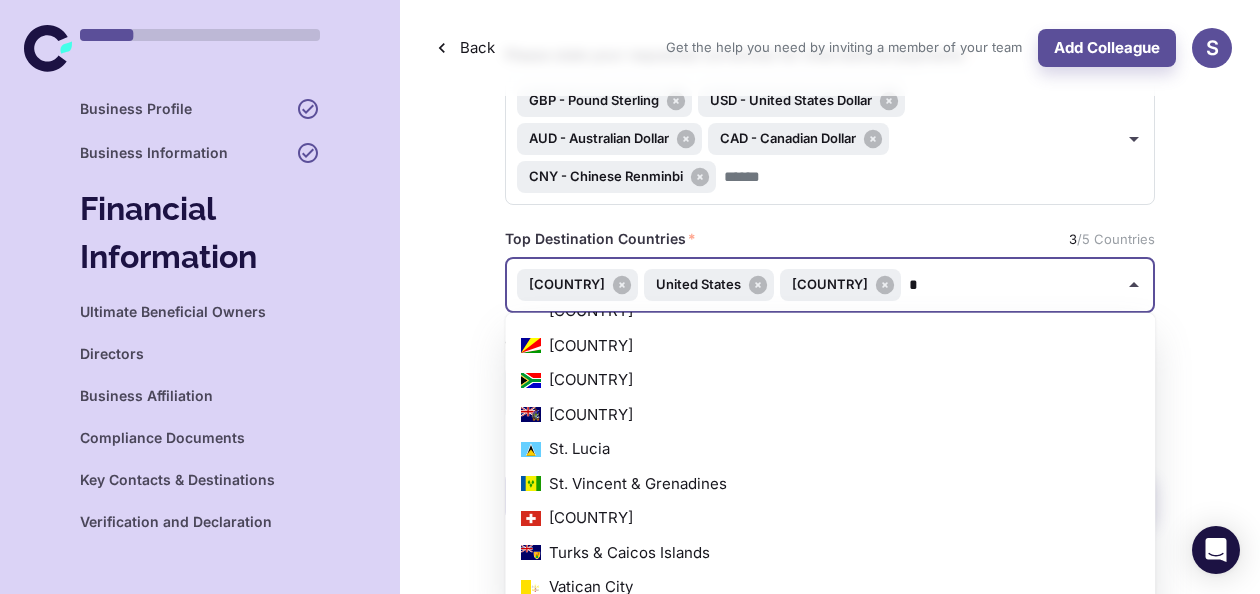 scroll, scrollTop: 0, scrollLeft: 0, axis: both 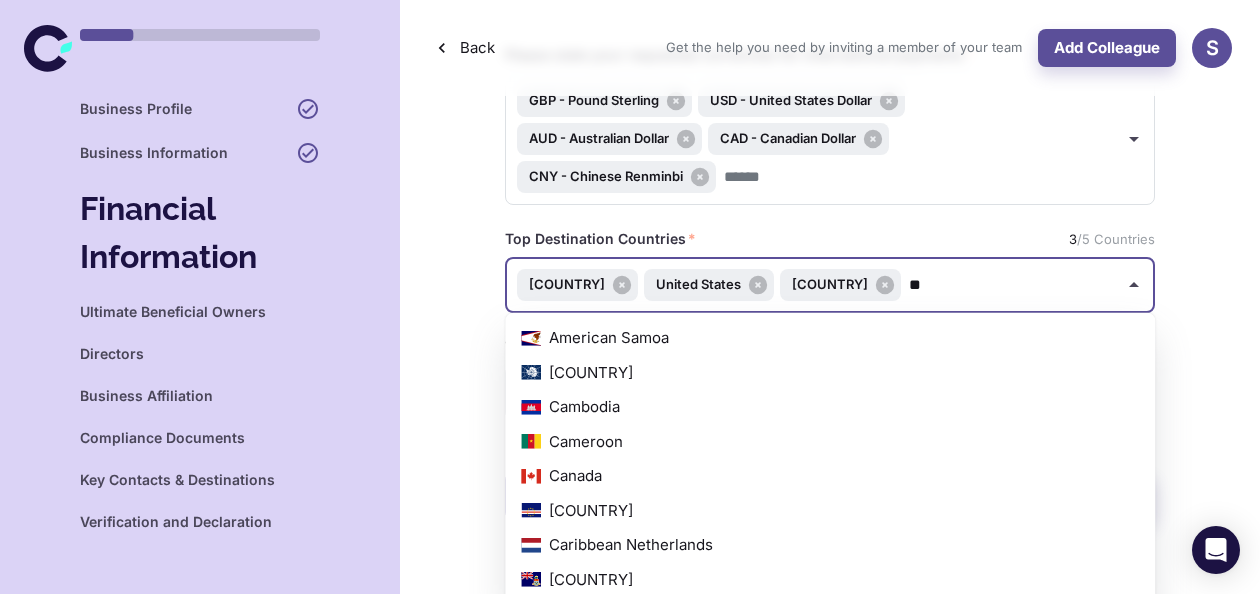 type on "***" 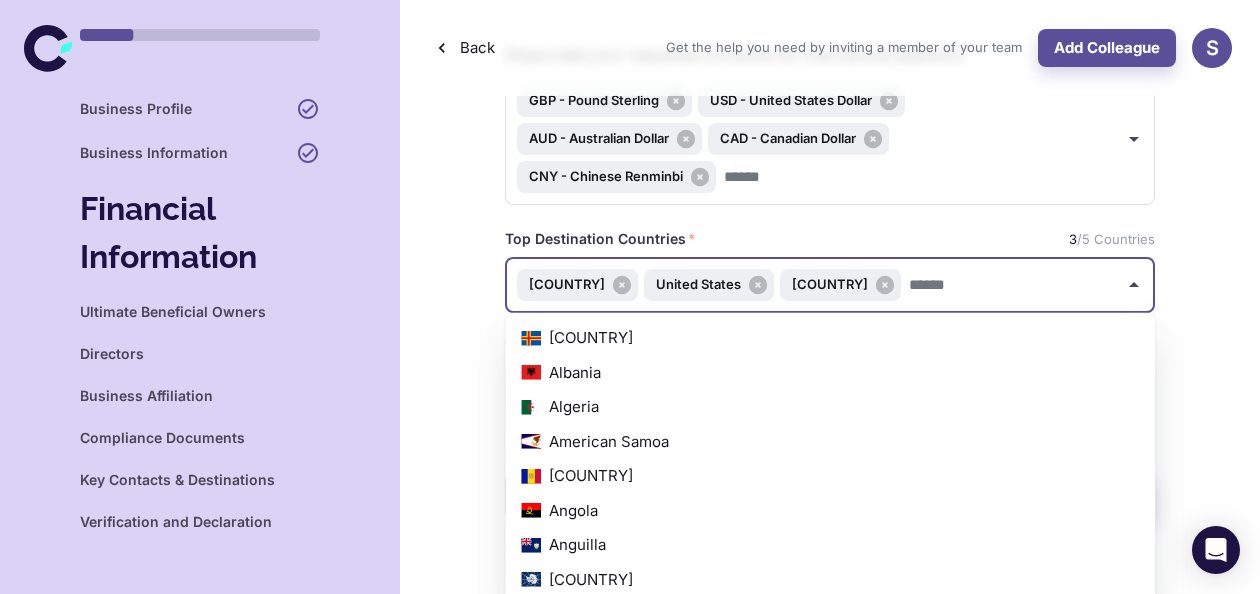 scroll, scrollTop: 7609, scrollLeft: 0, axis: vertical 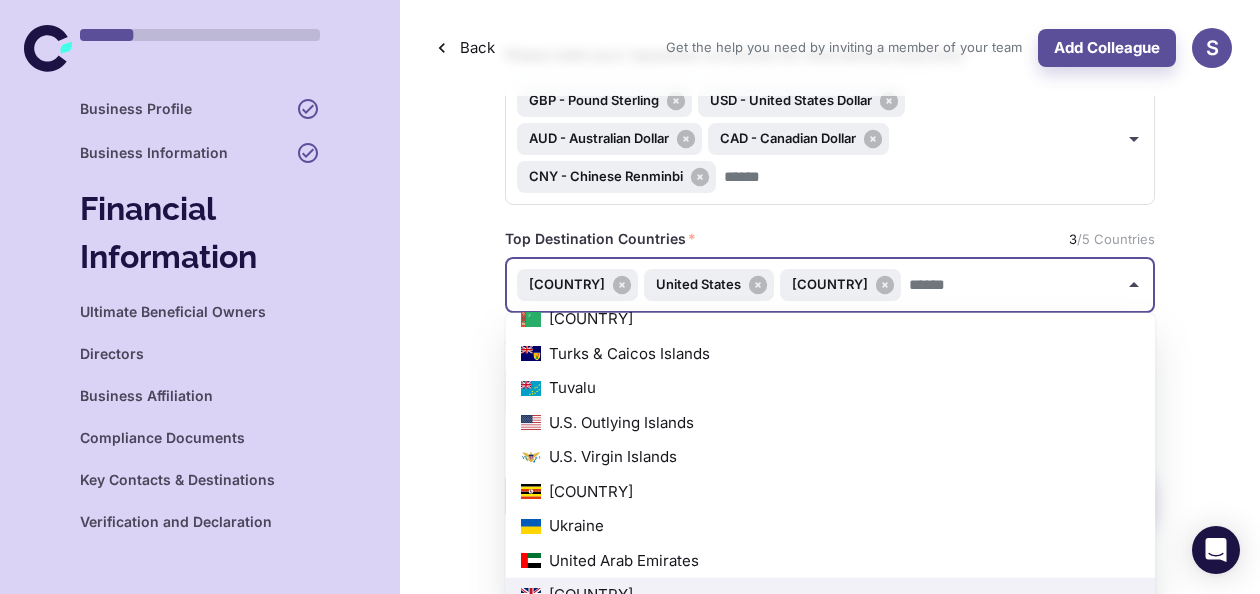 type on "*" 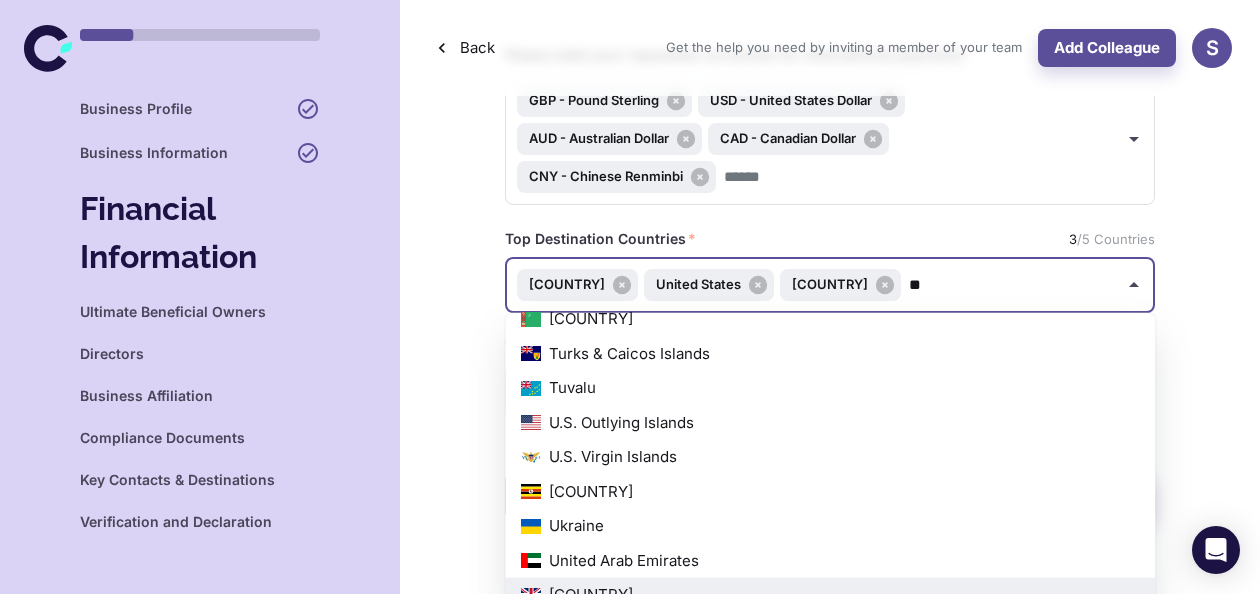 scroll, scrollTop: 0, scrollLeft: 0, axis: both 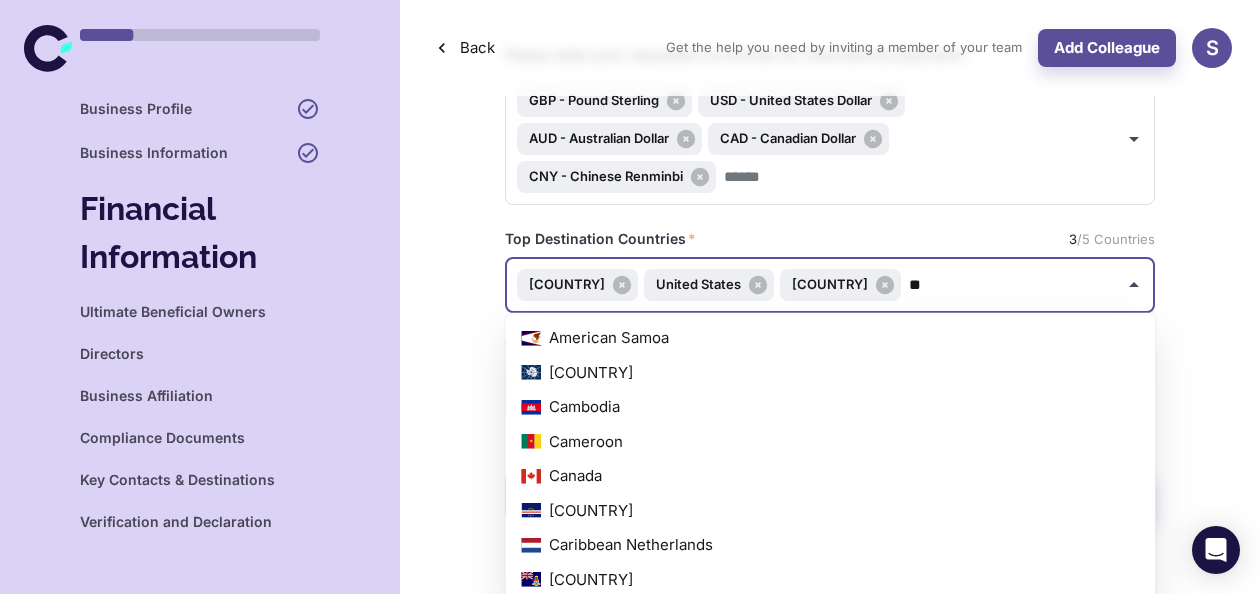 type on "***" 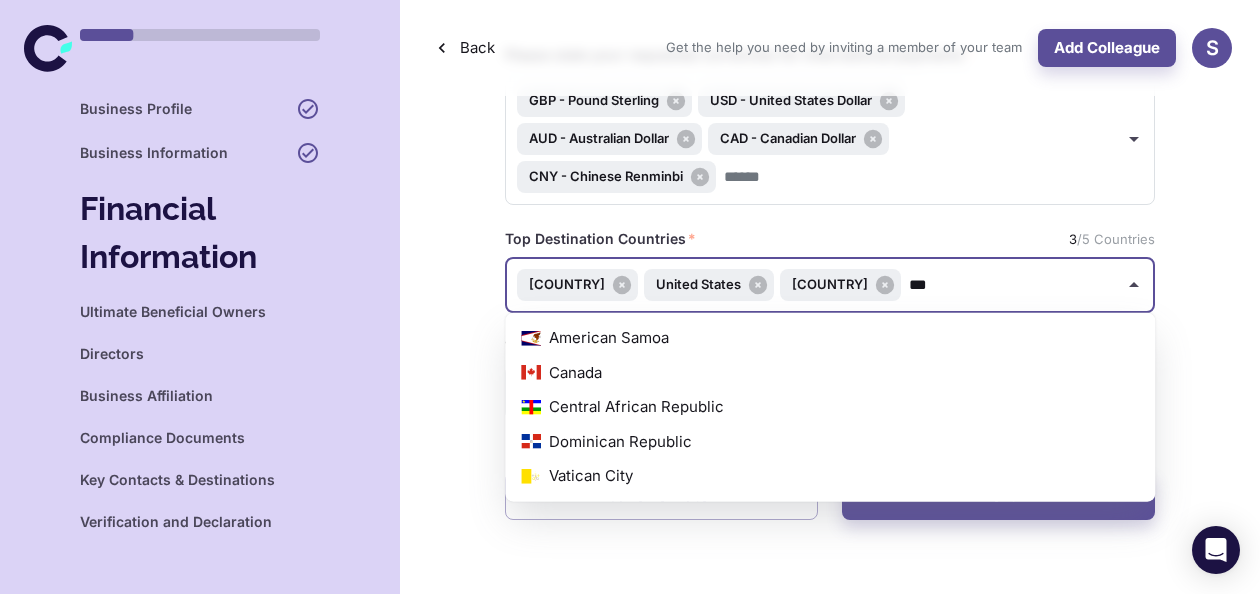 click on "Canada" at bounding box center (830, 372) 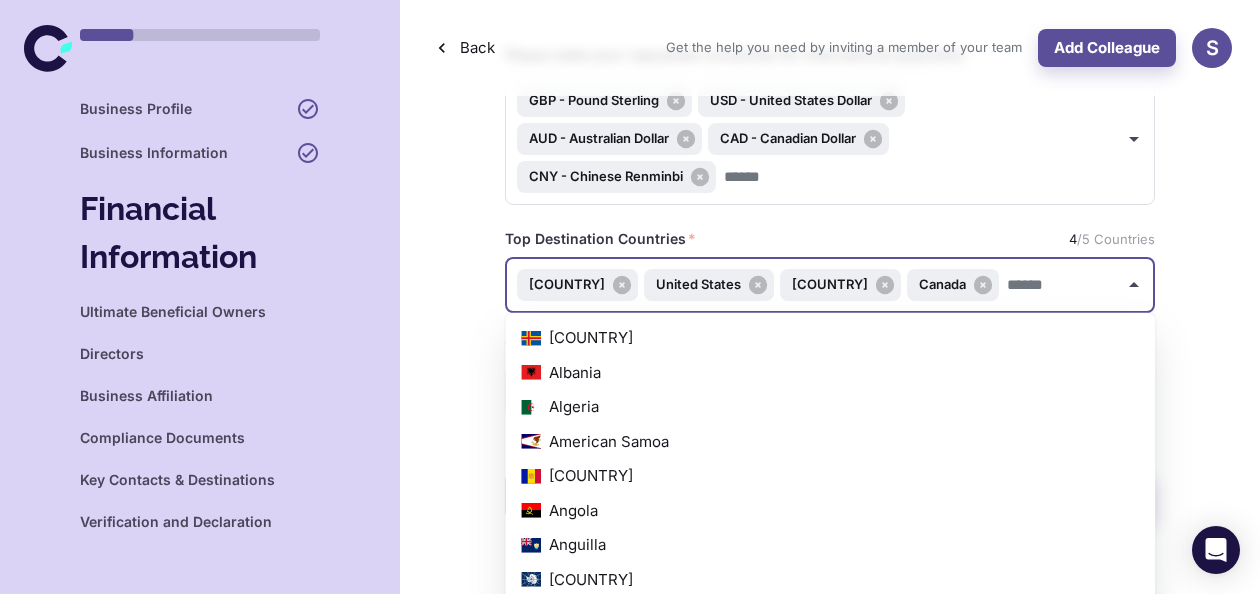scroll, scrollTop: 7609, scrollLeft: 0, axis: vertical 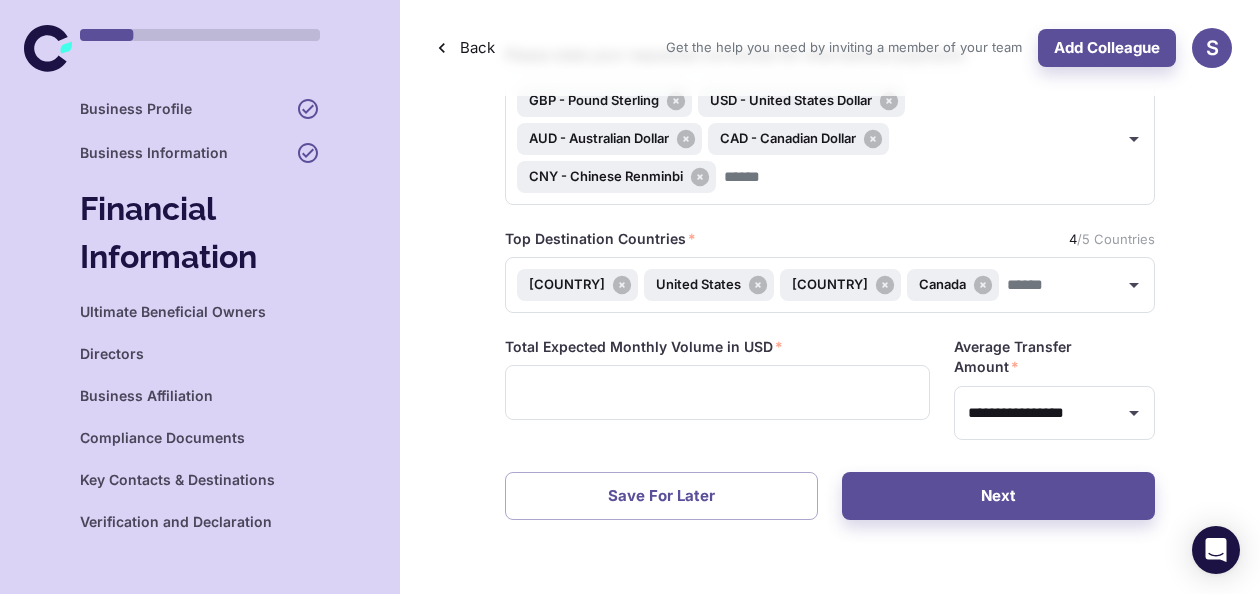 click on "**********" at bounding box center (830, 282) 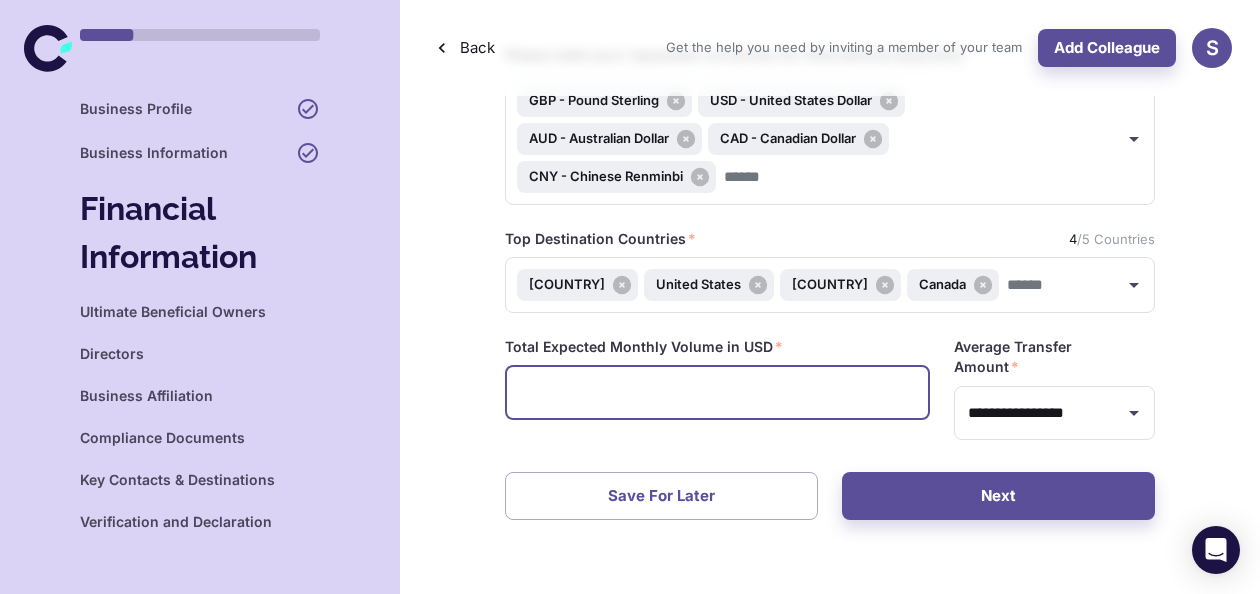 click at bounding box center (717, 392) 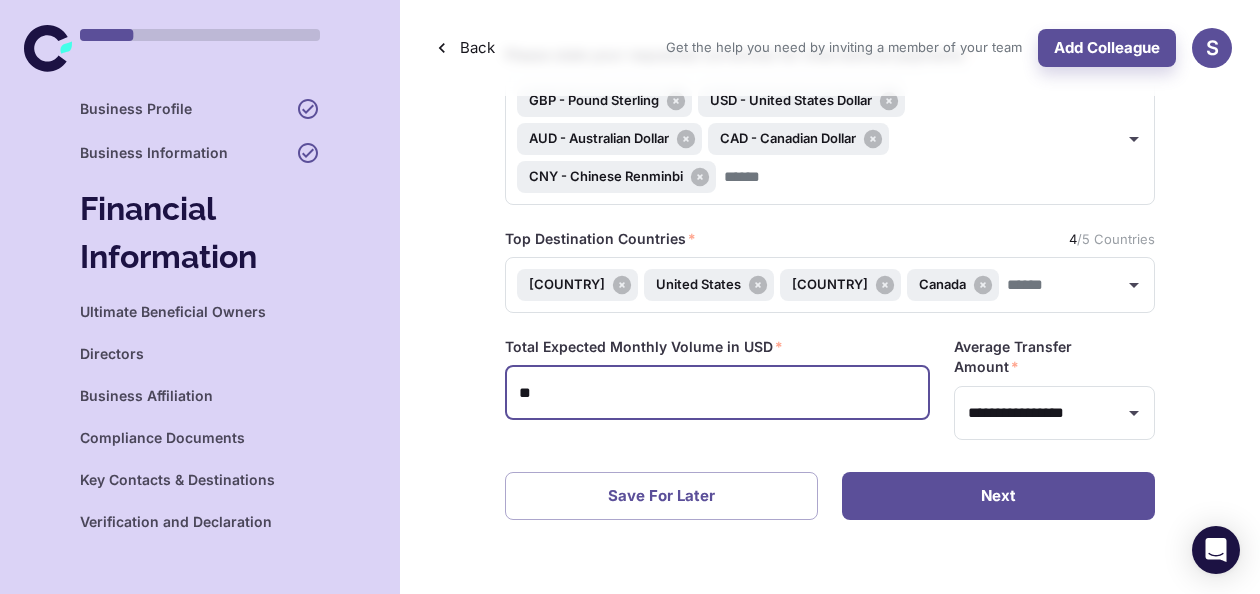 type on "**" 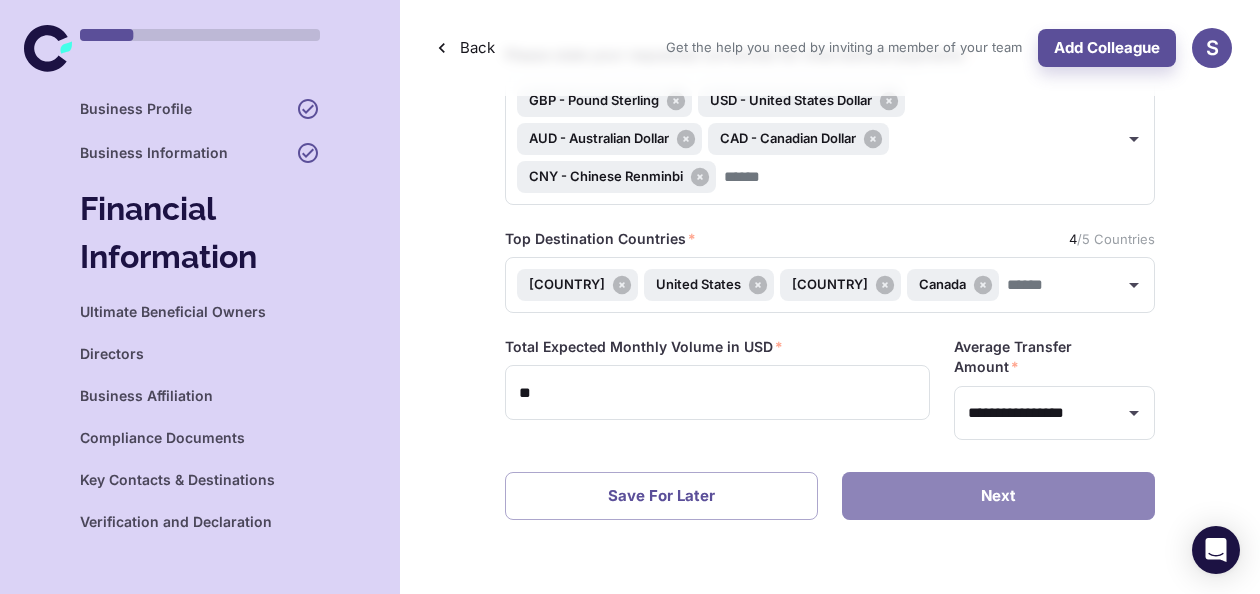 click on "Next" at bounding box center (998, 496) 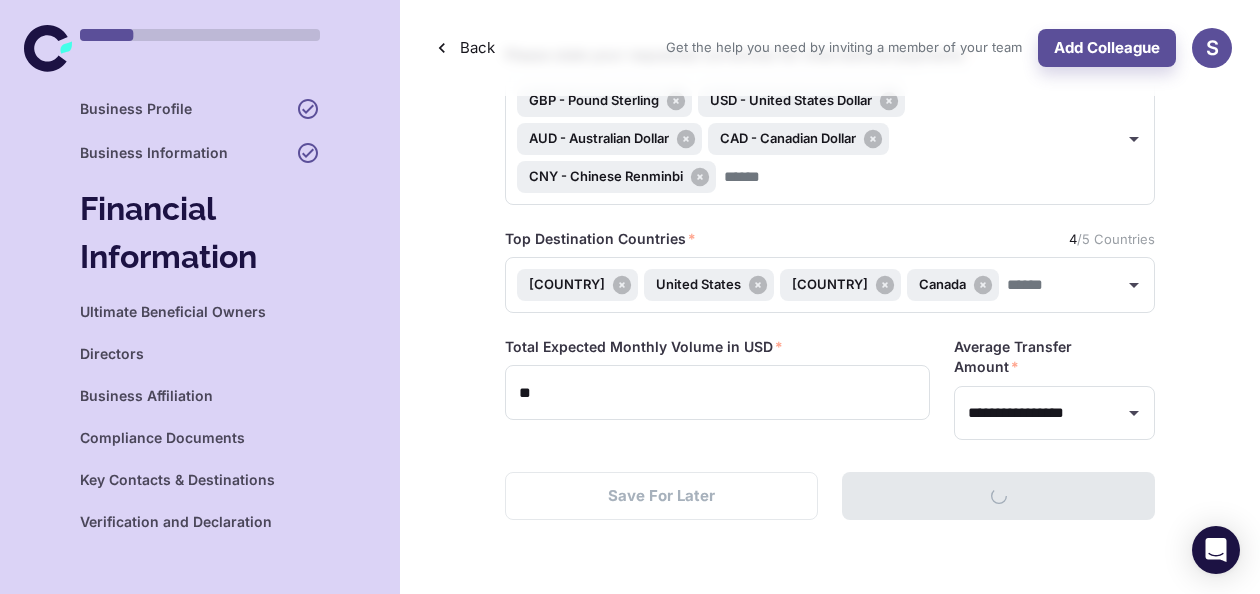 scroll, scrollTop: 0, scrollLeft: 0, axis: both 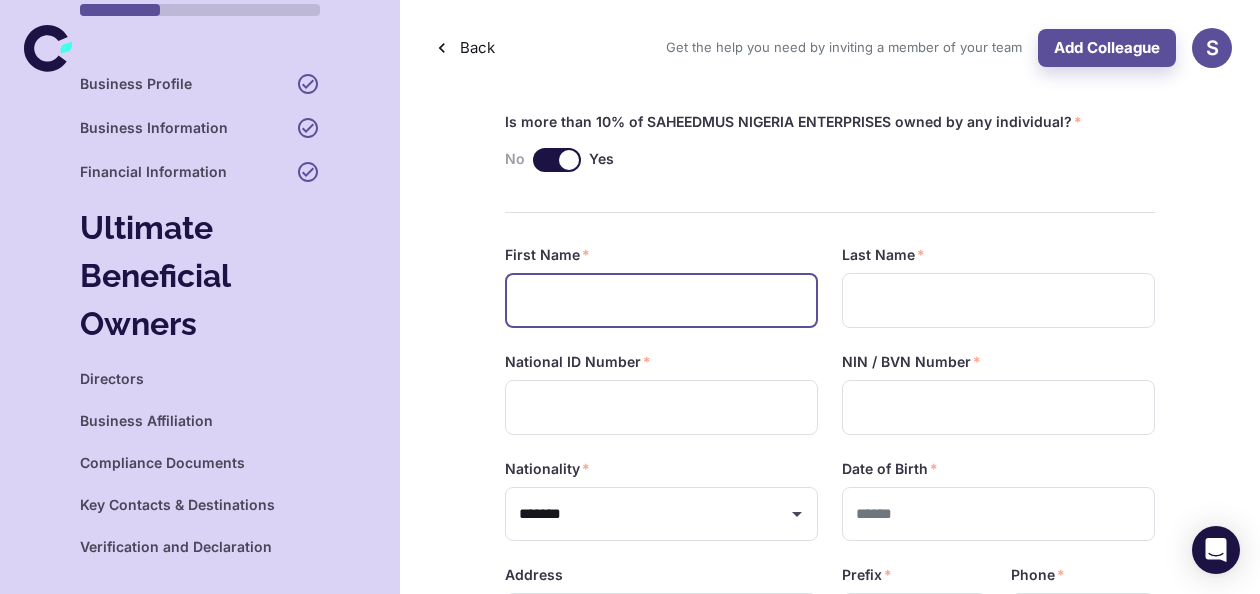click at bounding box center (661, 300) 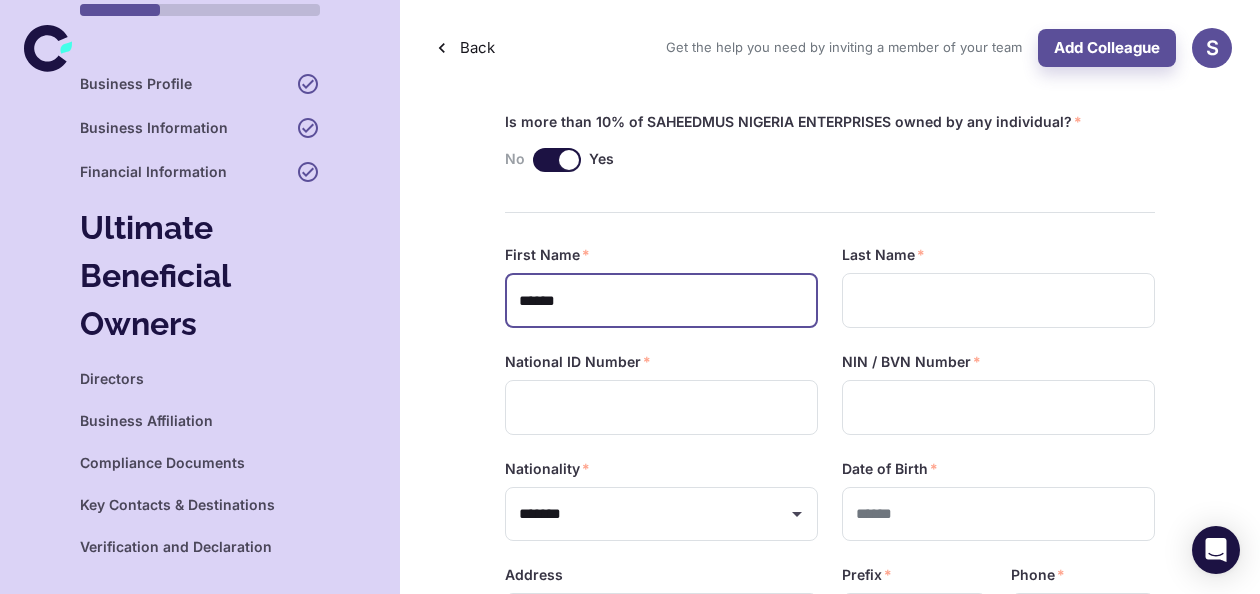type on "******" 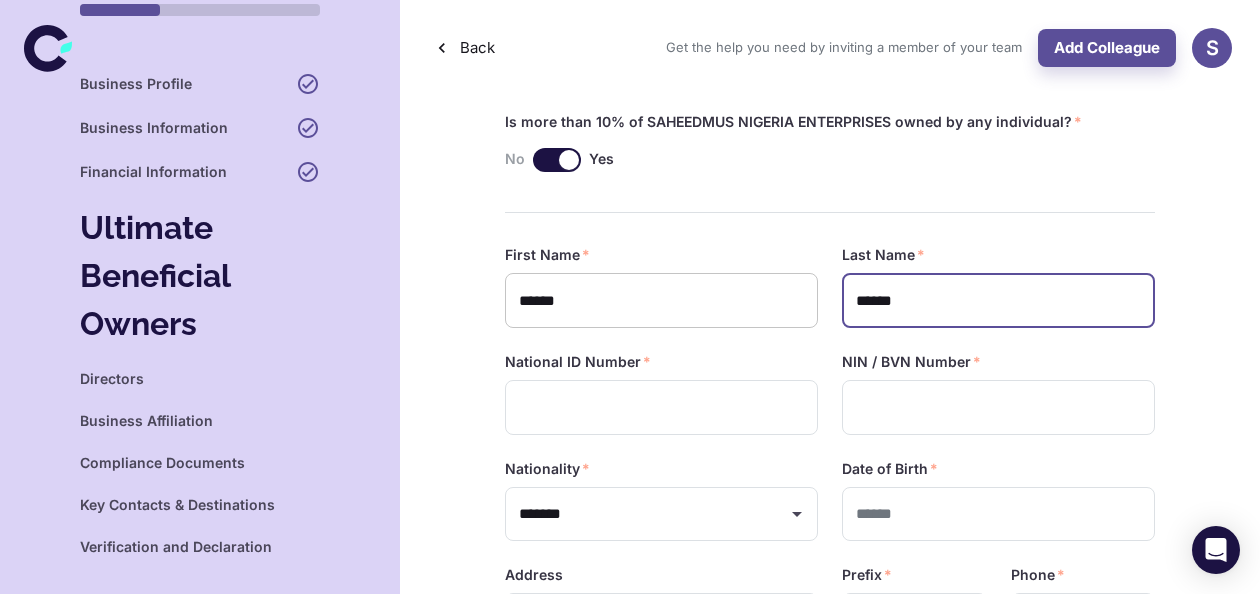 type on "******" 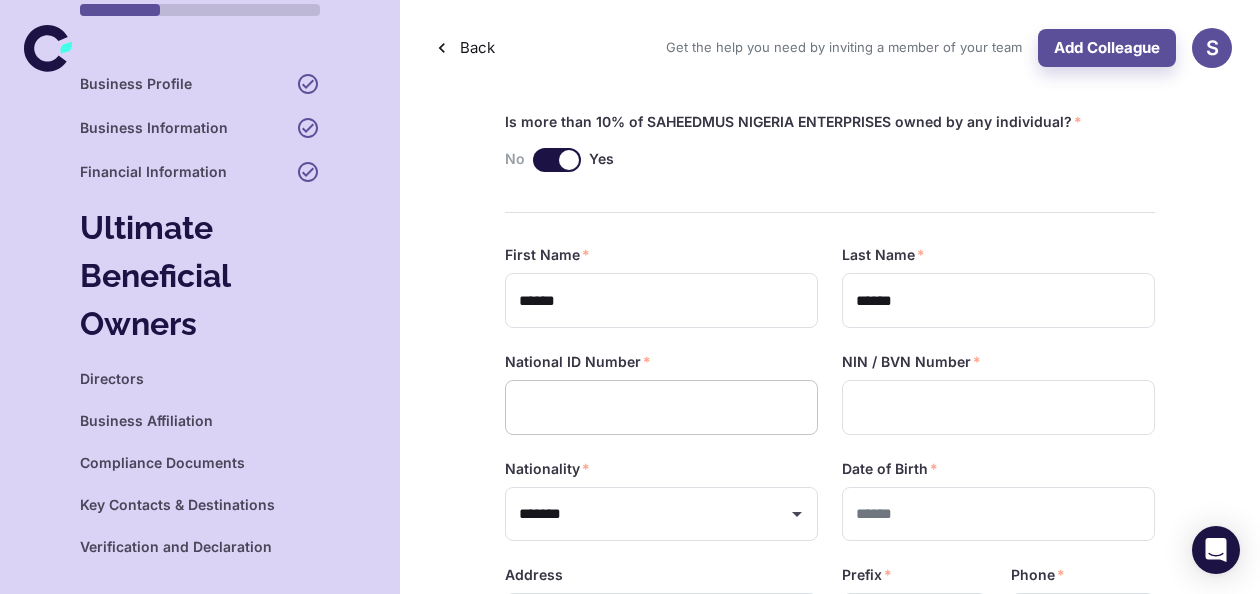 click at bounding box center [661, 407] 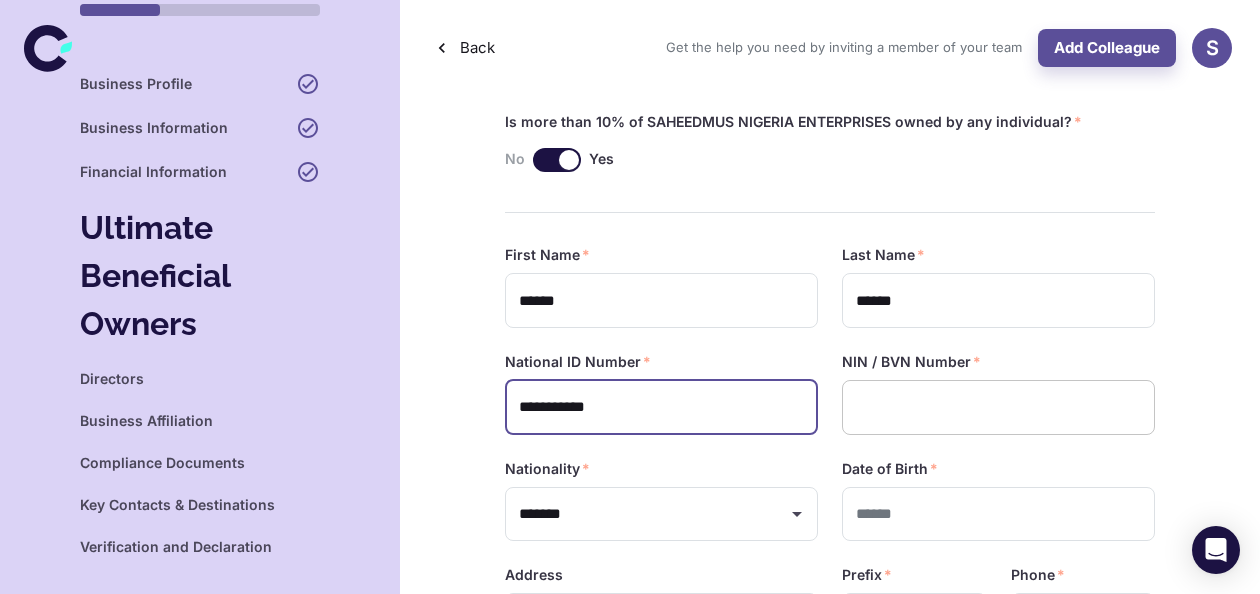 type on "**********" 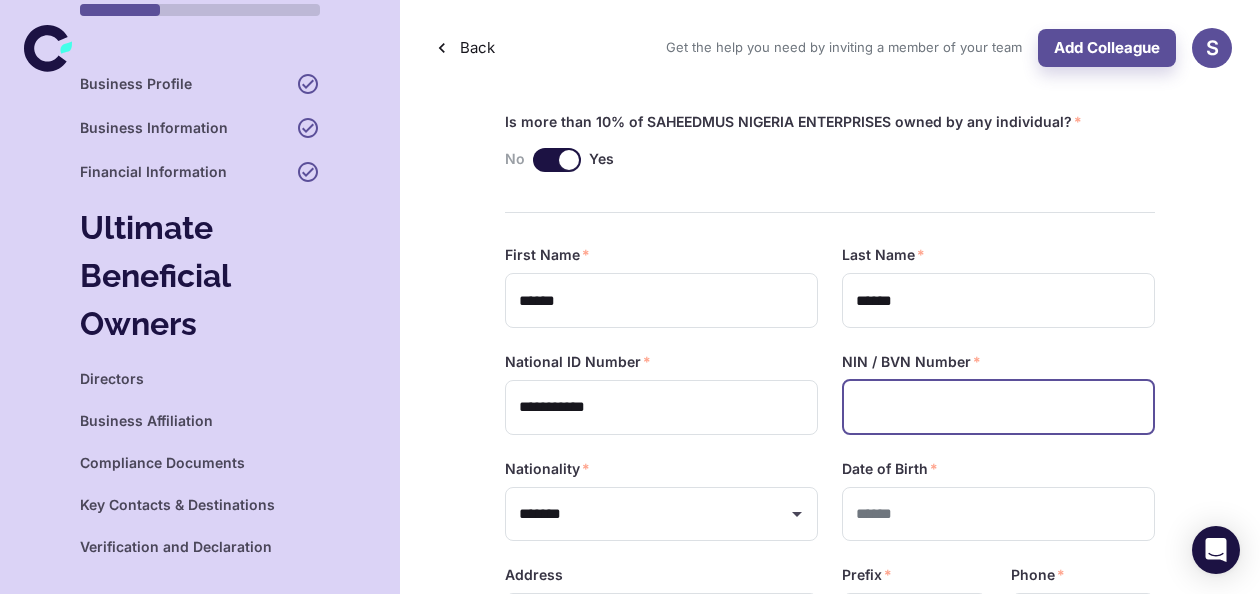 click at bounding box center [998, 407] 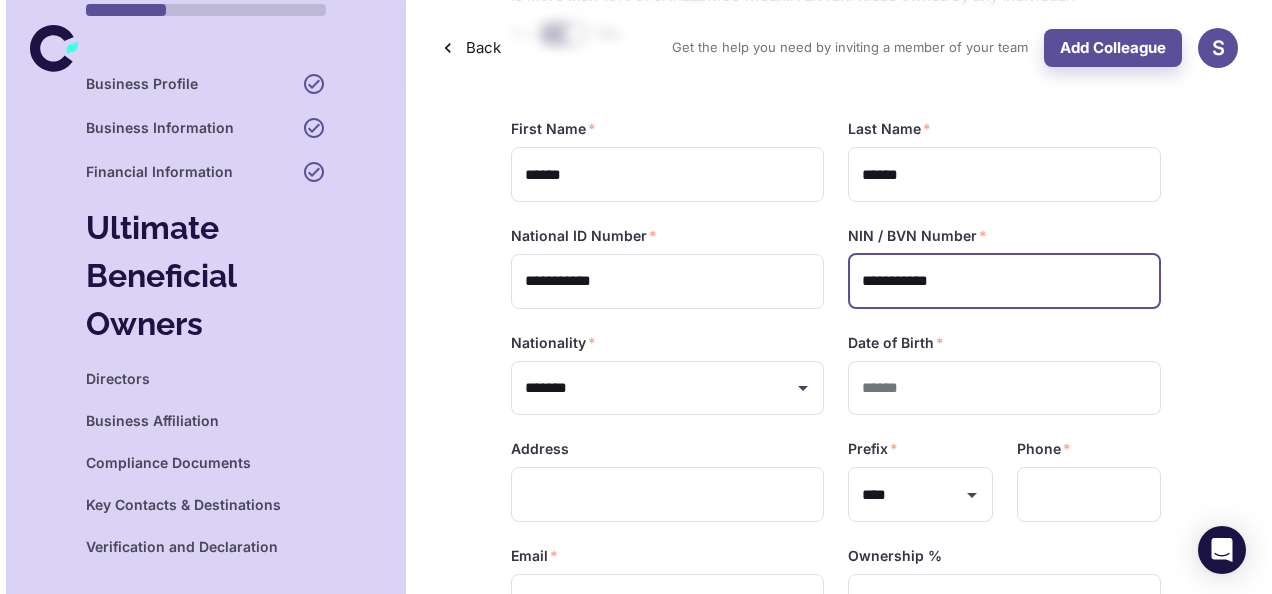 scroll, scrollTop: 126, scrollLeft: 0, axis: vertical 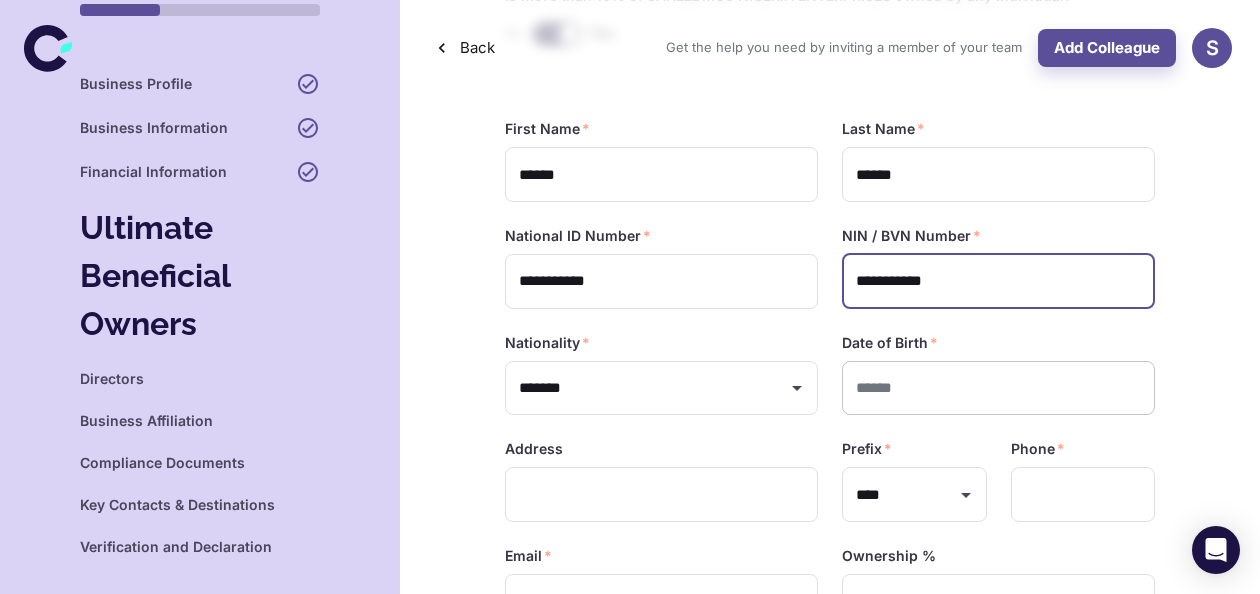 type on "**********" 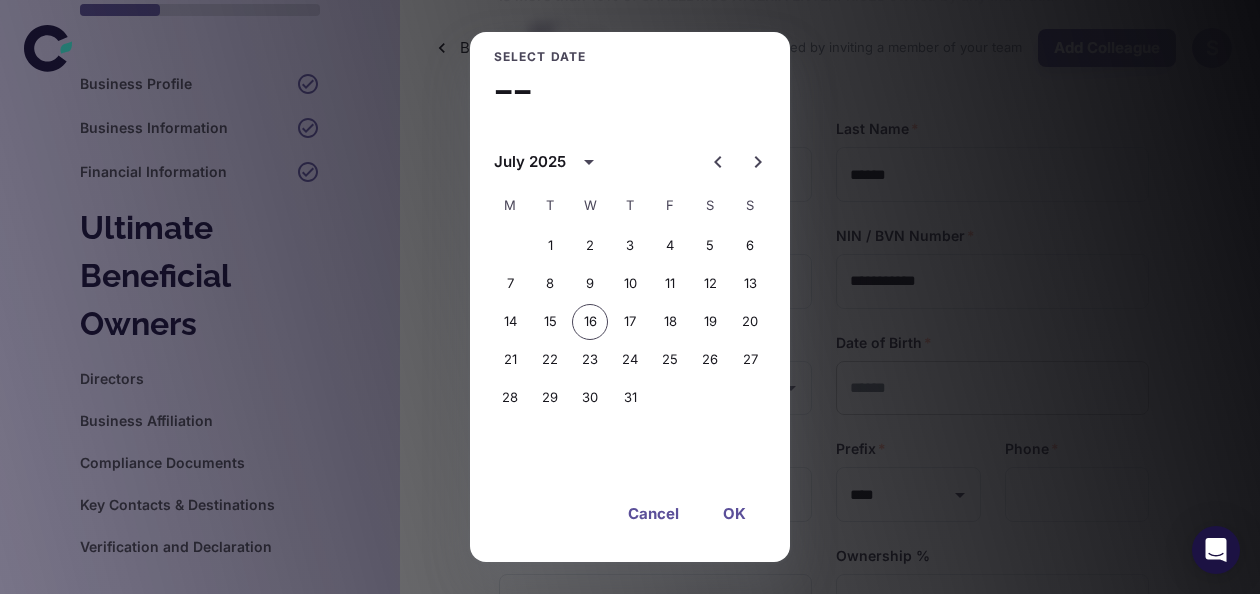 click on "**********" at bounding box center [630, 171] 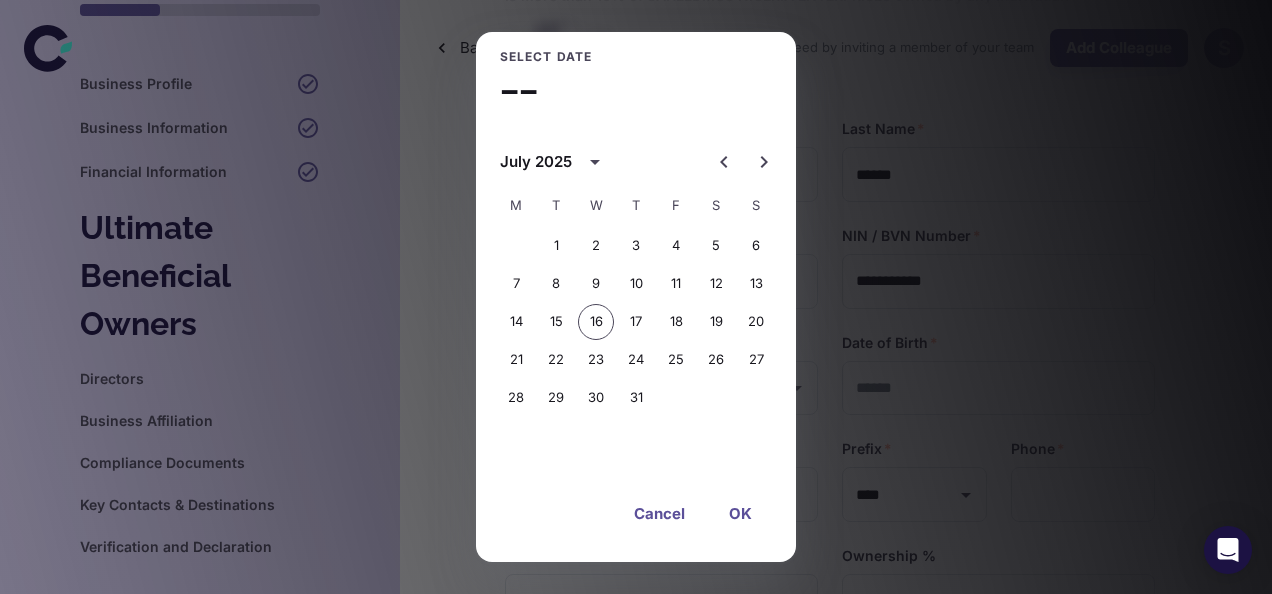 click on "July 2025" at bounding box center (536, 162) 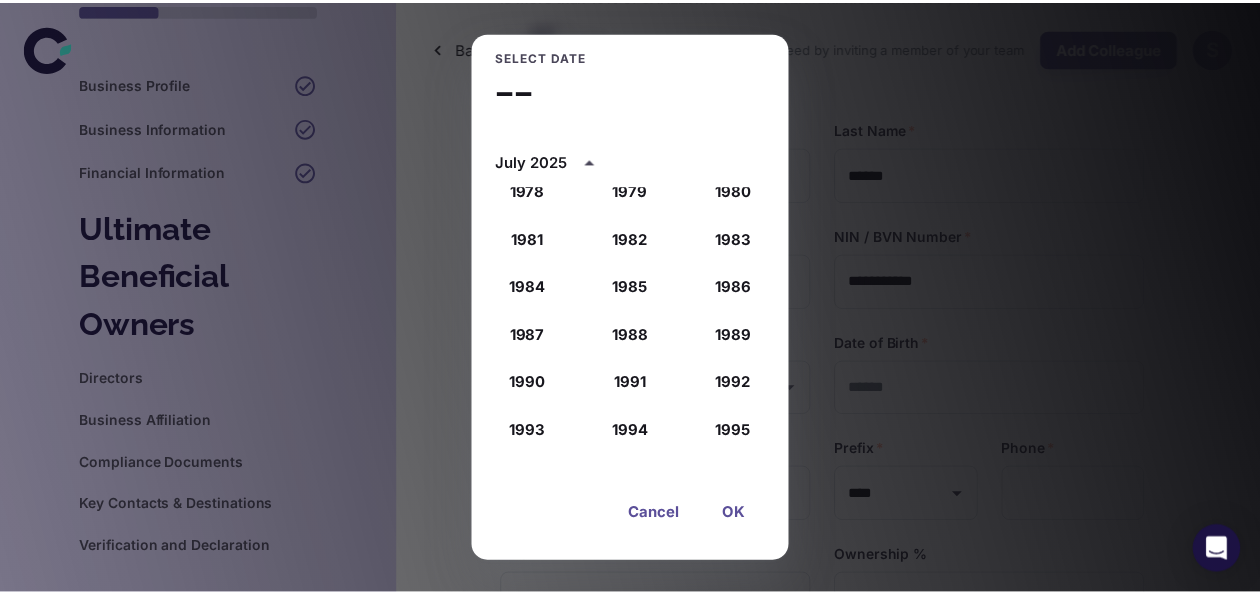 scroll, scrollTop: 1260, scrollLeft: 0, axis: vertical 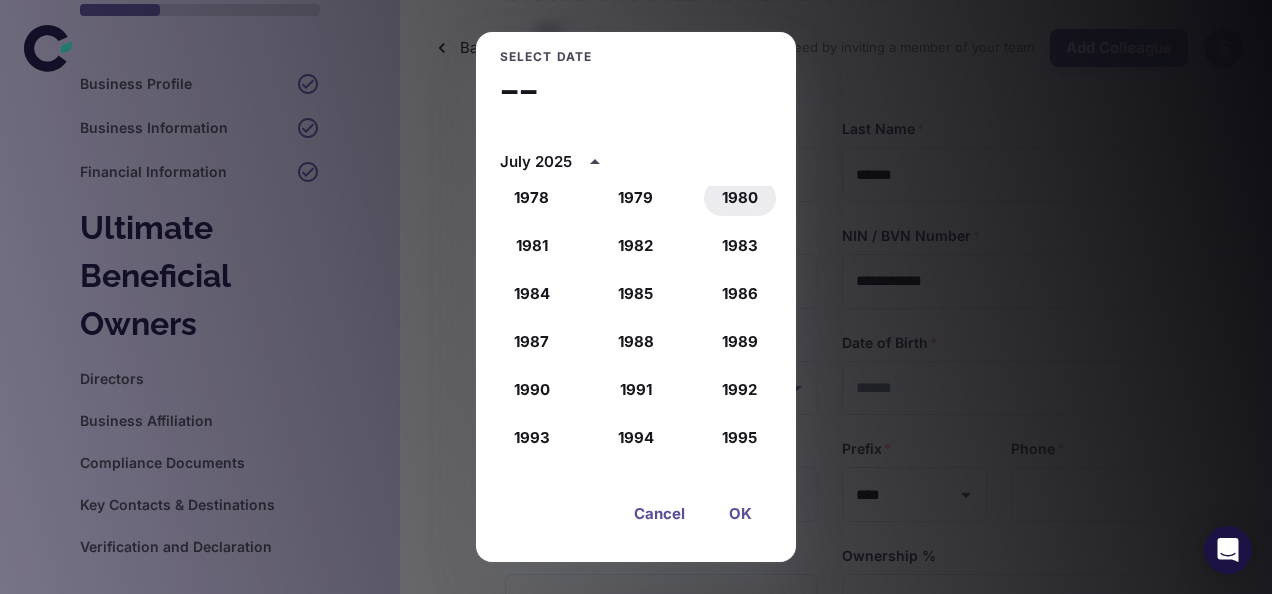 click on "1980" at bounding box center (740, 198) 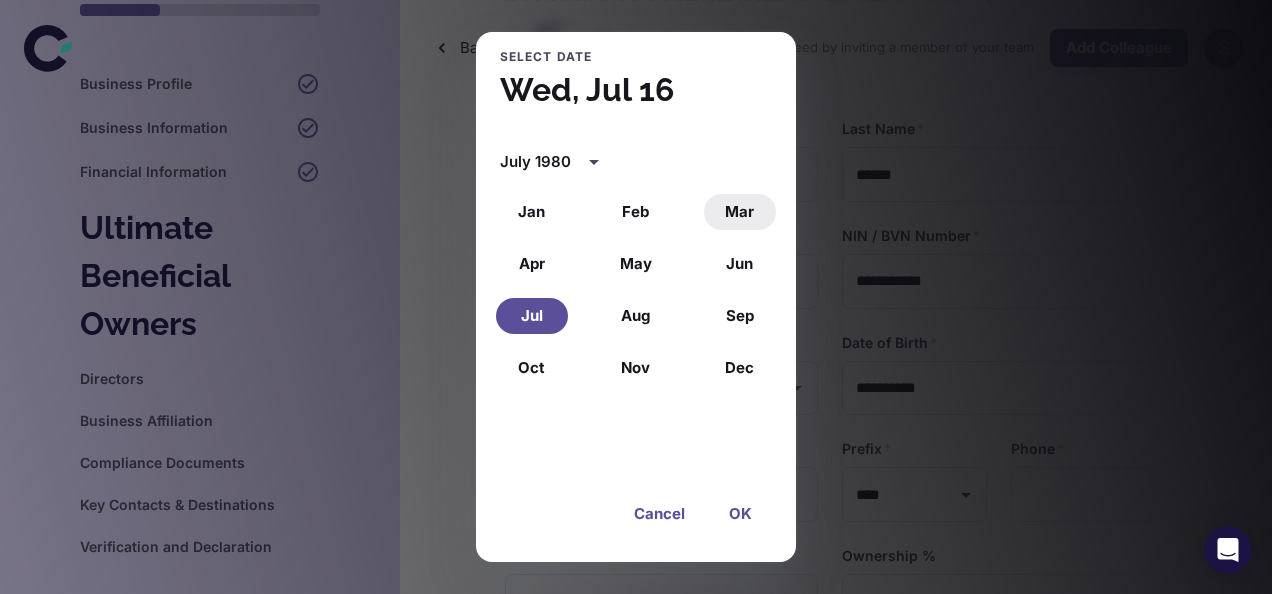 click on "Mar" at bounding box center [740, 212] 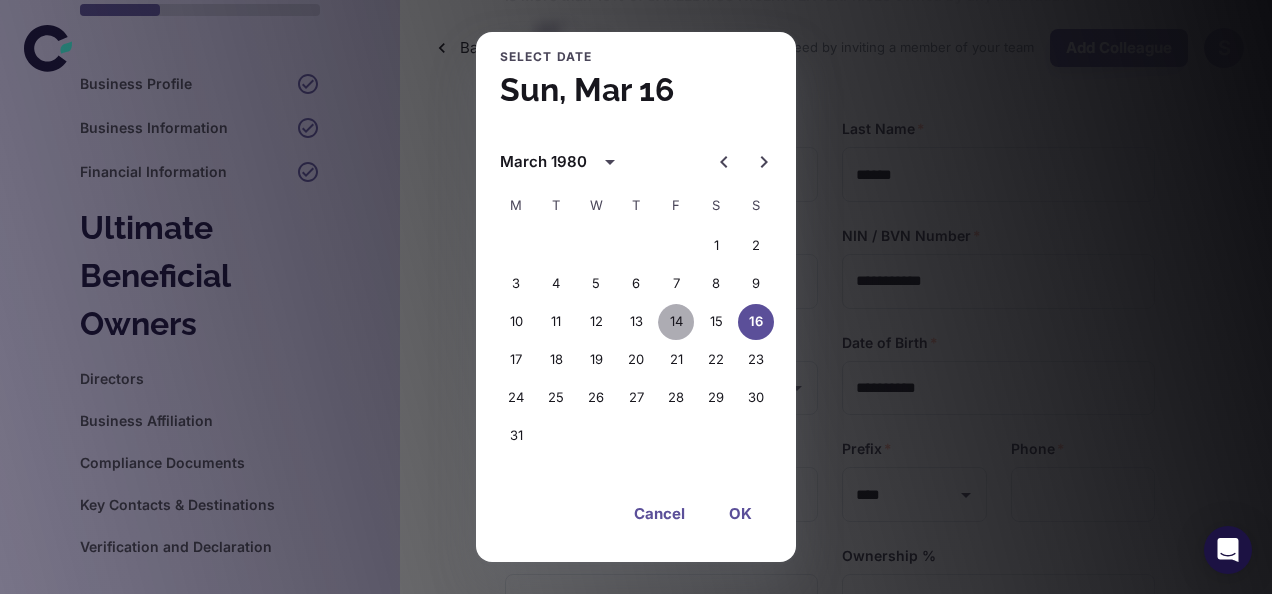 click on "14" at bounding box center (676, 322) 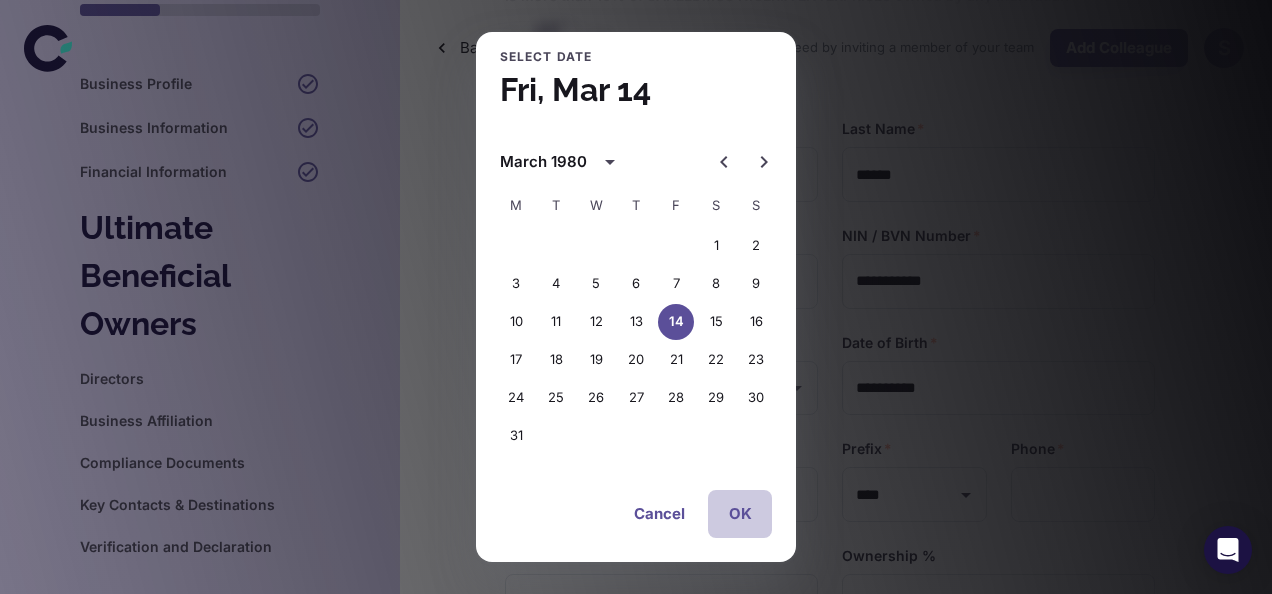 click on "OK" at bounding box center [740, 514] 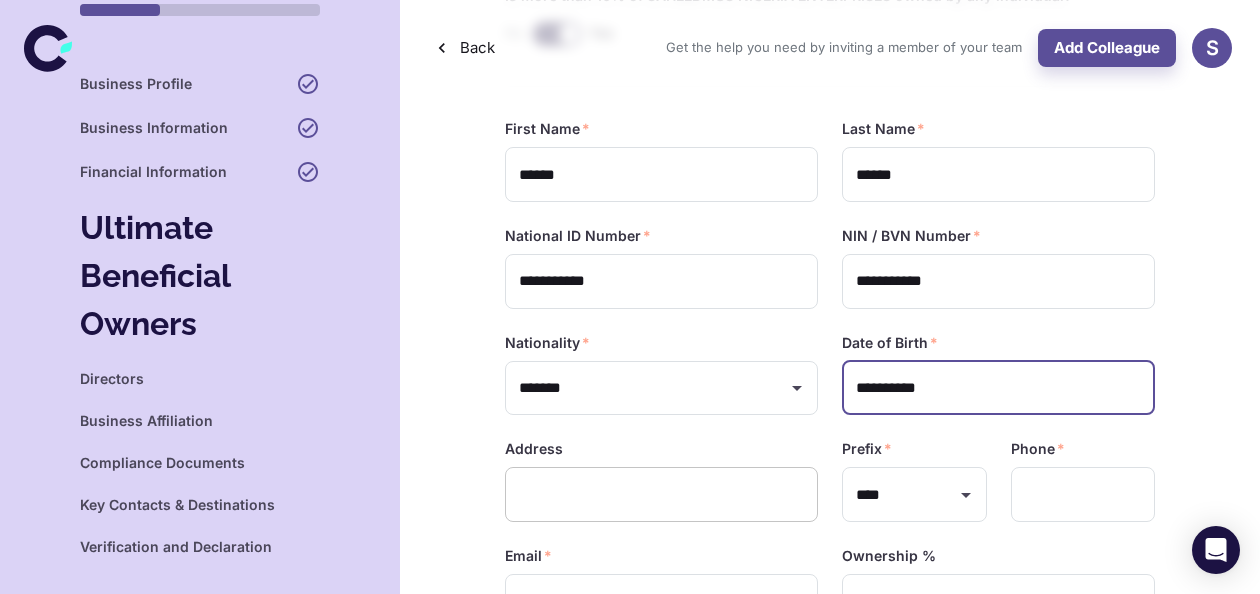 click at bounding box center (661, 494) 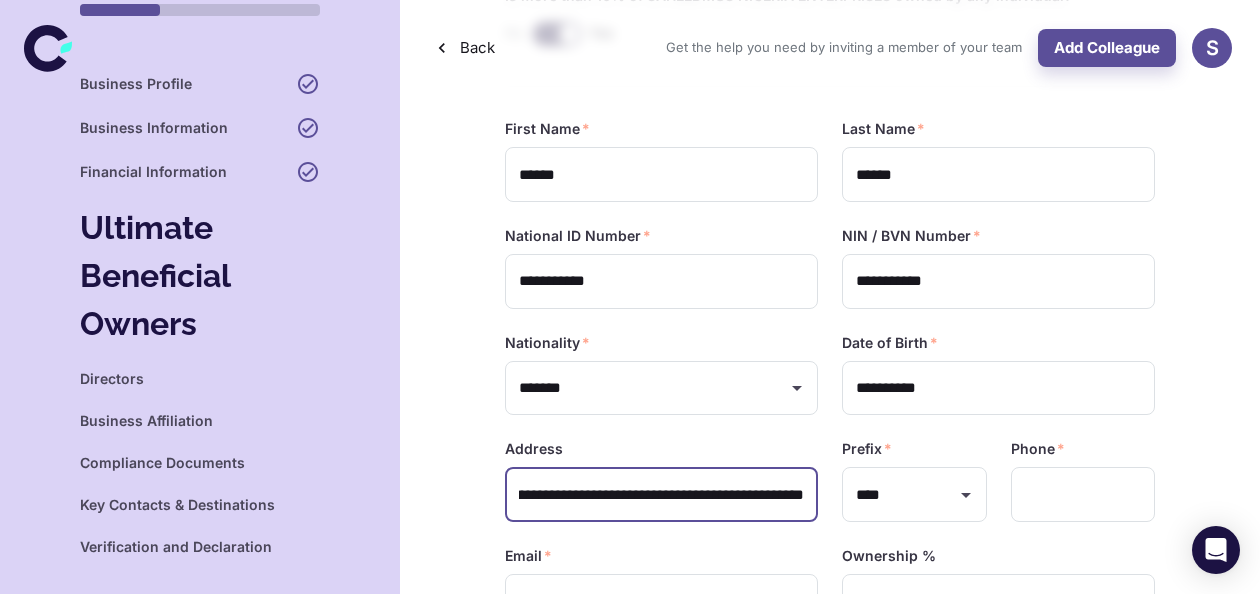 scroll, scrollTop: 0, scrollLeft: 274, axis: horizontal 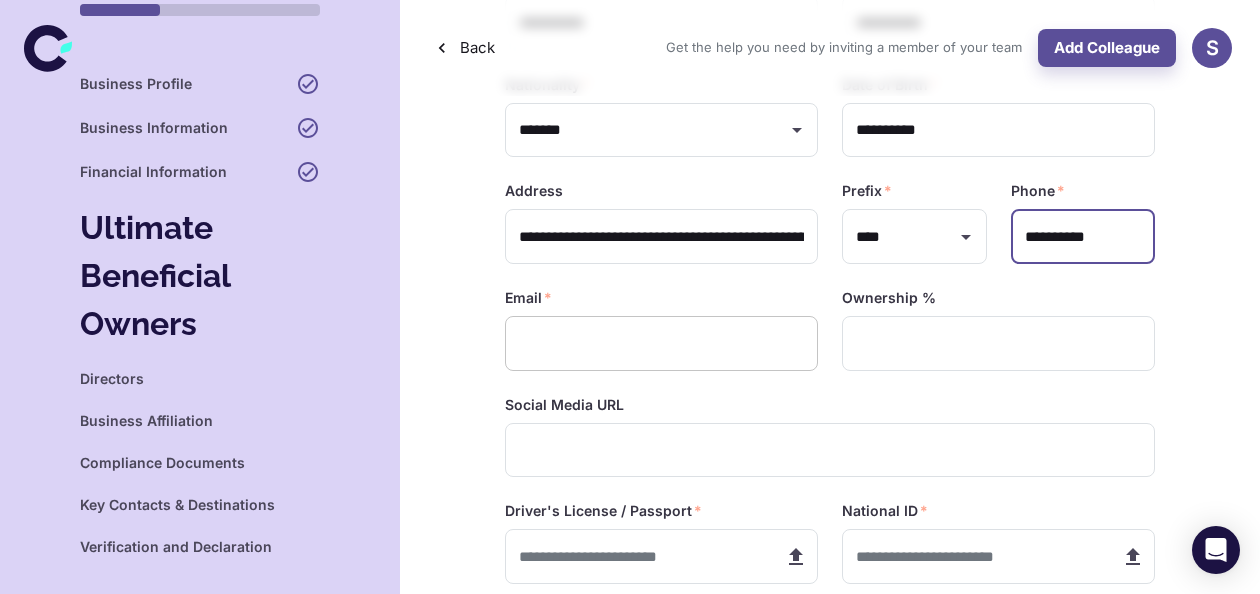 type on "**********" 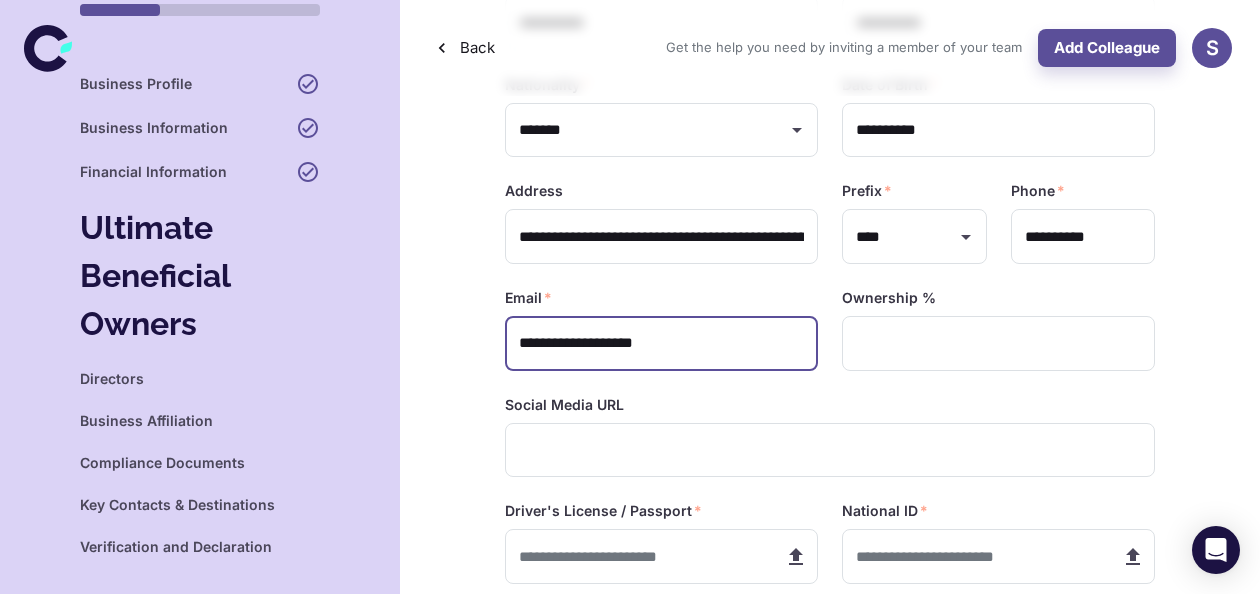 type on "**********" 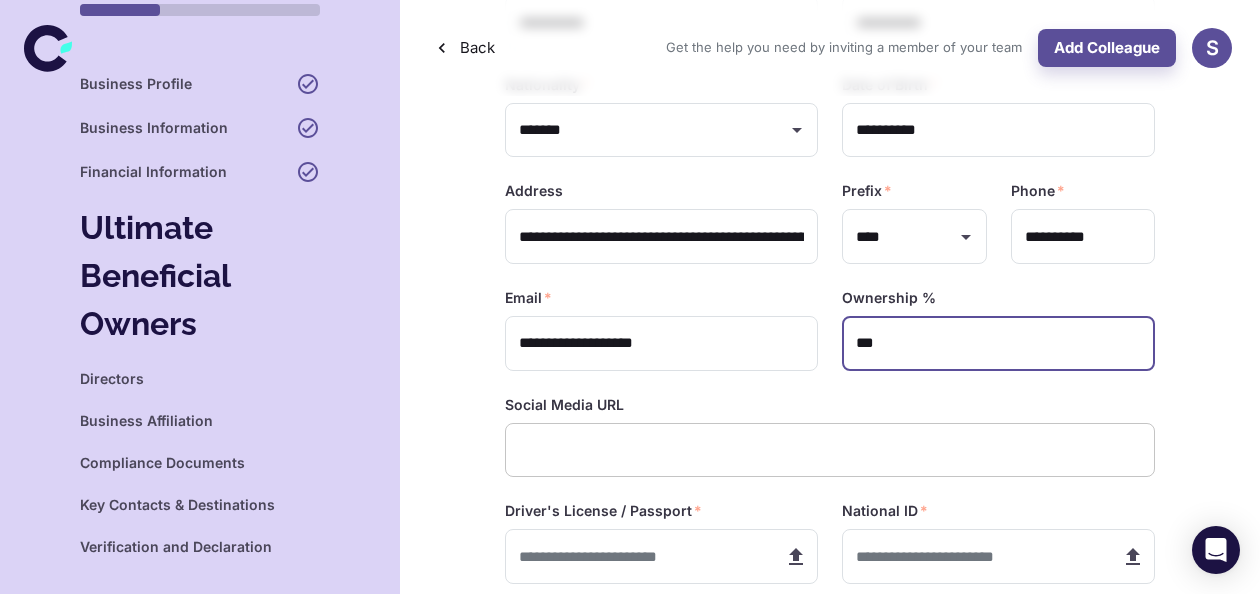 type on "***" 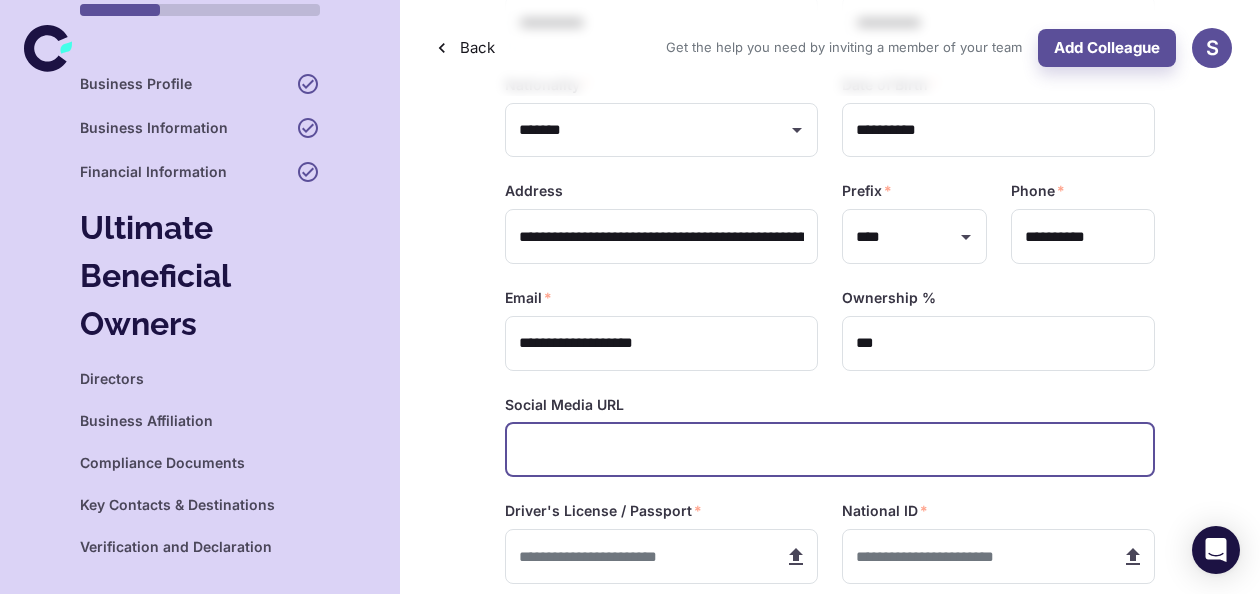 click at bounding box center [830, 450] 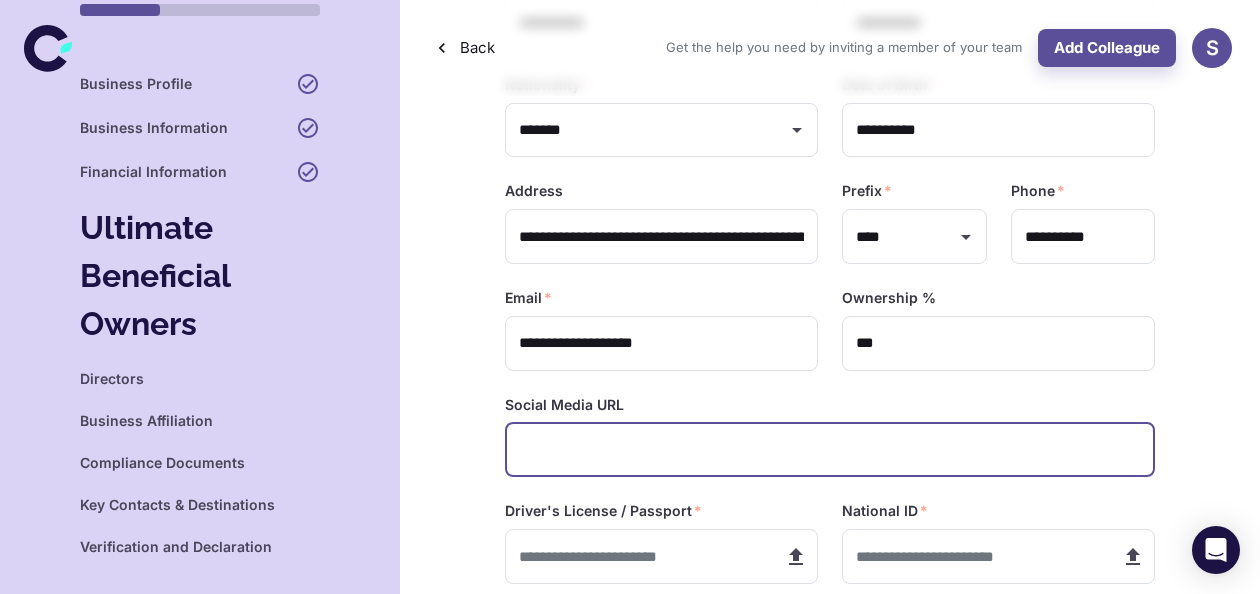 paste on "**********" 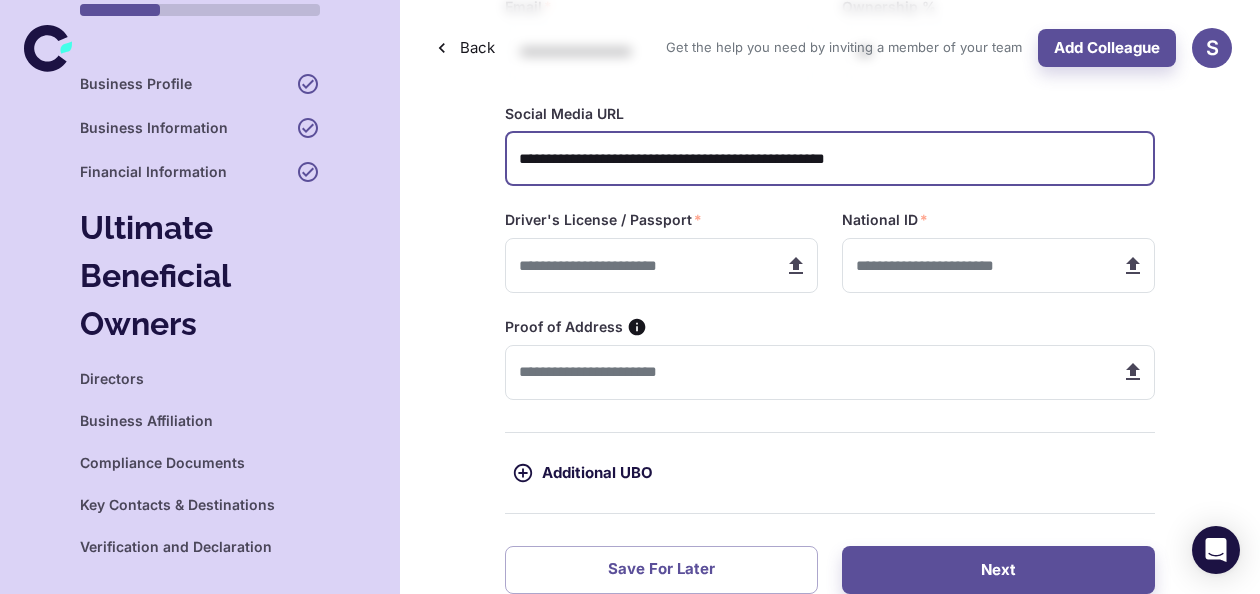 scroll, scrollTop: 678, scrollLeft: 0, axis: vertical 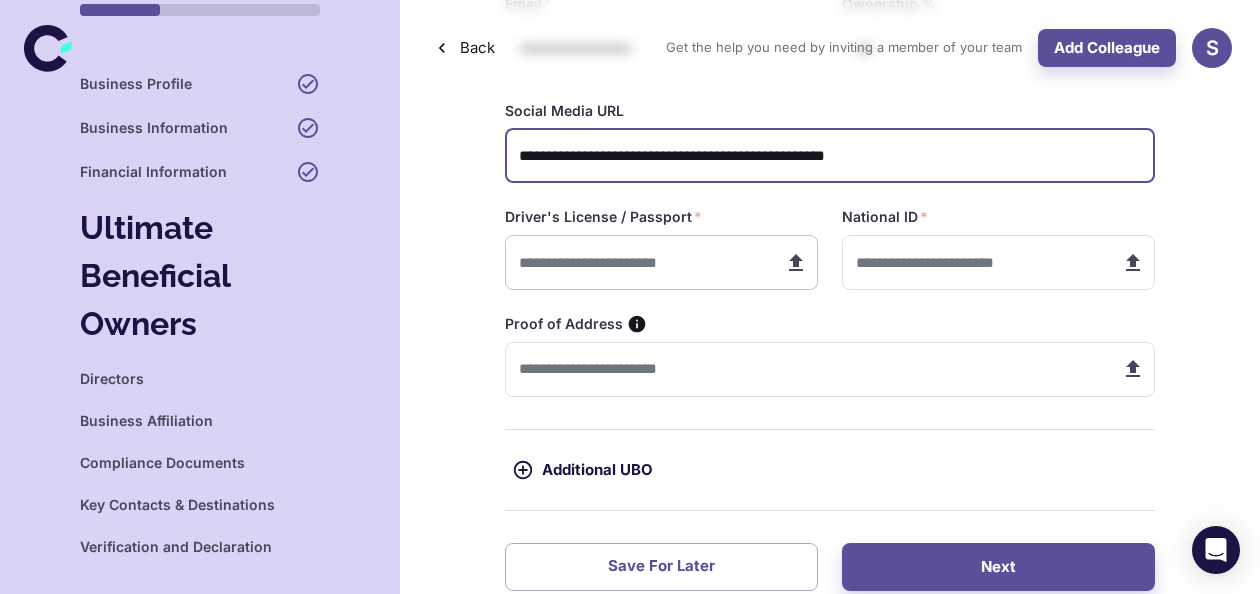 type on "**********" 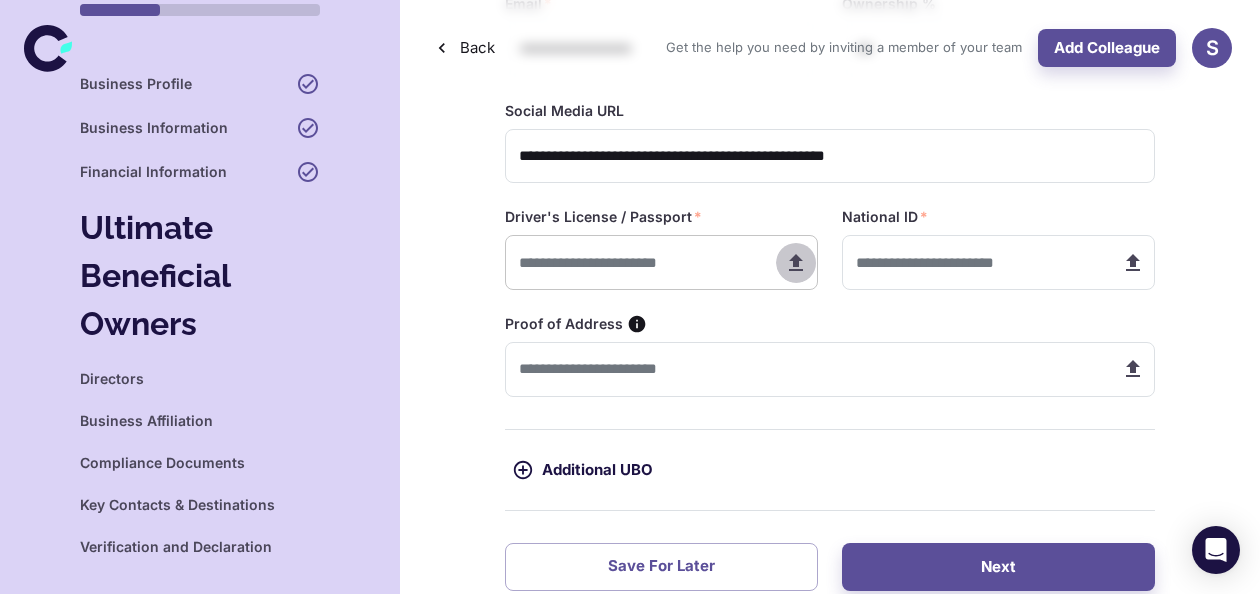 click 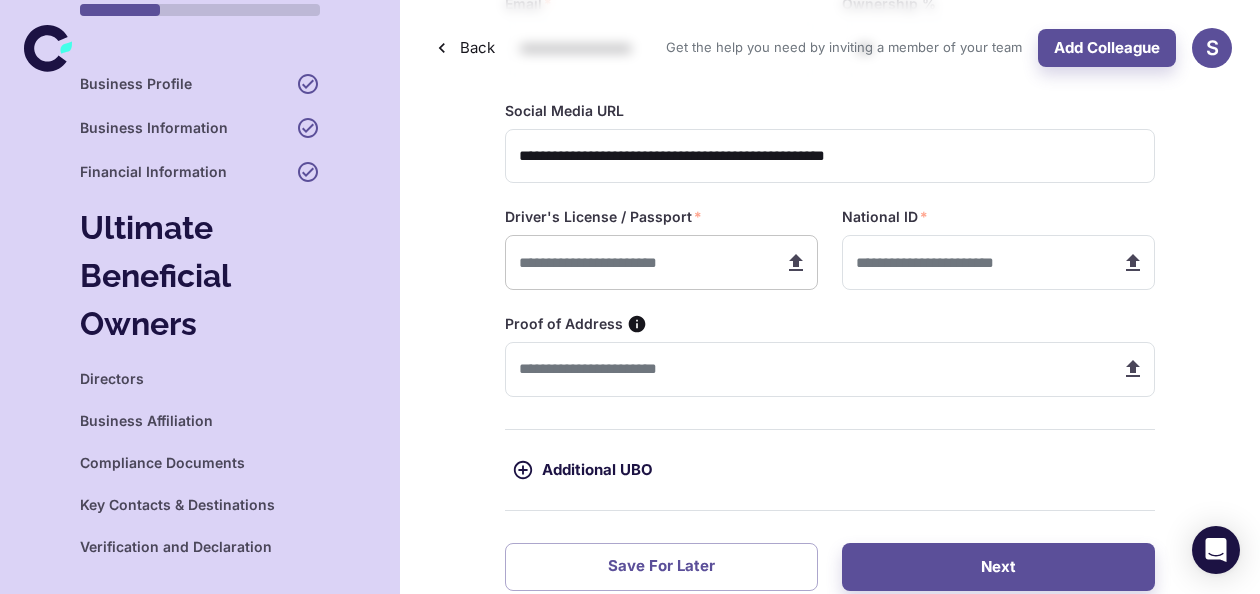 type on "**********" 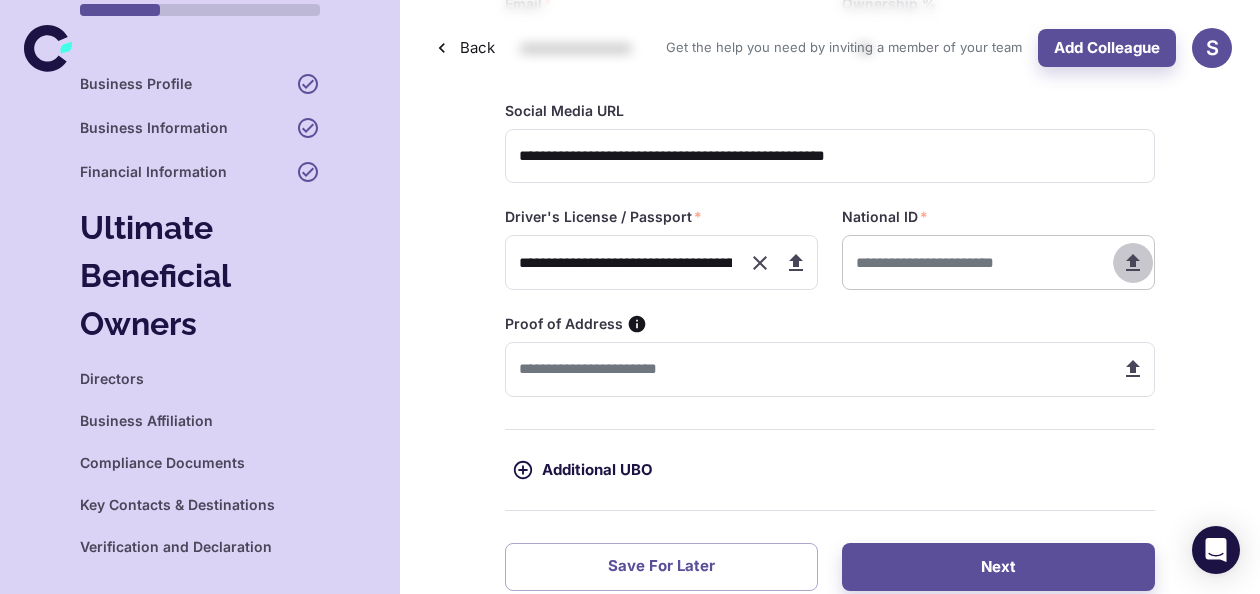 click 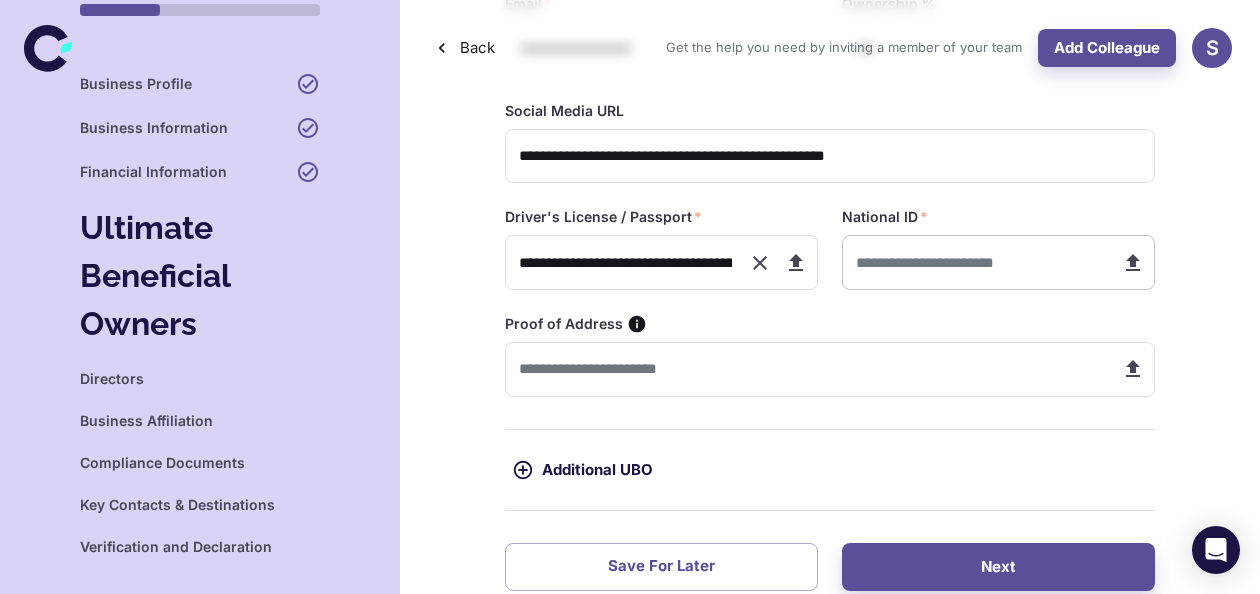 type on "**********" 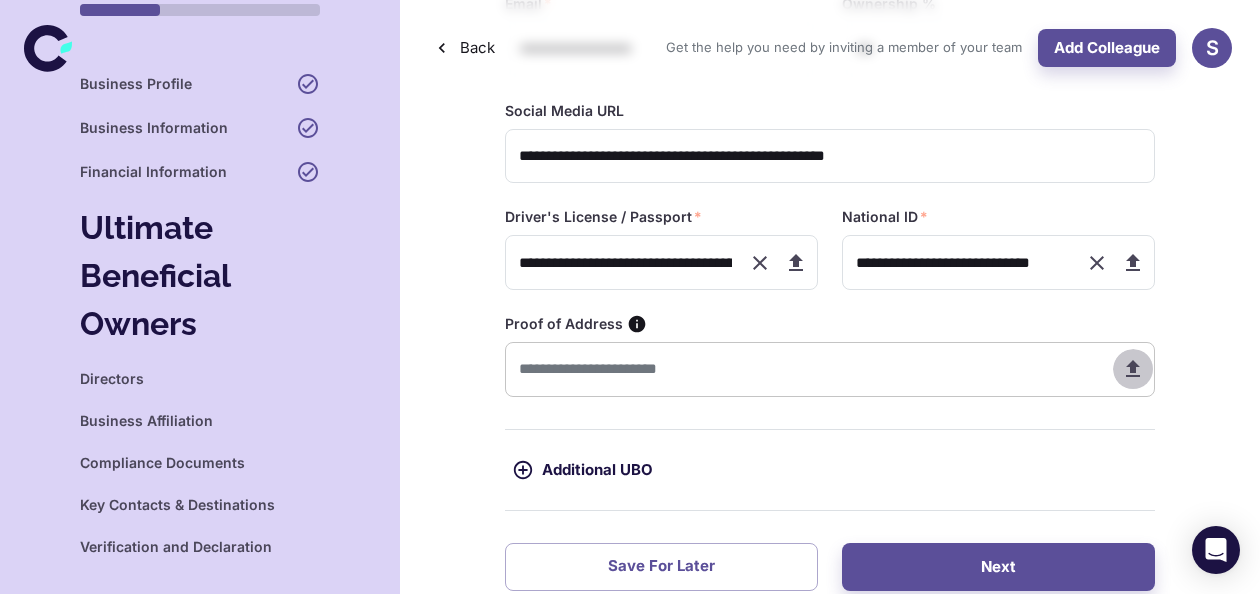 click 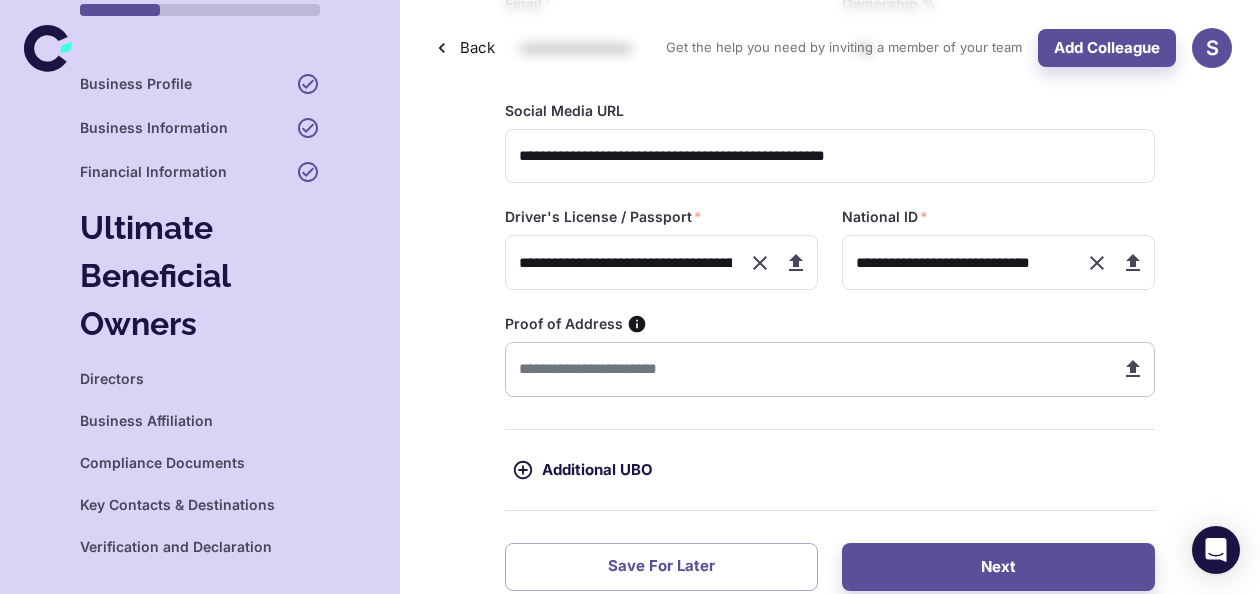 type on "**********" 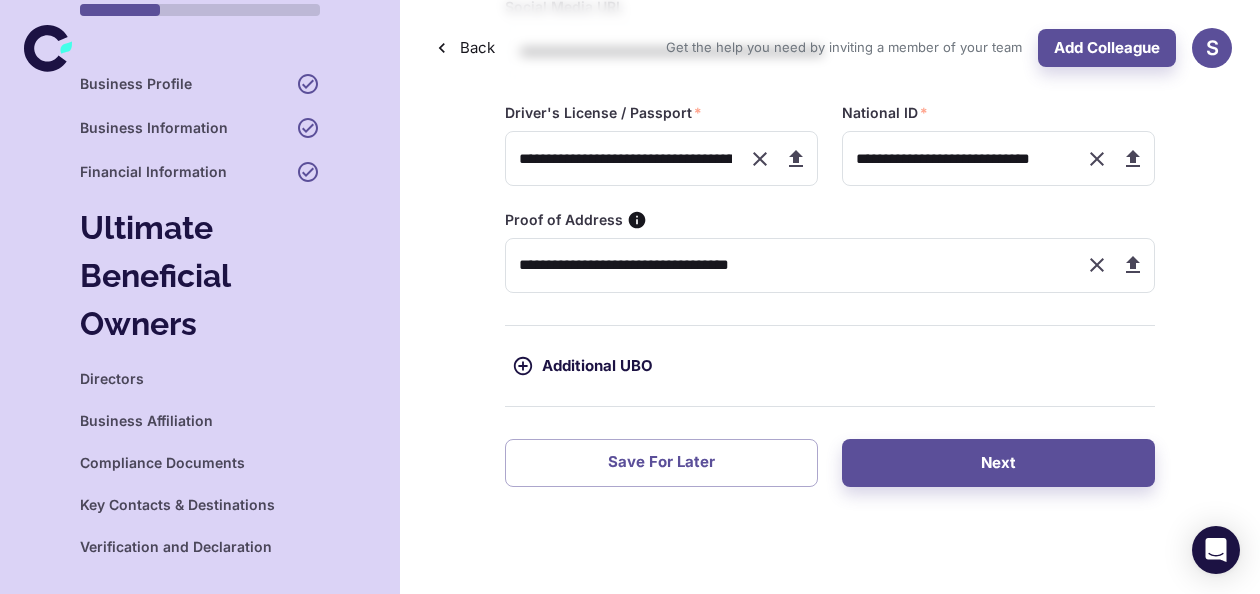 scroll, scrollTop: 785, scrollLeft: 0, axis: vertical 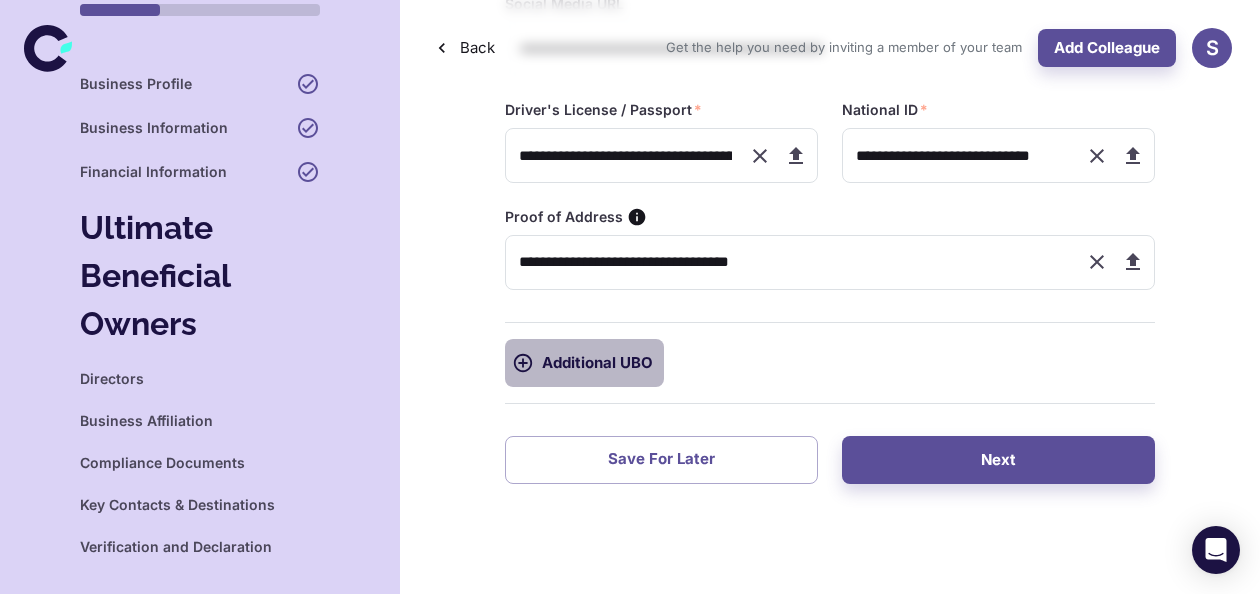 click on "Additional UBO" at bounding box center [584, 363] 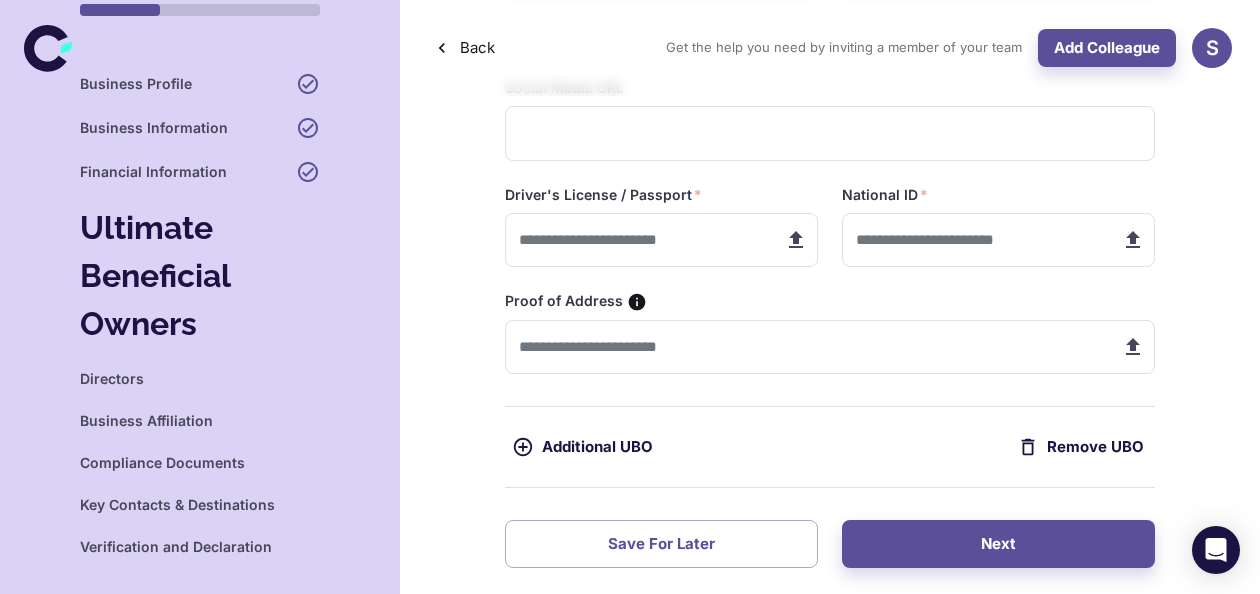 scroll, scrollTop: 1606, scrollLeft: 0, axis: vertical 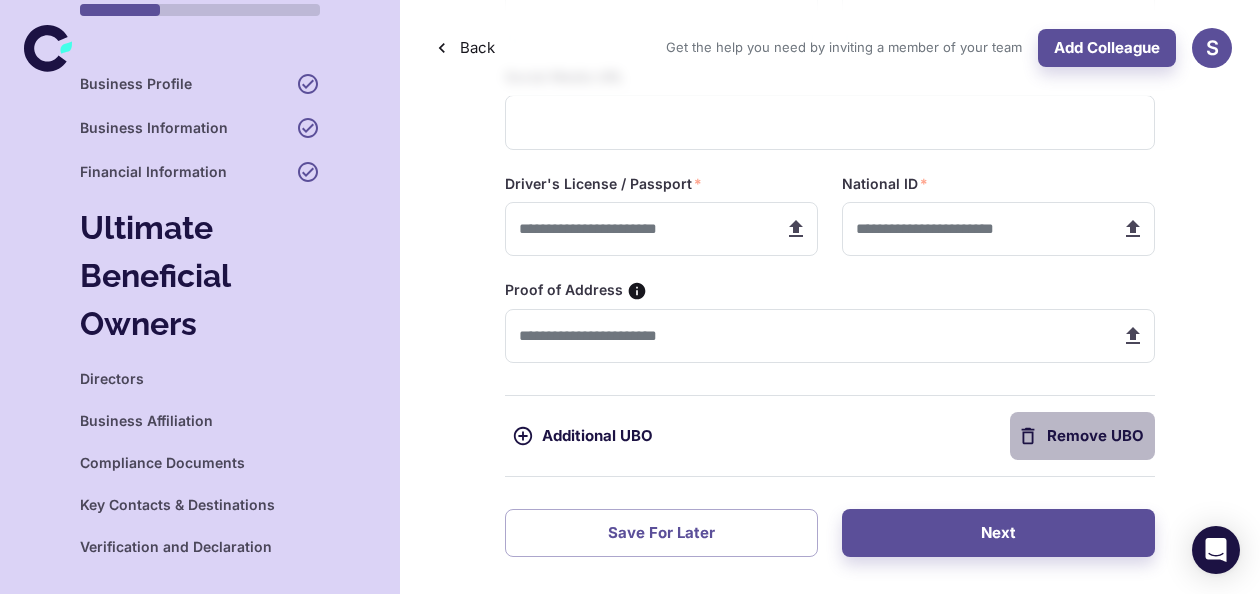 click on "Remove UBO" at bounding box center (1082, 436) 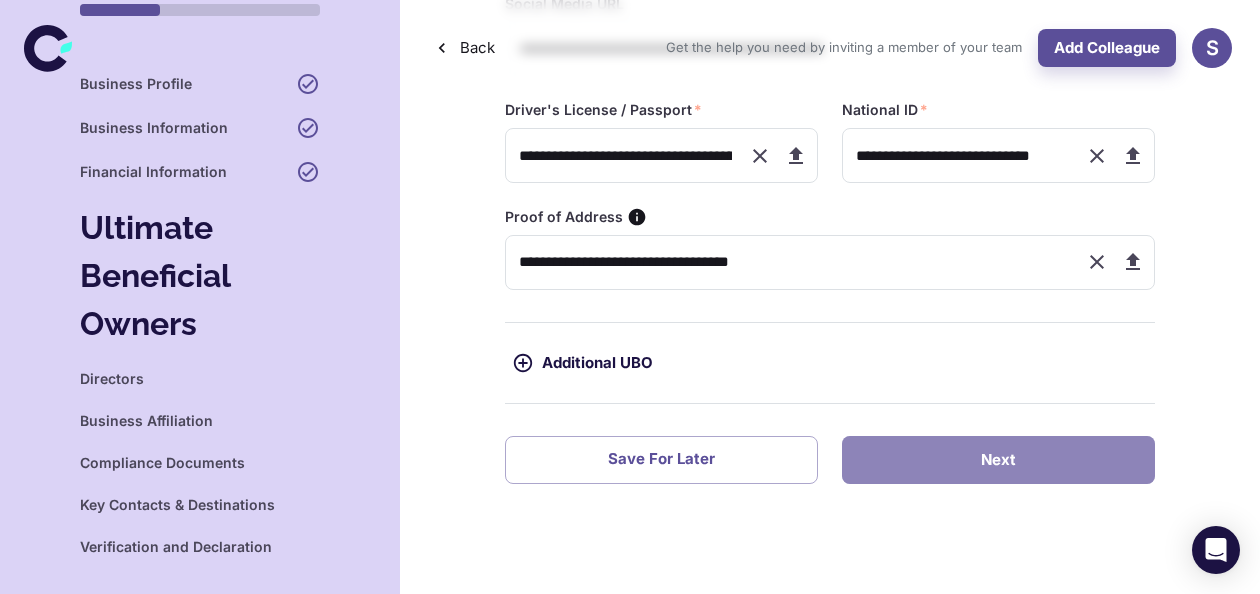 click on "Next" at bounding box center [998, 460] 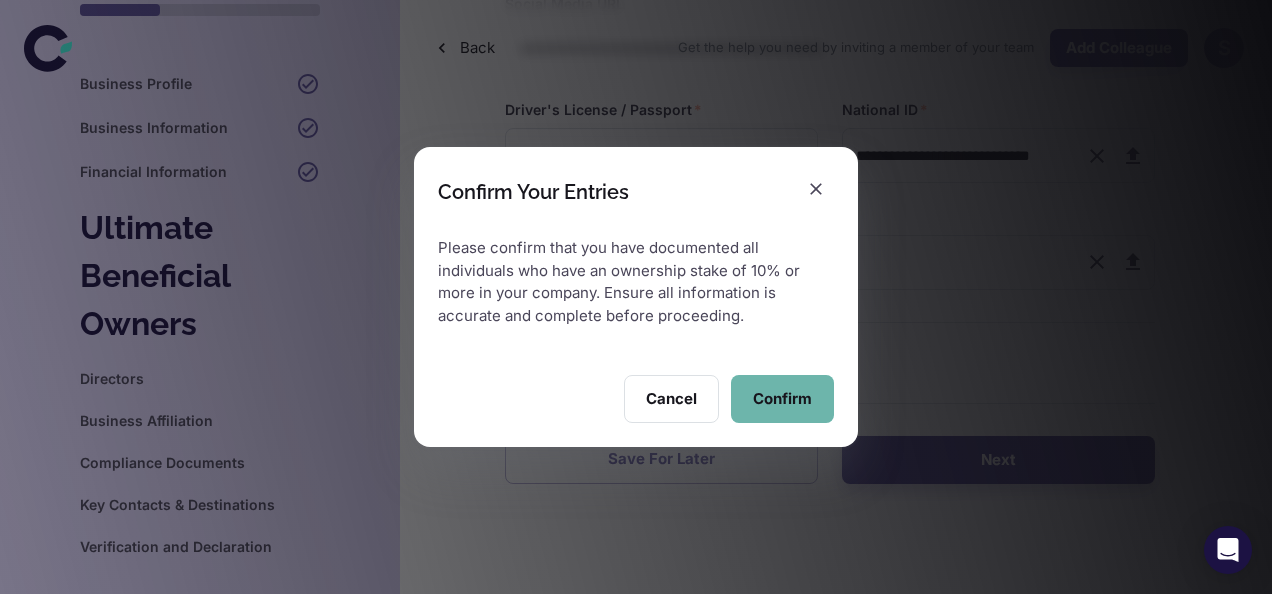 click on "Confirm" at bounding box center [782, 399] 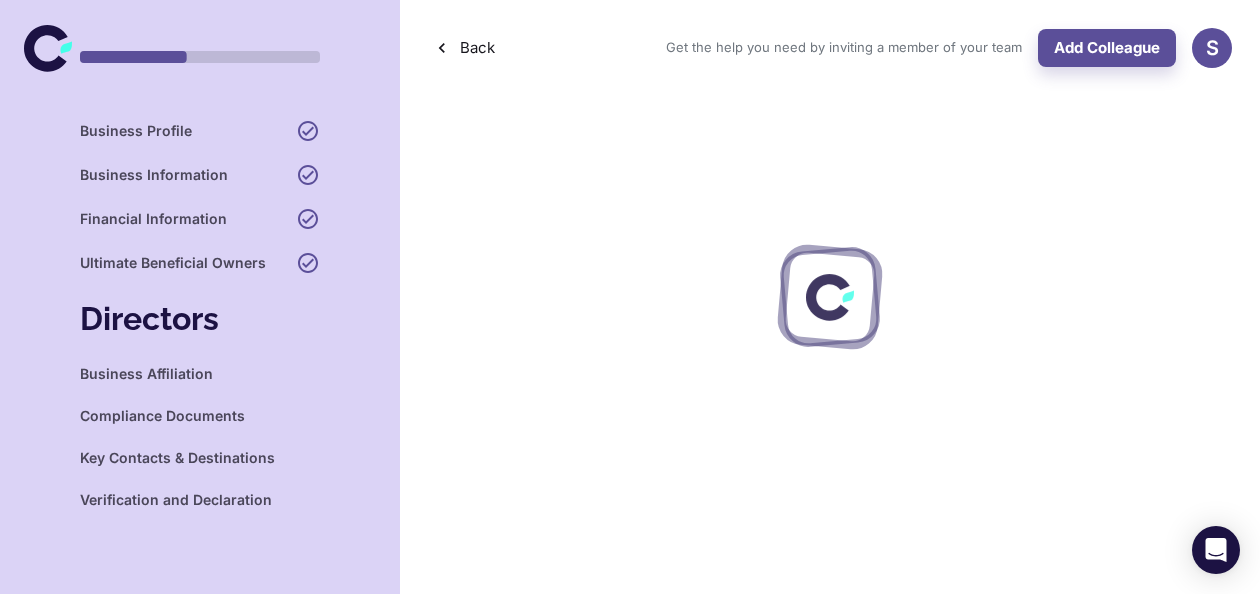scroll, scrollTop: 0, scrollLeft: 0, axis: both 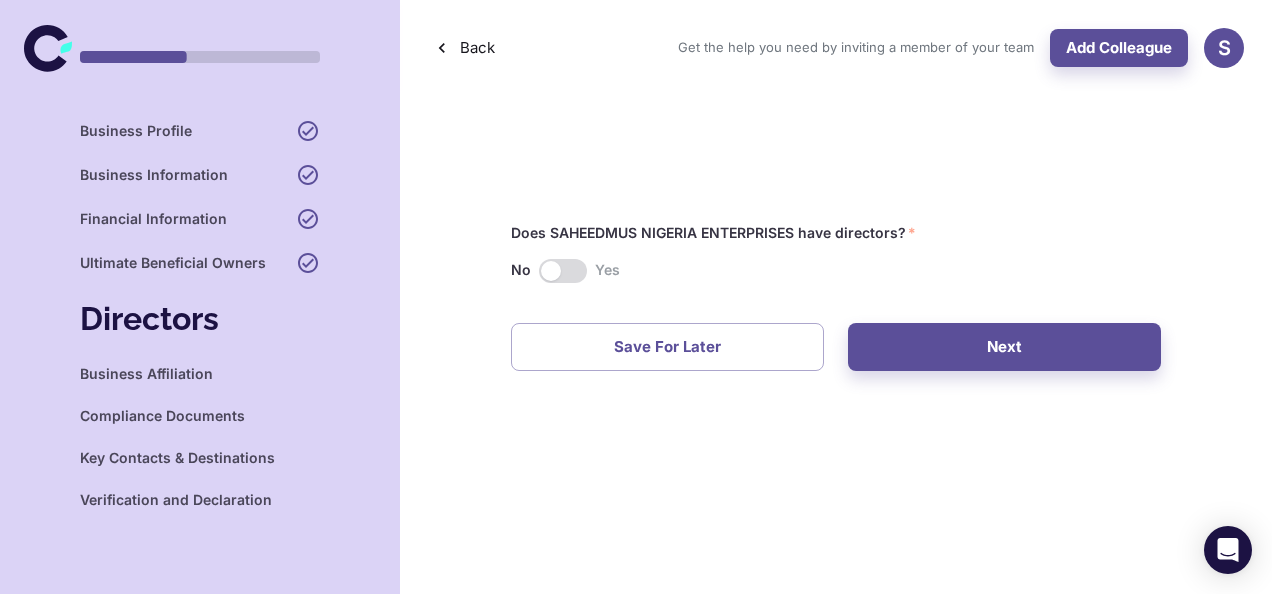 click at bounding box center [563, 271] 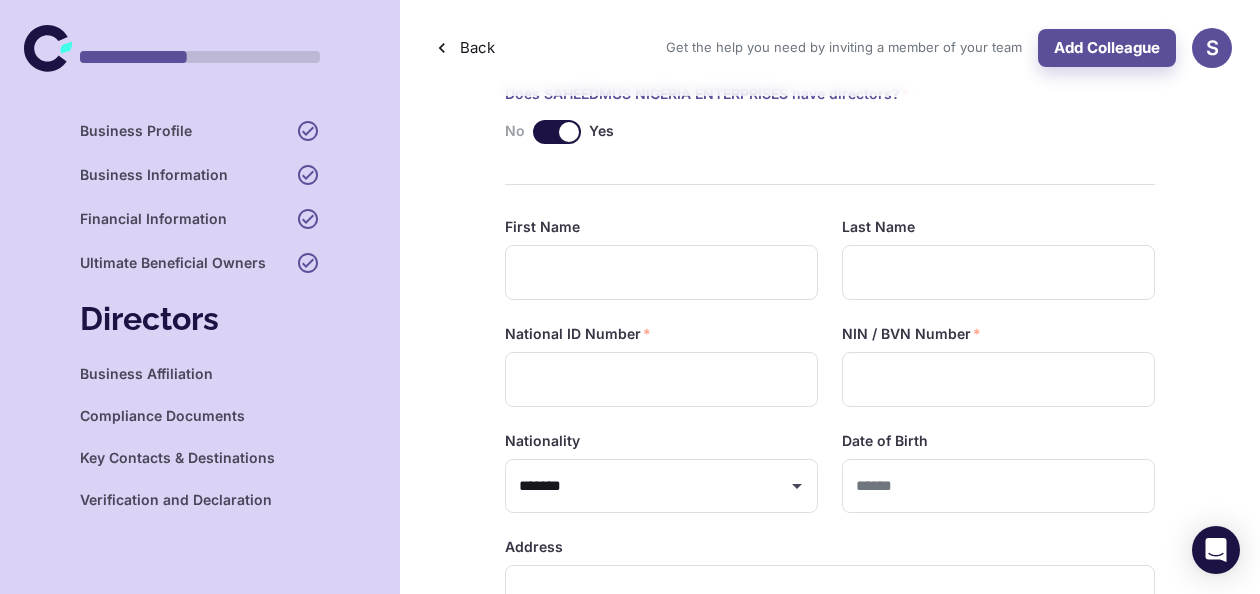 scroll, scrollTop: 0, scrollLeft: 0, axis: both 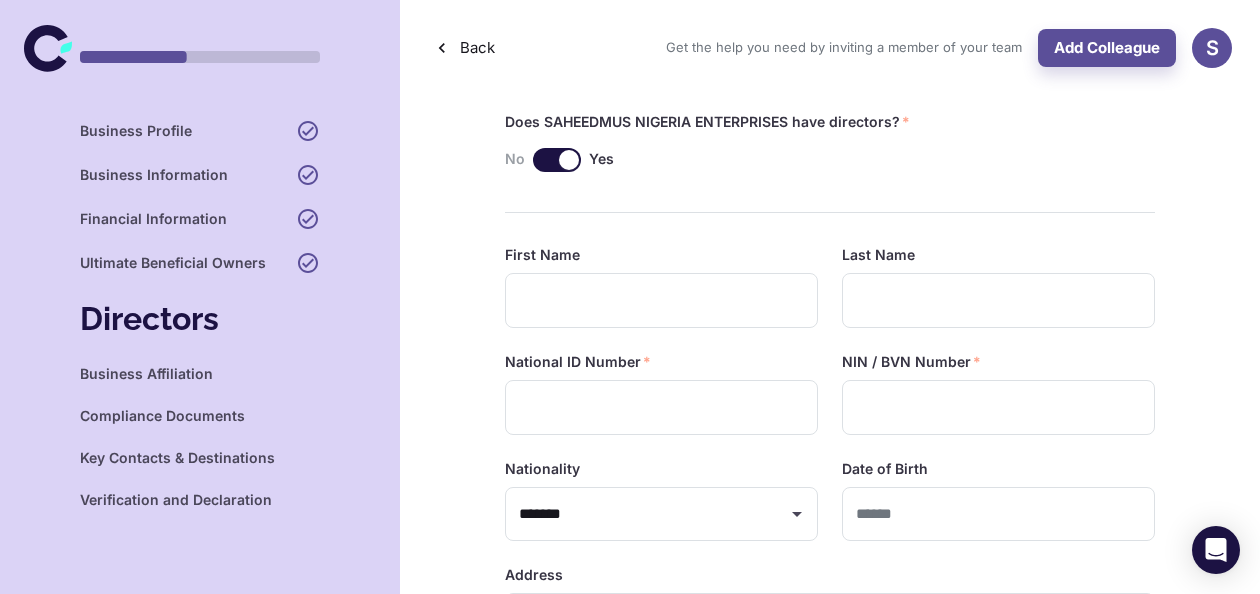 click on "No Yes" at bounding box center [830, 160] 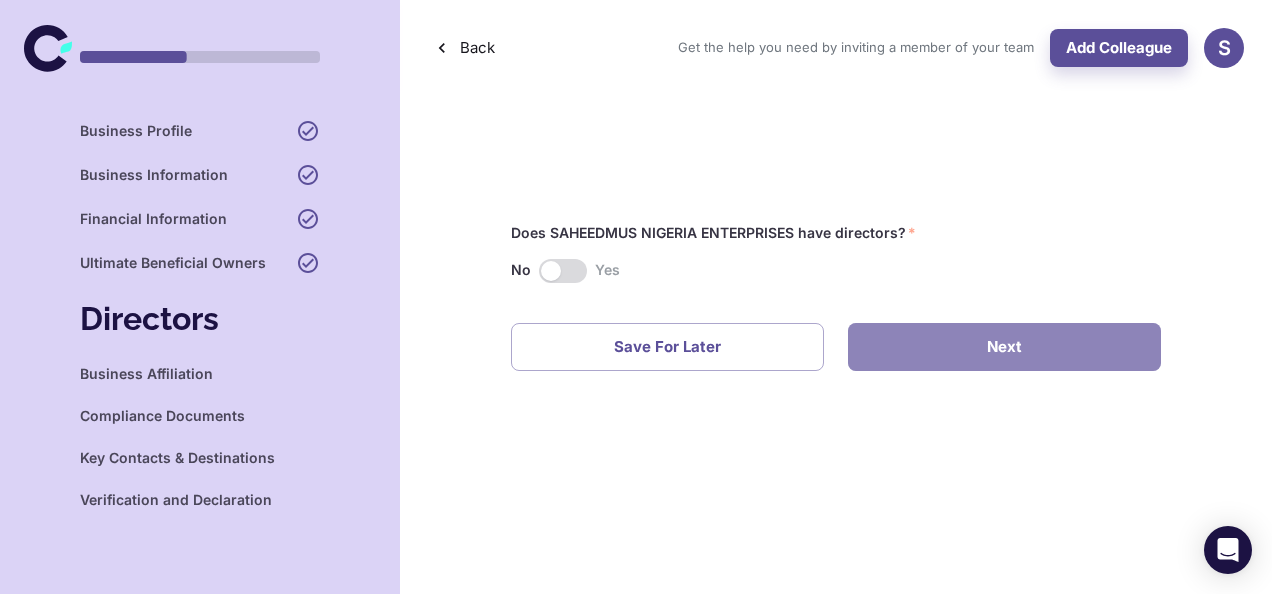 click on "Next" at bounding box center (1004, 347) 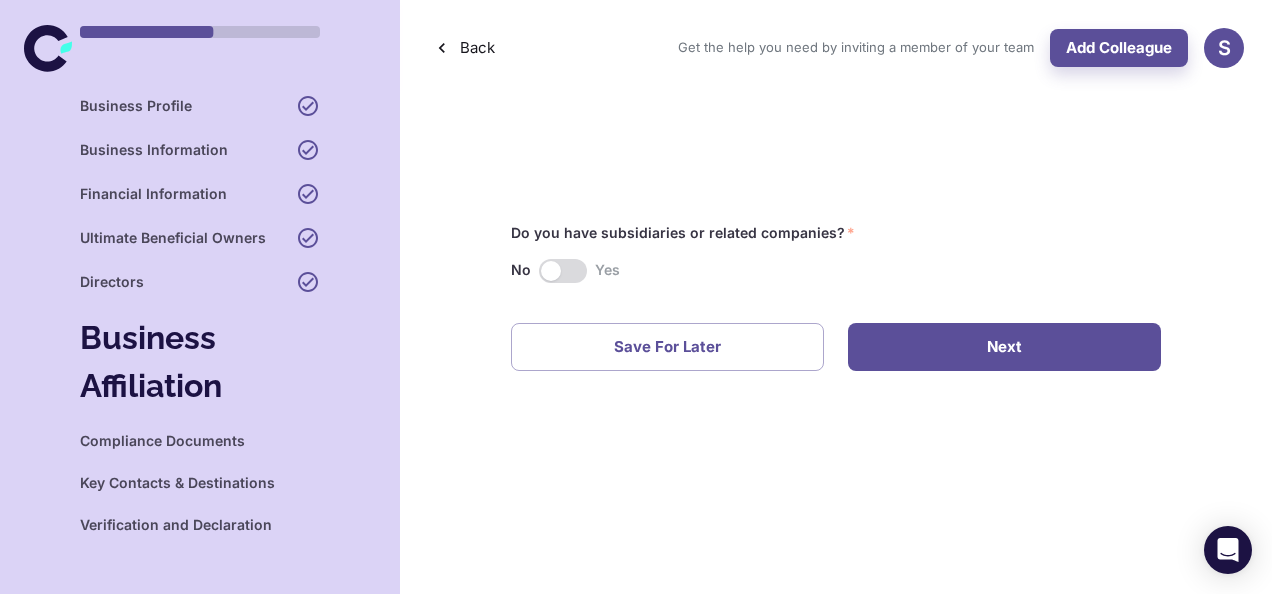 click on "Next" at bounding box center (1004, 347) 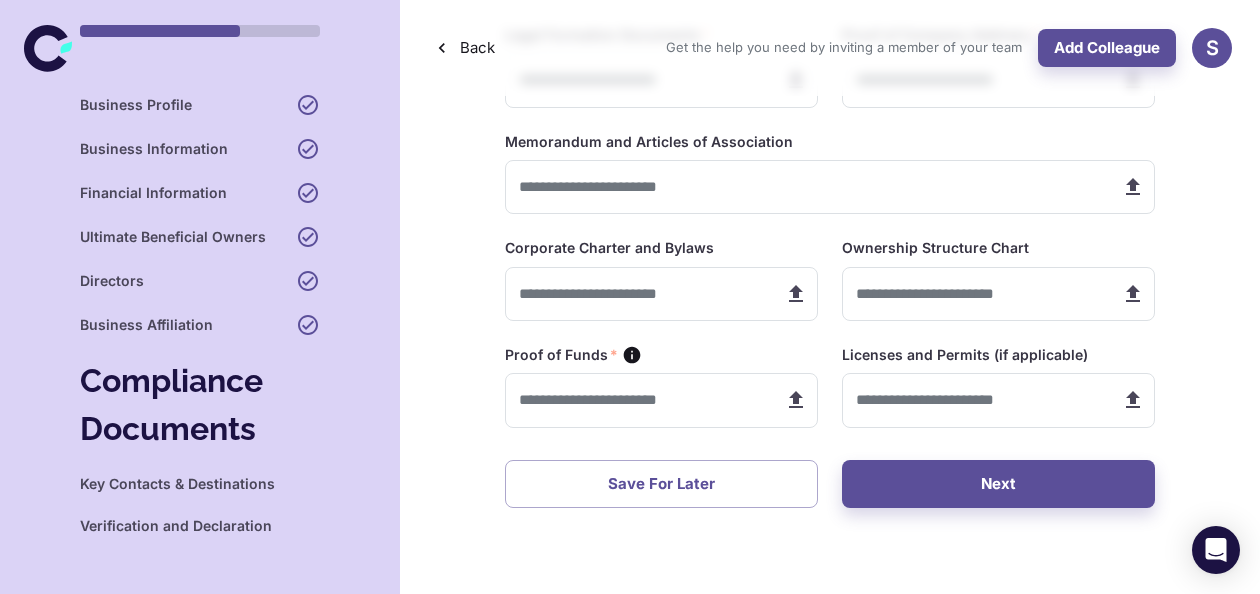 scroll, scrollTop: 112, scrollLeft: 0, axis: vertical 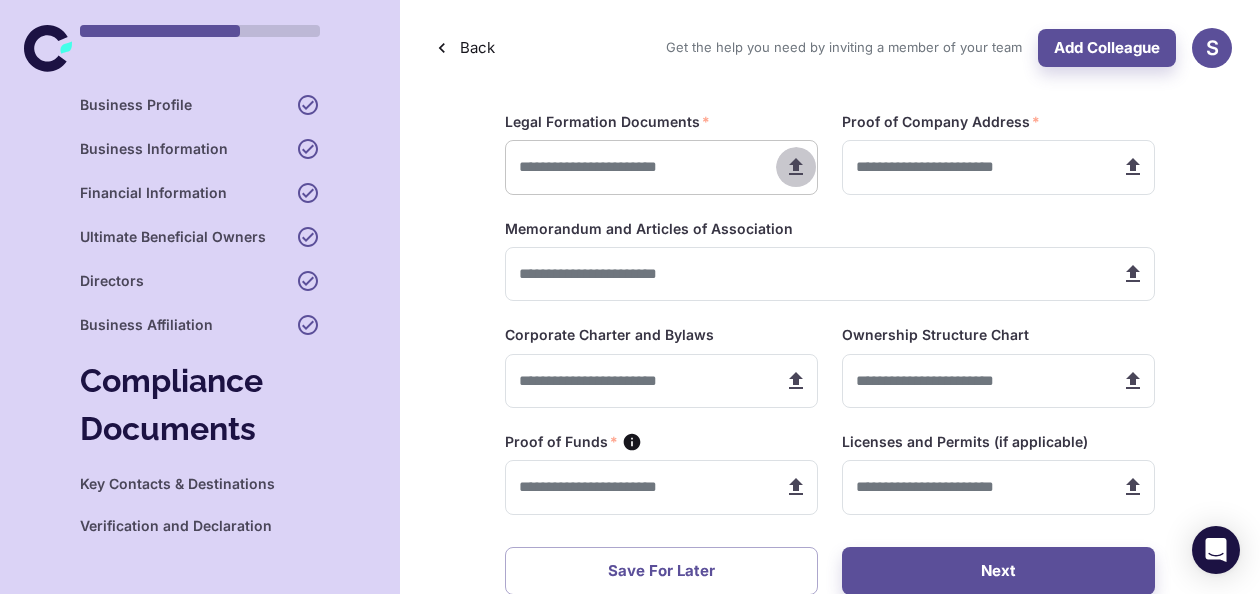 click 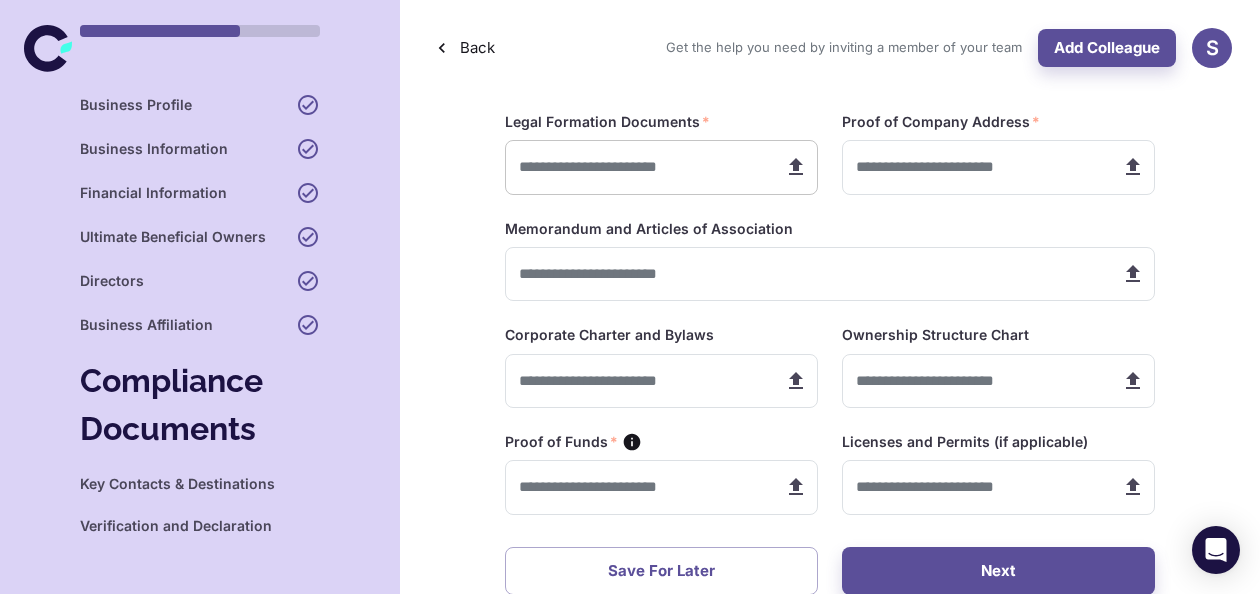 type on "**********" 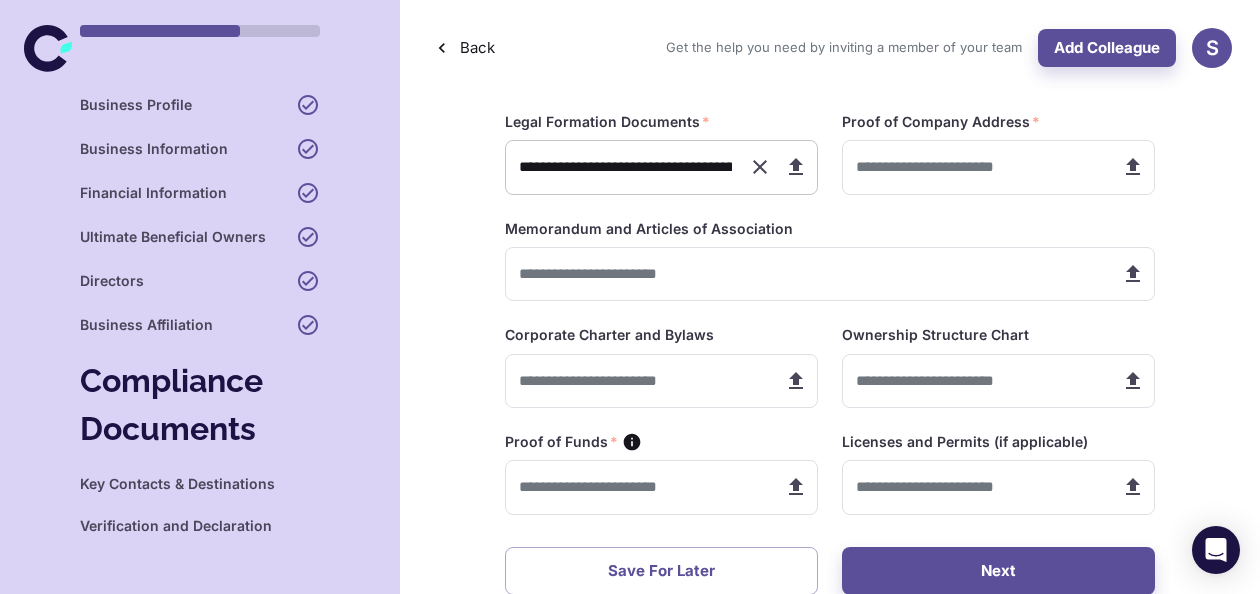 type on "**********" 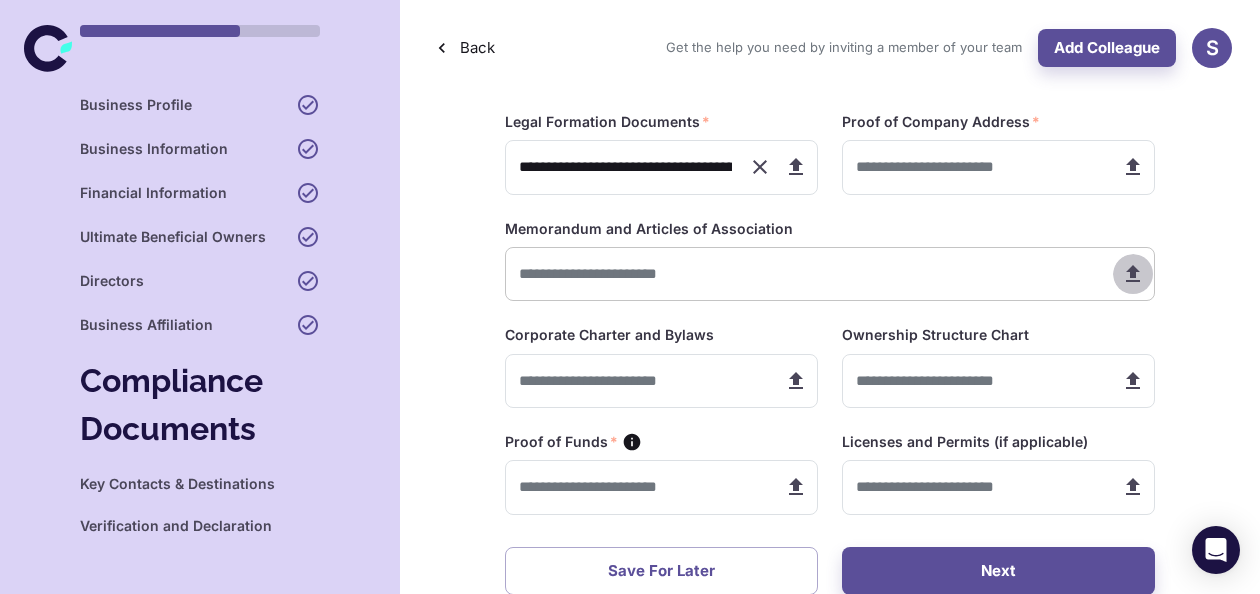 click 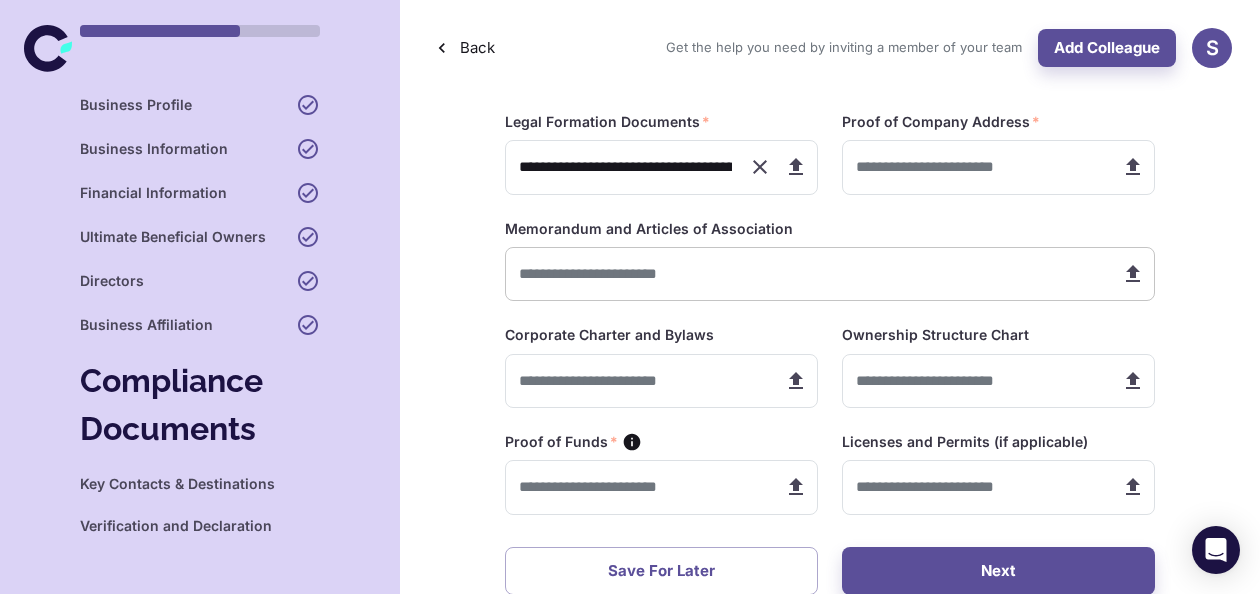 type on "**********" 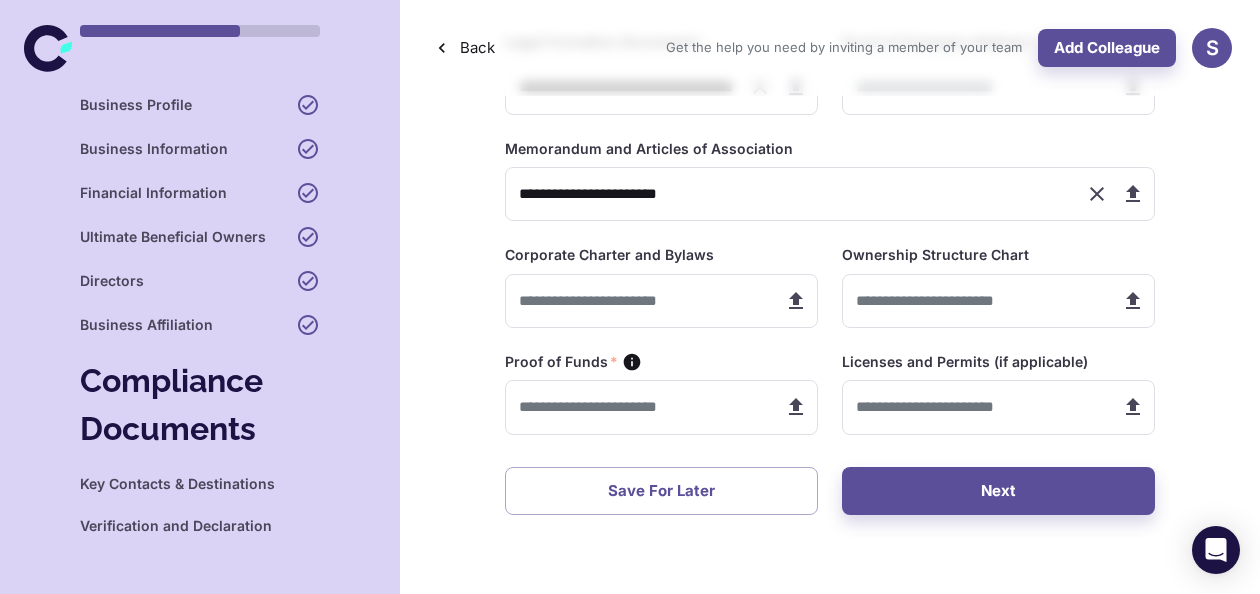 scroll, scrollTop: 112, scrollLeft: 0, axis: vertical 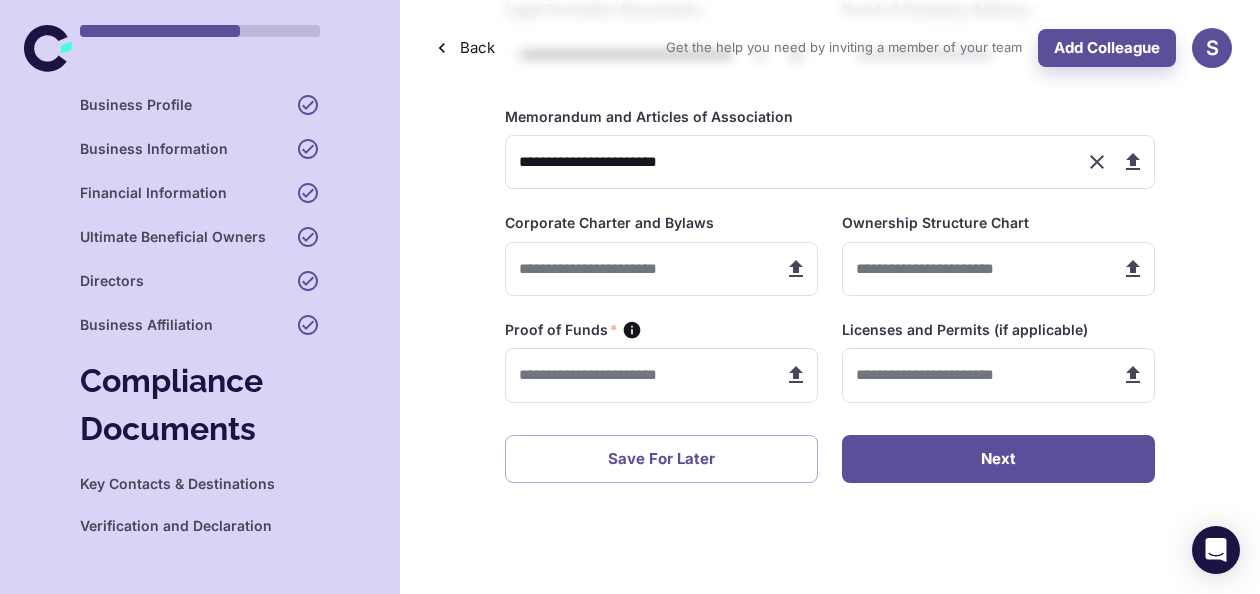 click on "Next" at bounding box center [998, 459] 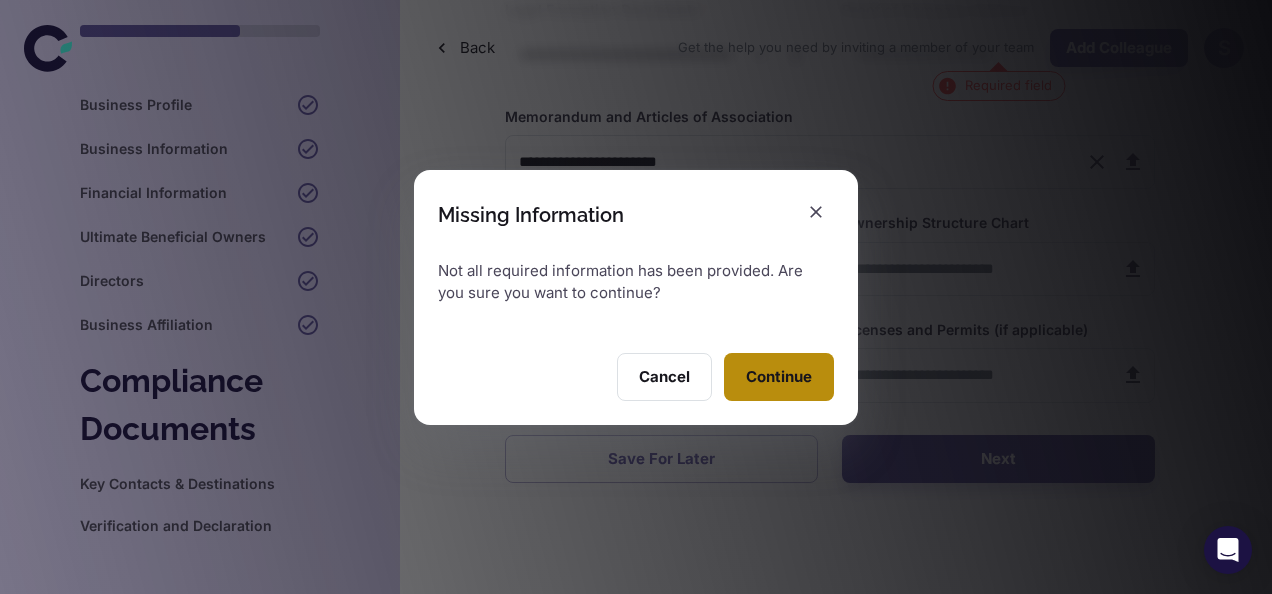 click on "Continue" at bounding box center [779, 377] 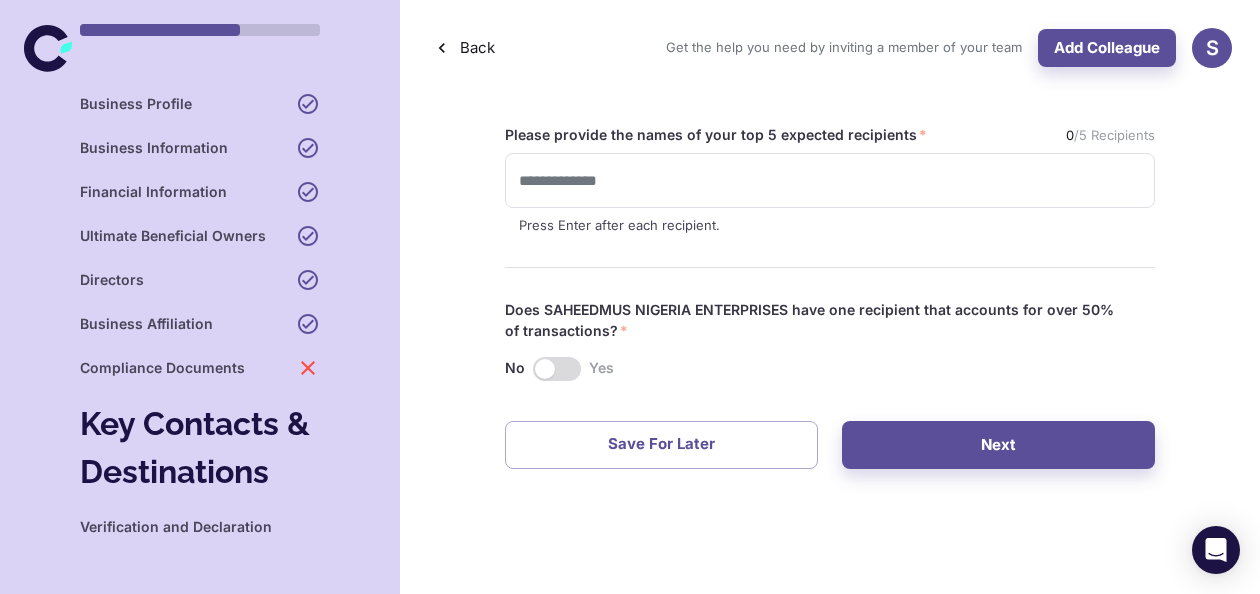 scroll, scrollTop: 0, scrollLeft: 0, axis: both 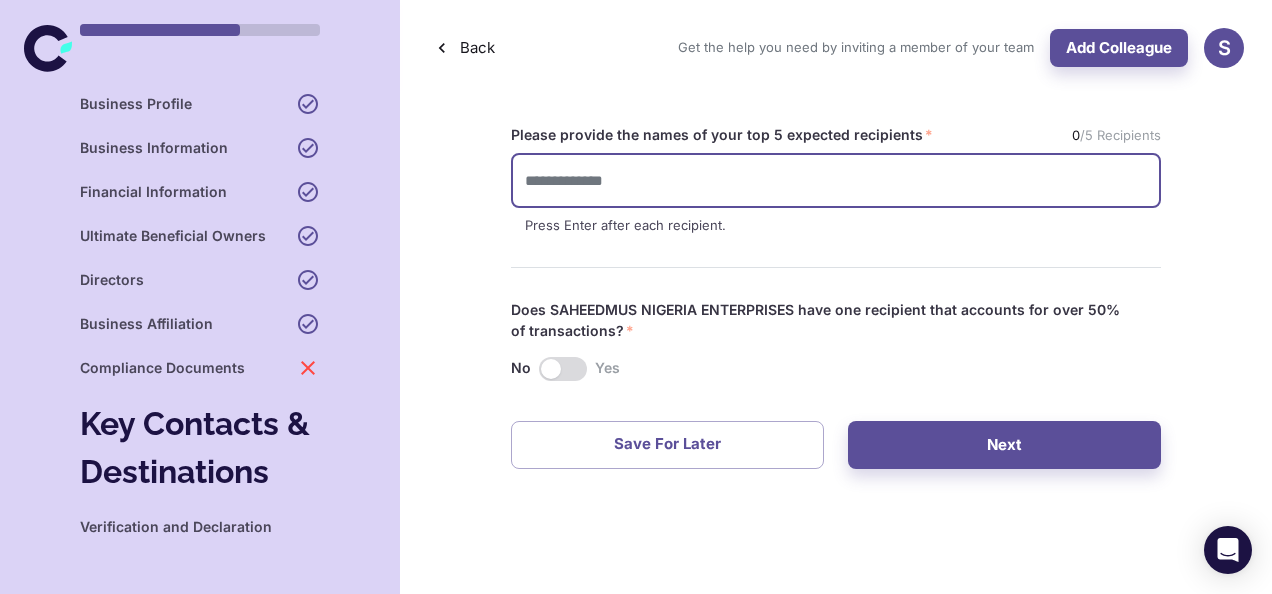 click at bounding box center (836, 180) 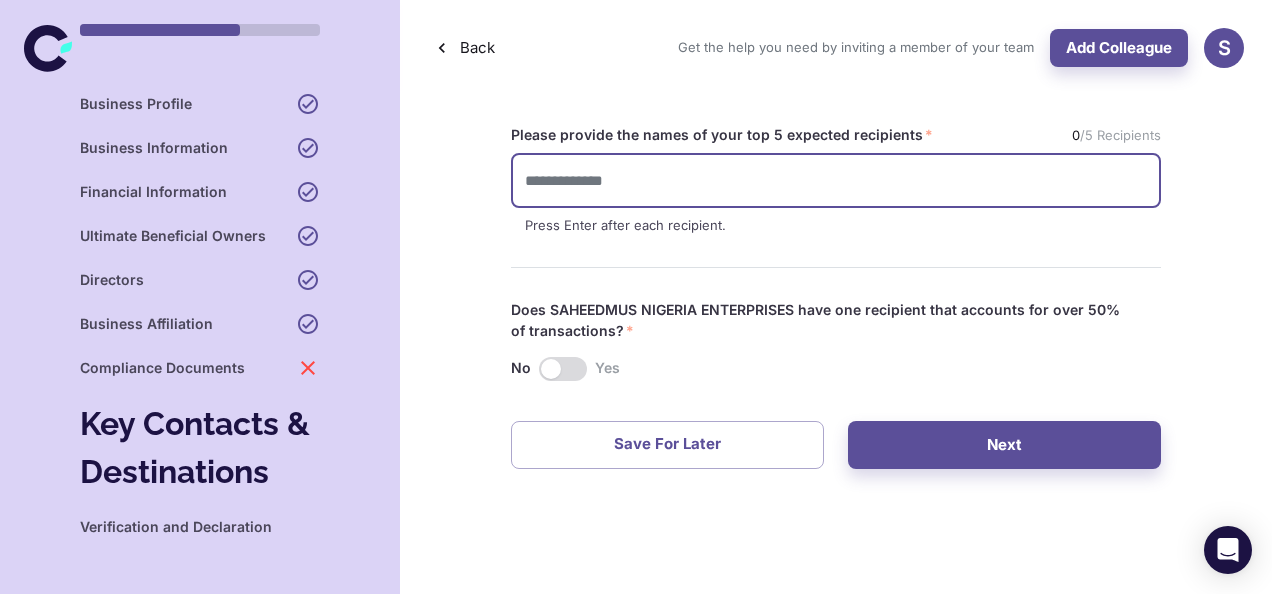 click at bounding box center (836, 180) 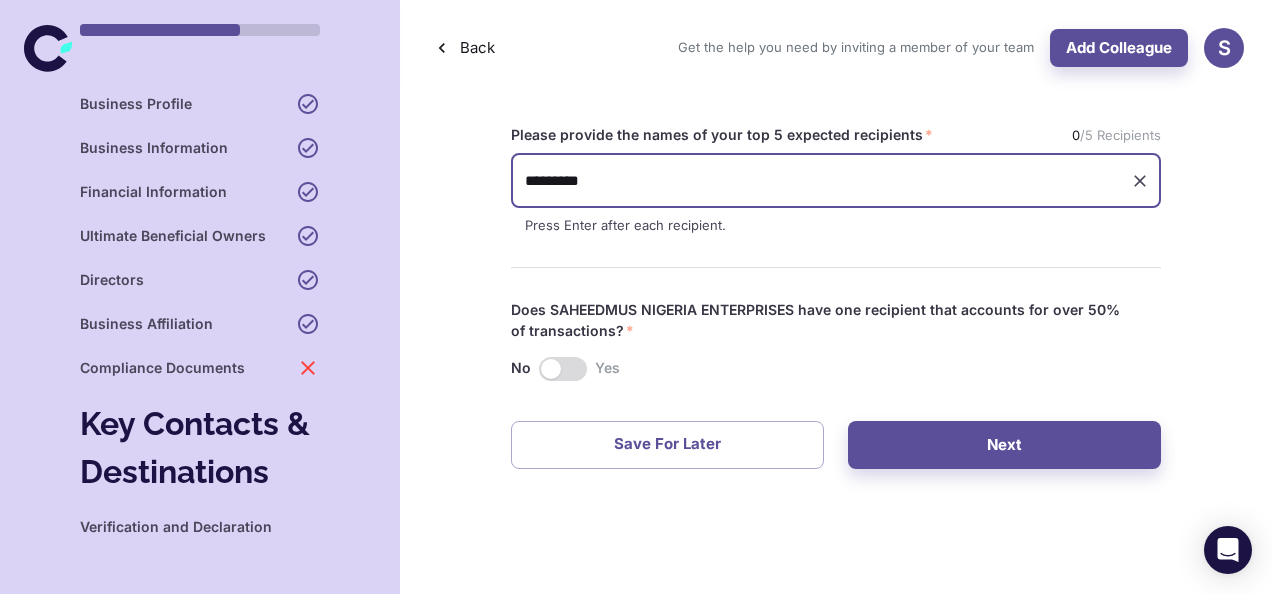 type on "**********" 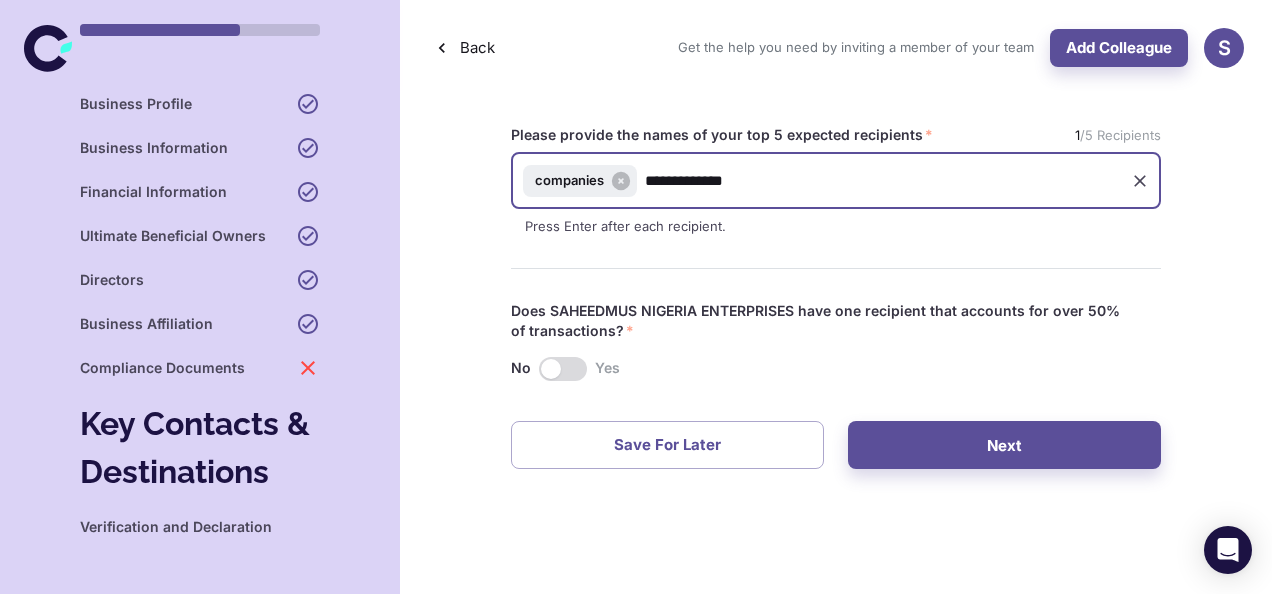 type on "**********" 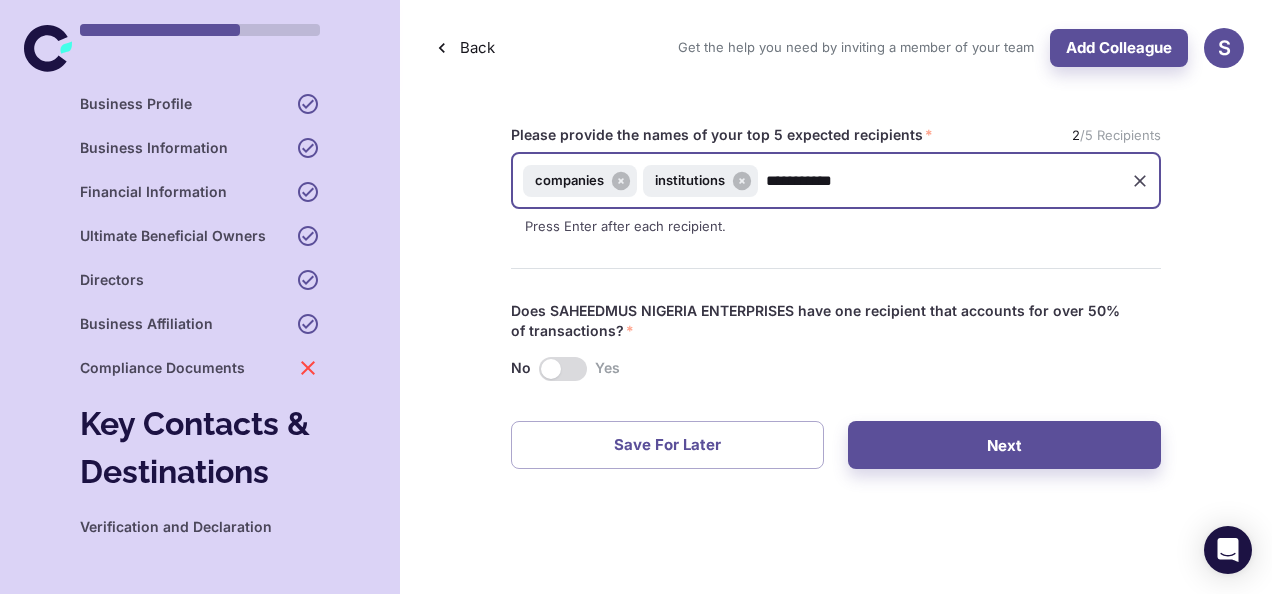 type on "**********" 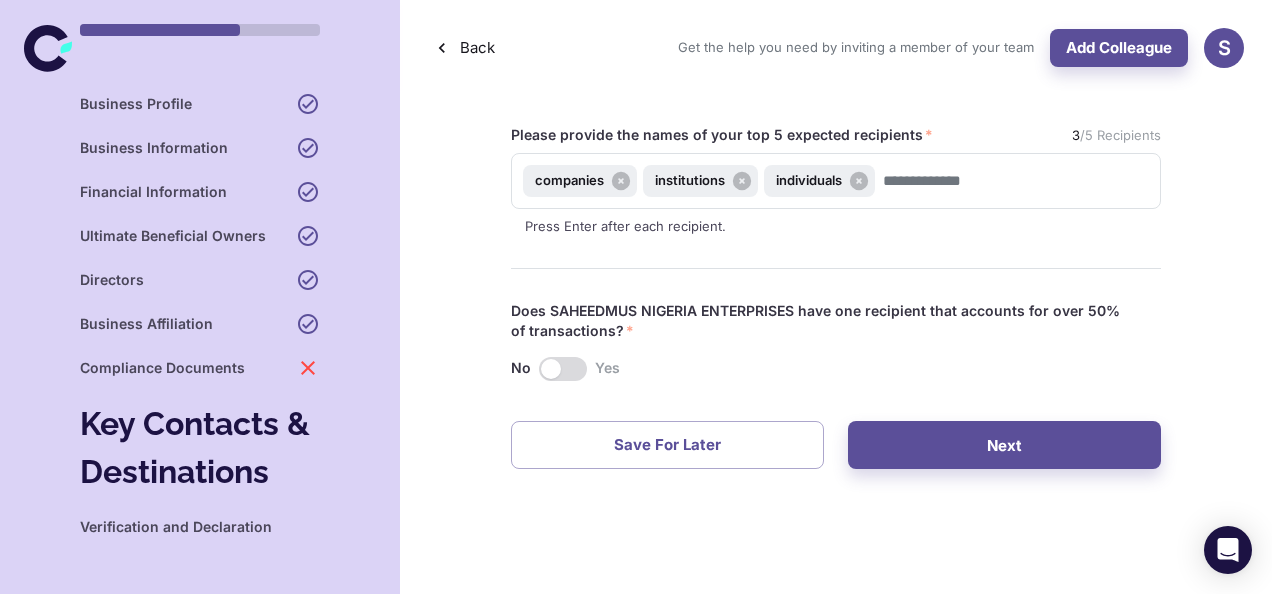 click at bounding box center (824, 256) 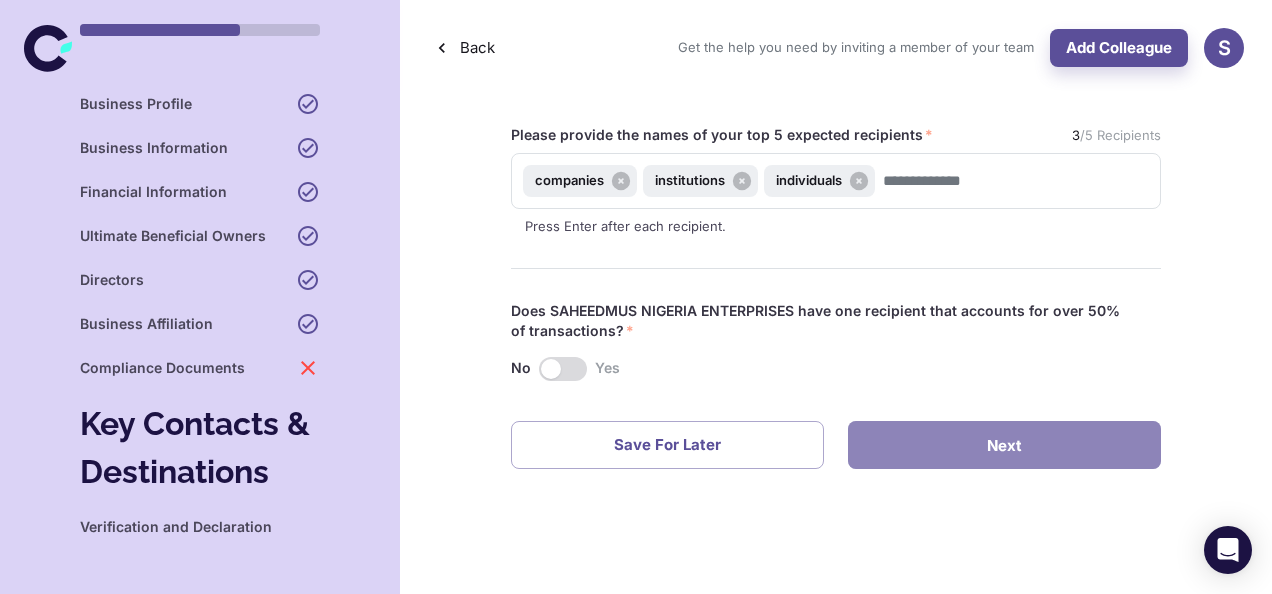 click on "Next" at bounding box center (1004, 445) 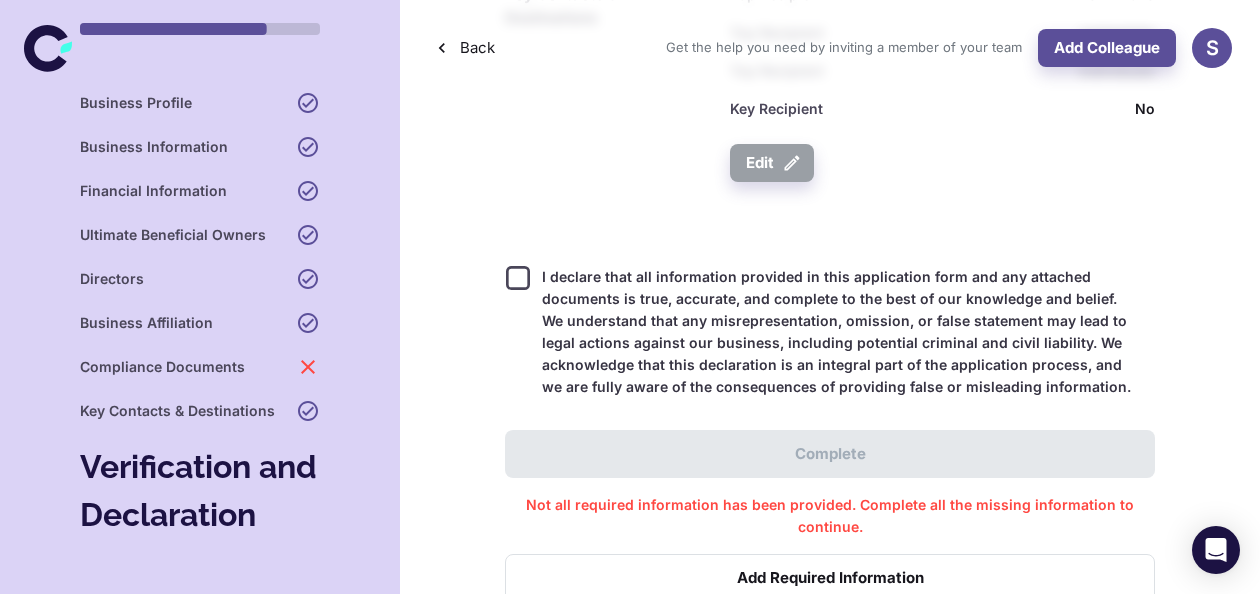 scroll, scrollTop: 2930, scrollLeft: 0, axis: vertical 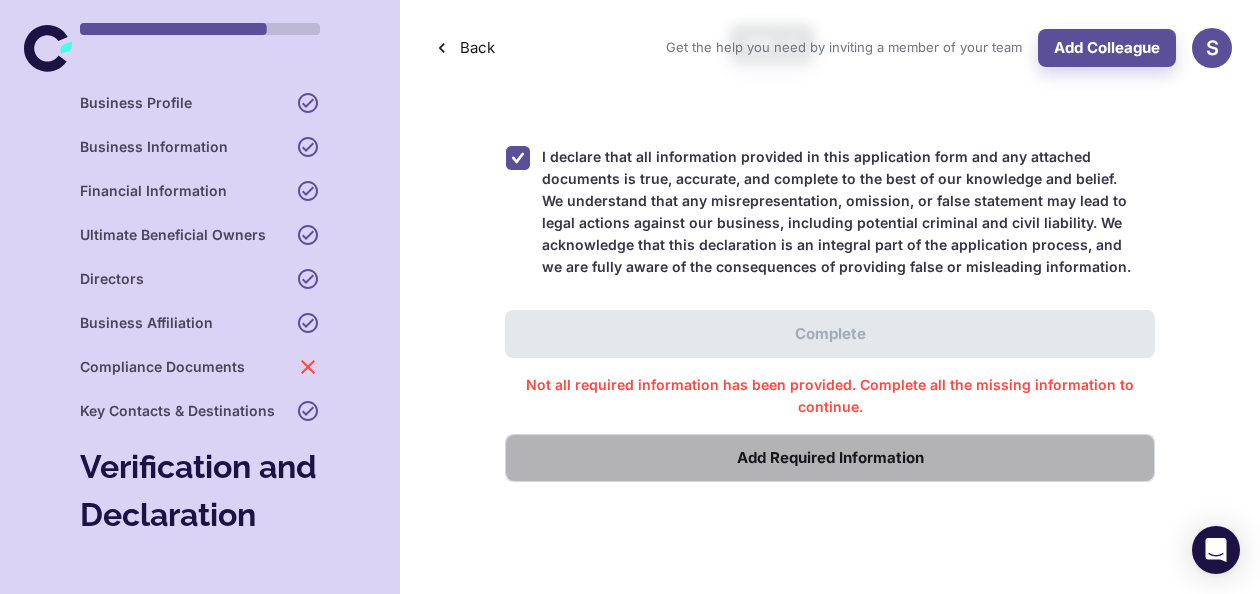 click on "Add Required Information" at bounding box center (830, 458) 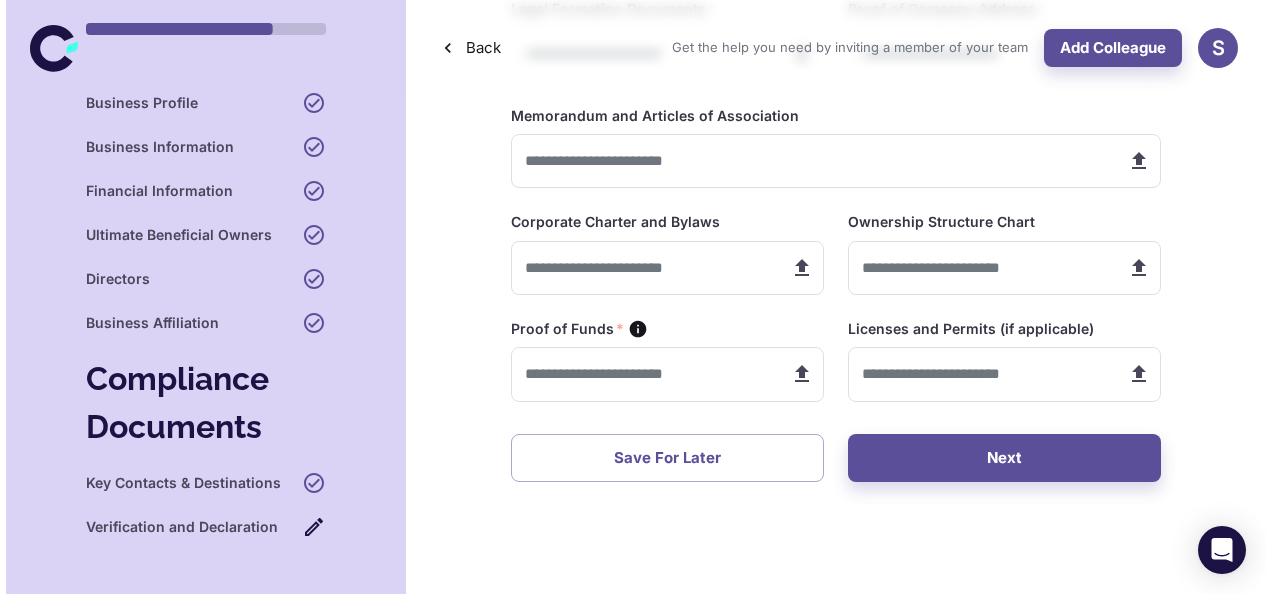 scroll, scrollTop: 0, scrollLeft: 0, axis: both 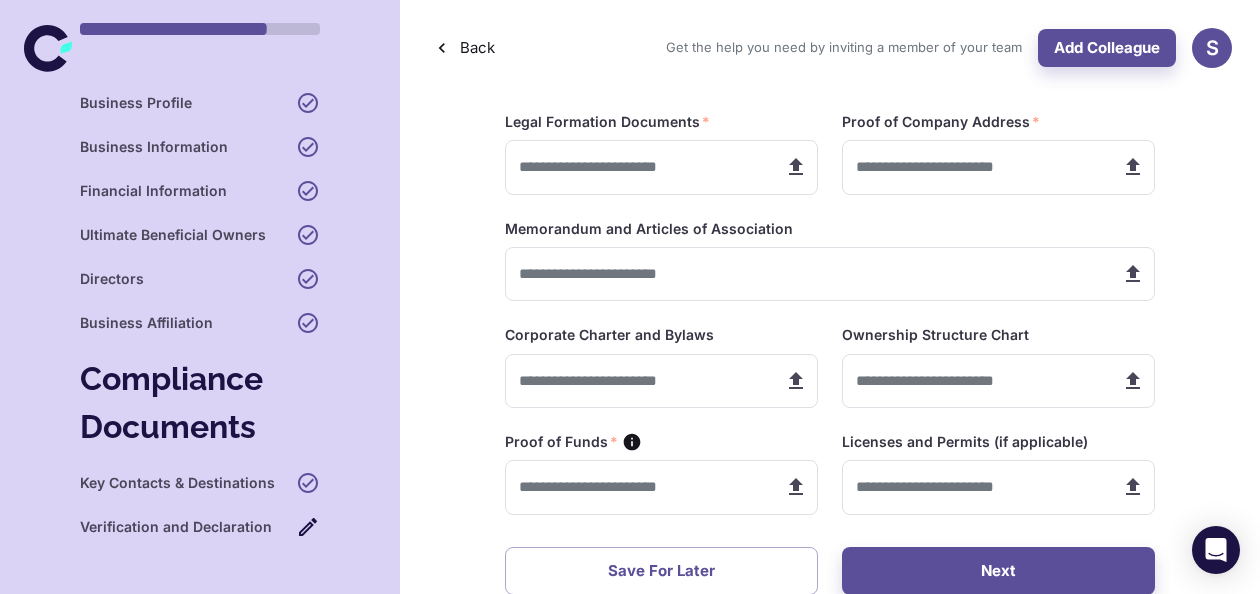 type on "**********" 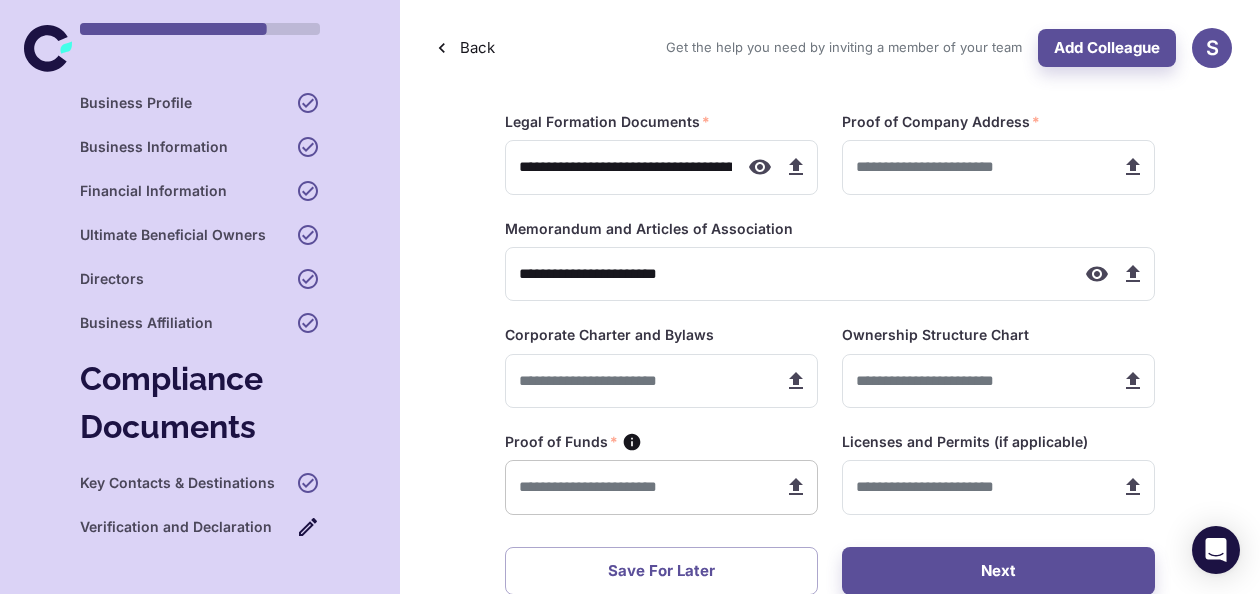 click 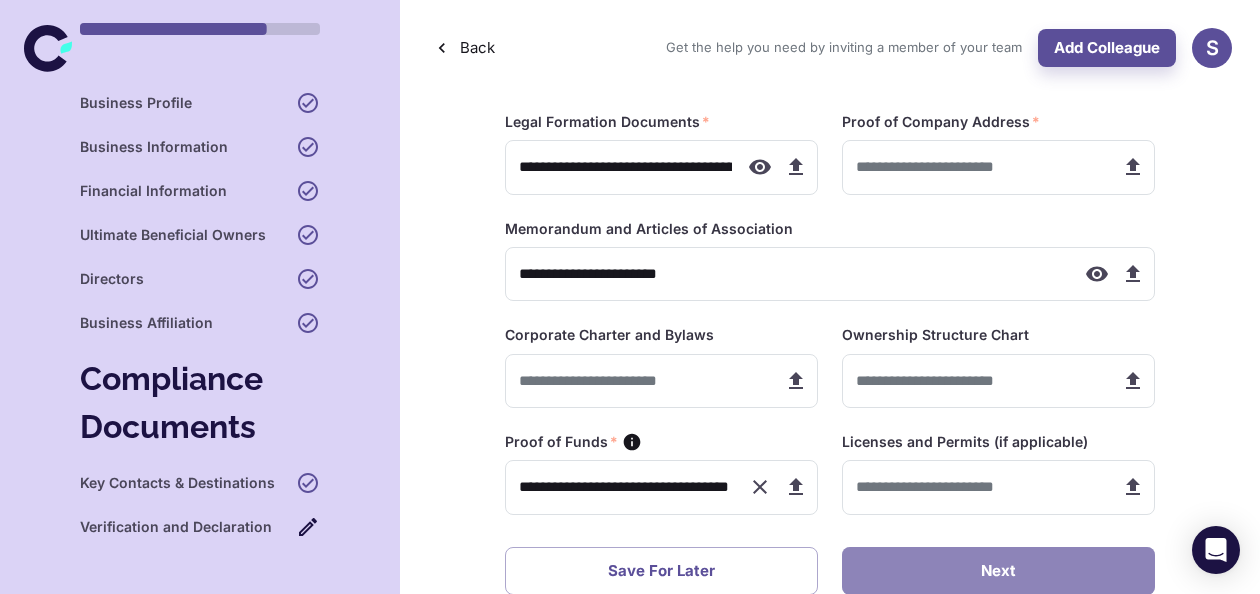 click on "Next" at bounding box center (998, 571) 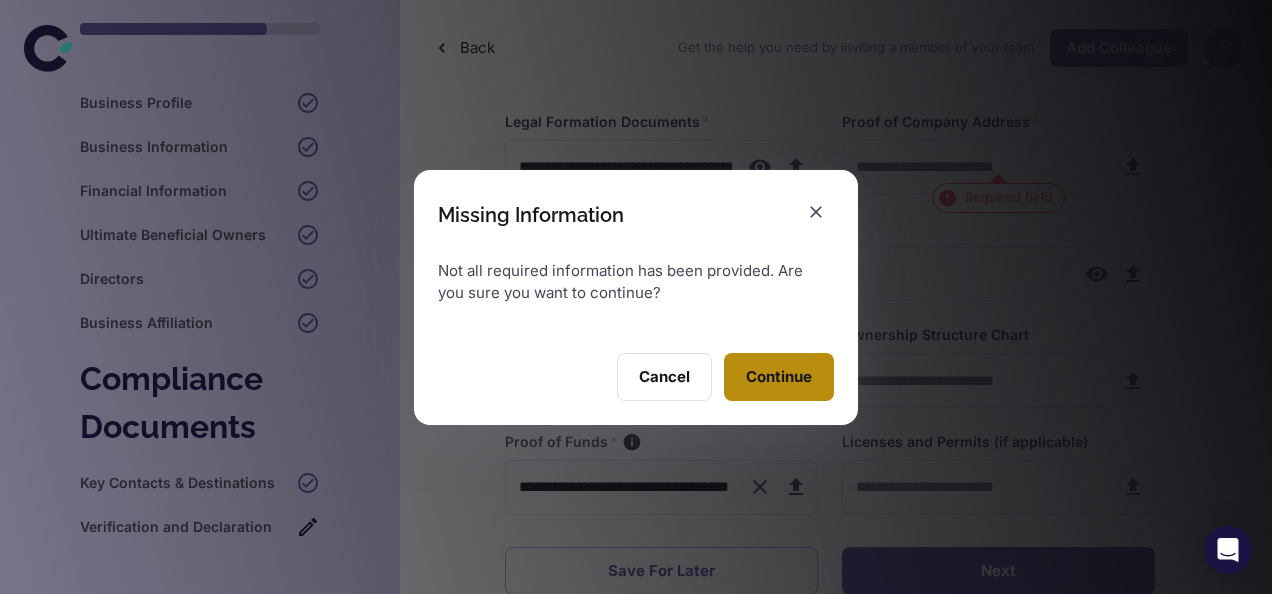 click on "Continue" at bounding box center [779, 377] 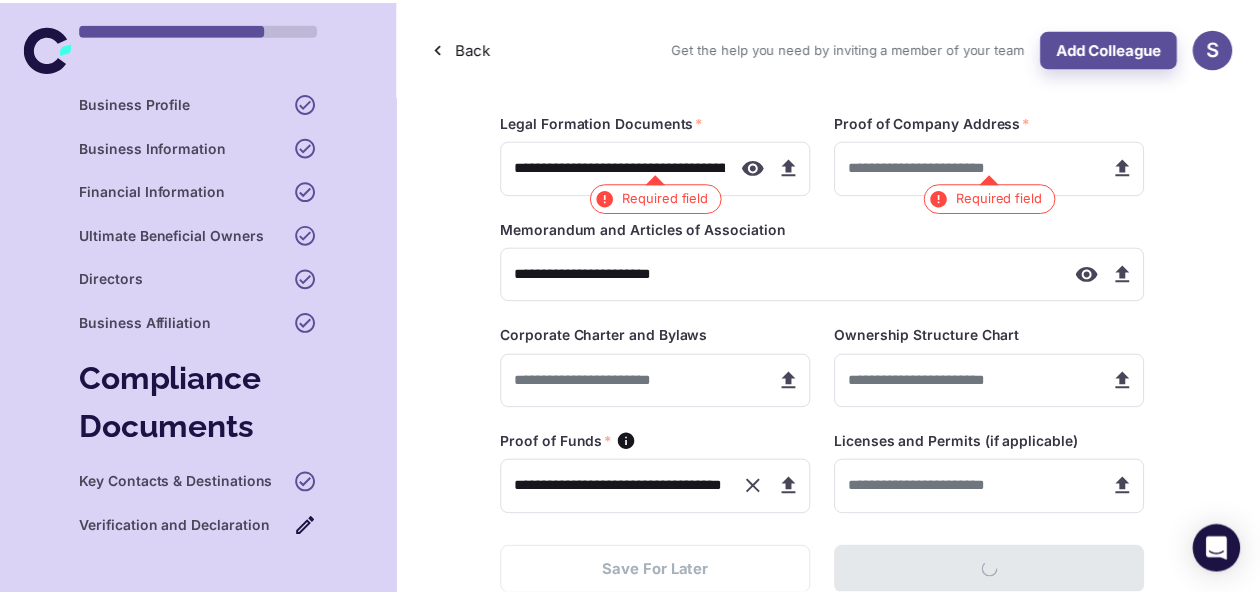 scroll, scrollTop: 0, scrollLeft: 0, axis: both 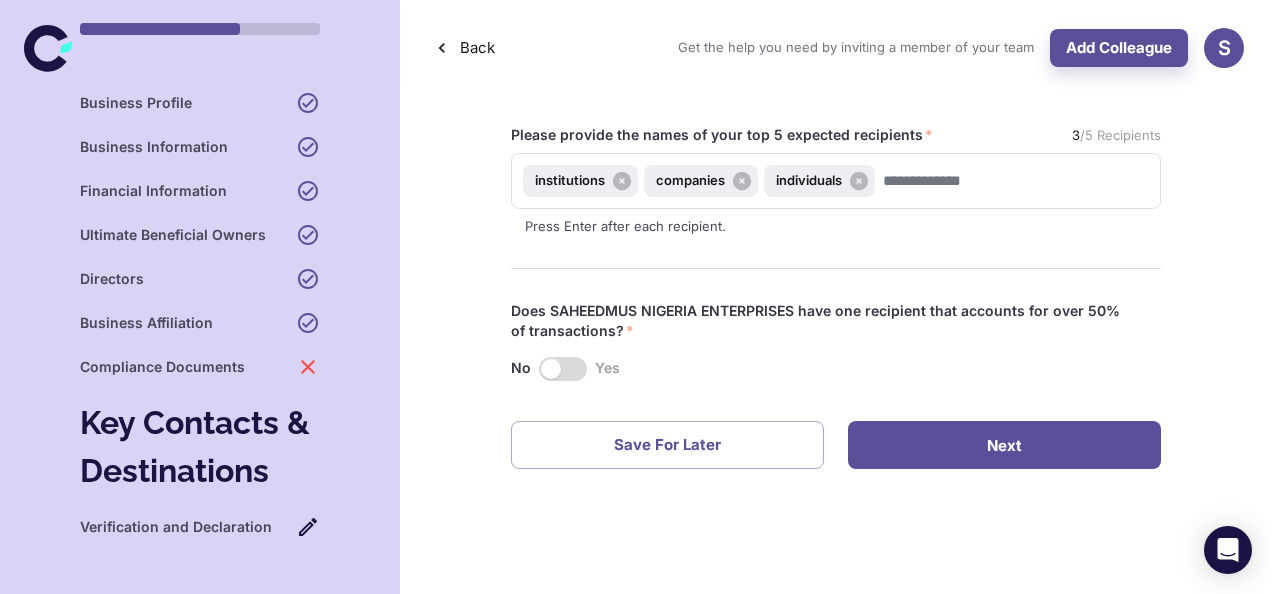 click on "Next" at bounding box center (1004, 445) 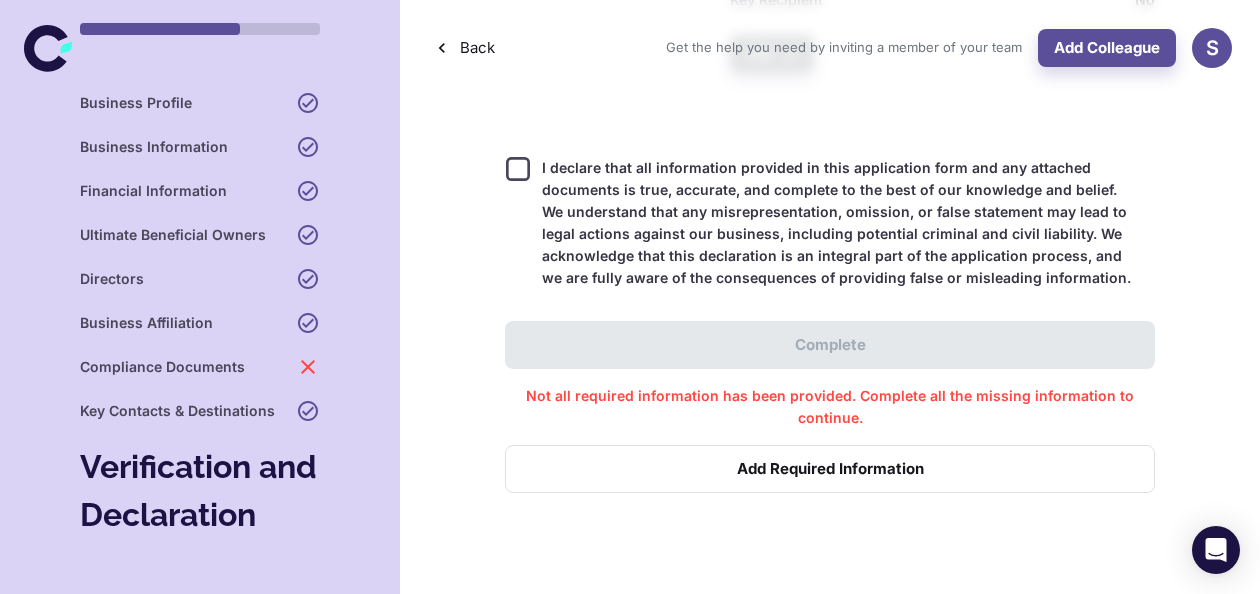 scroll, scrollTop: 3017, scrollLeft: 0, axis: vertical 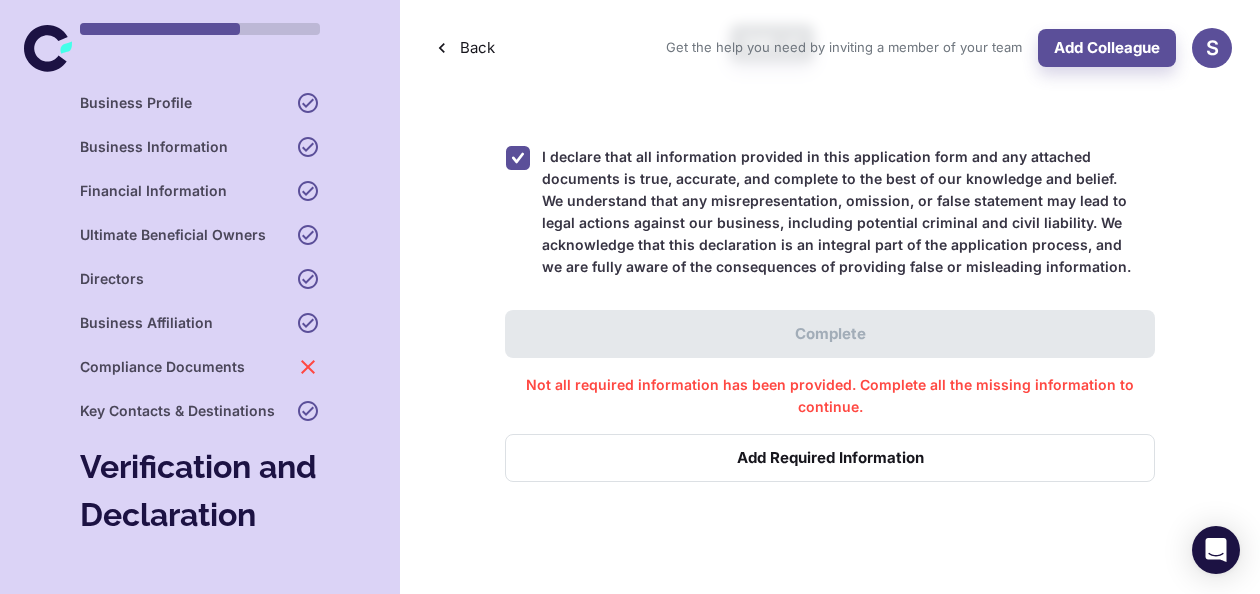 click on "Complete" at bounding box center (830, 334) 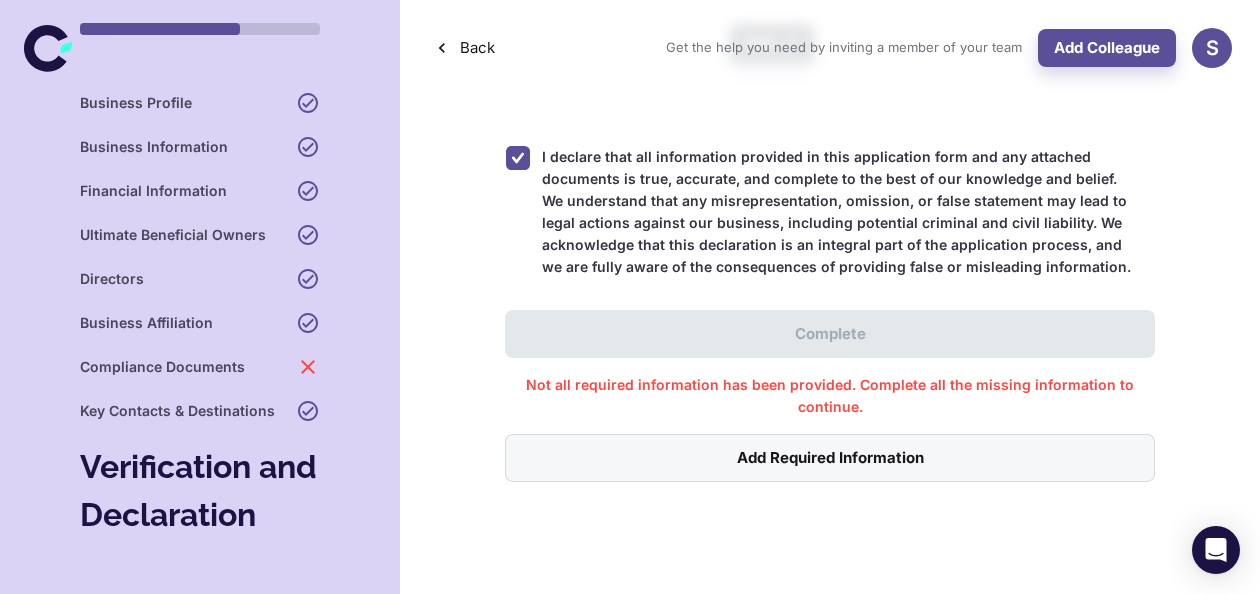 click on "Add Required Information" at bounding box center [830, 458] 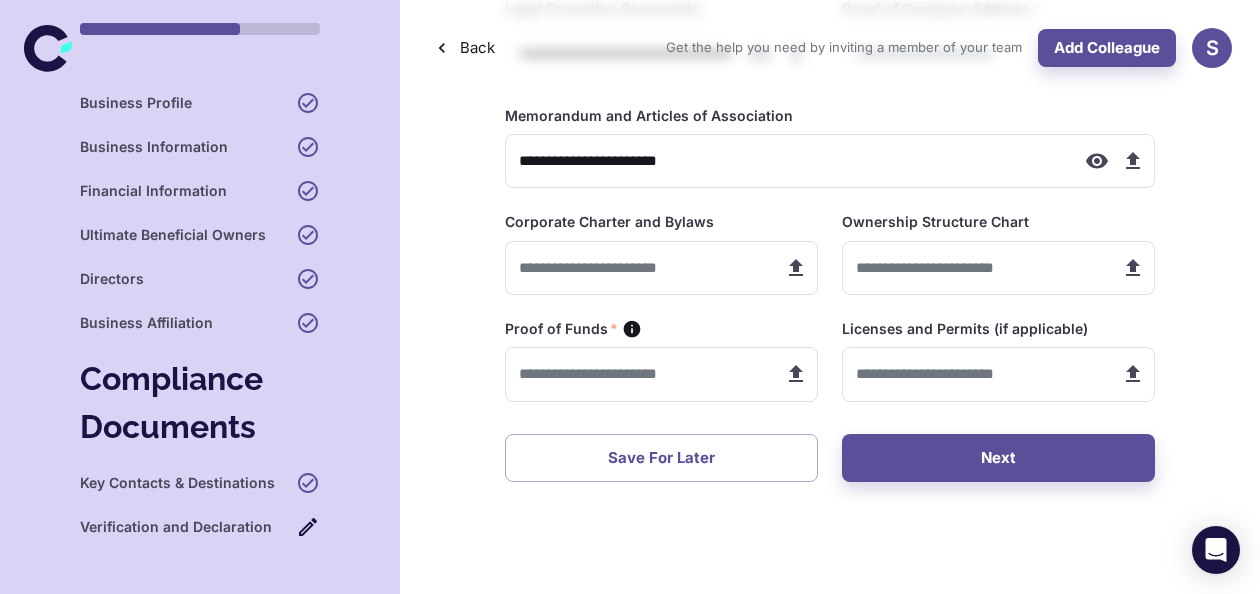 scroll, scrollTop: 0, scrollLeft: 0, axis: both 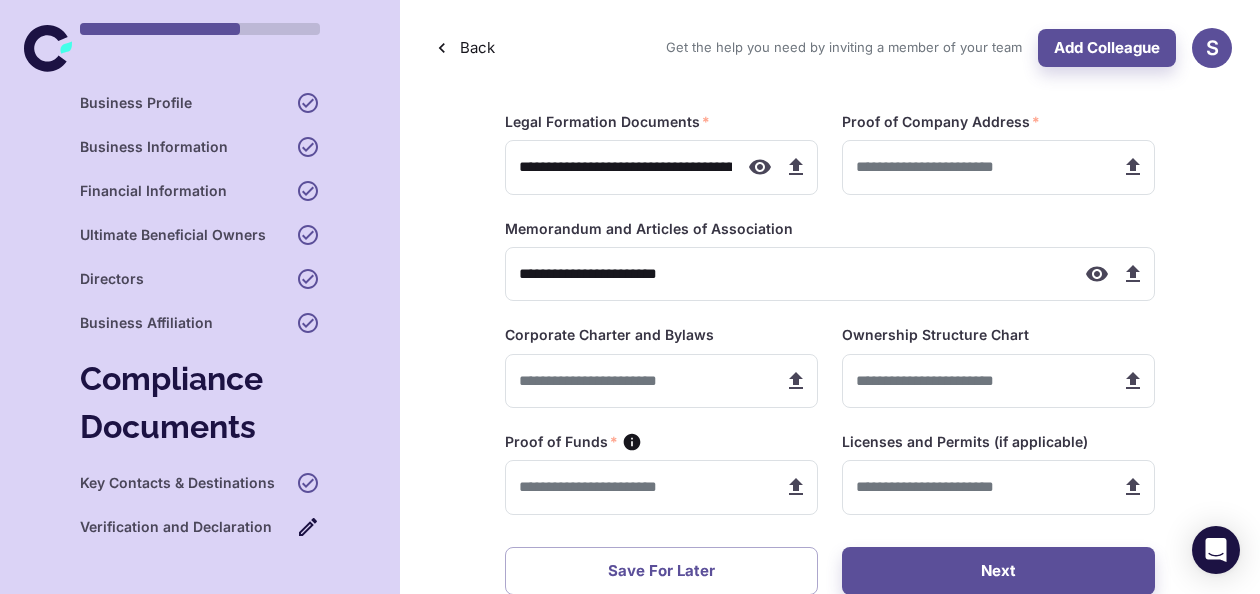type on "**********" 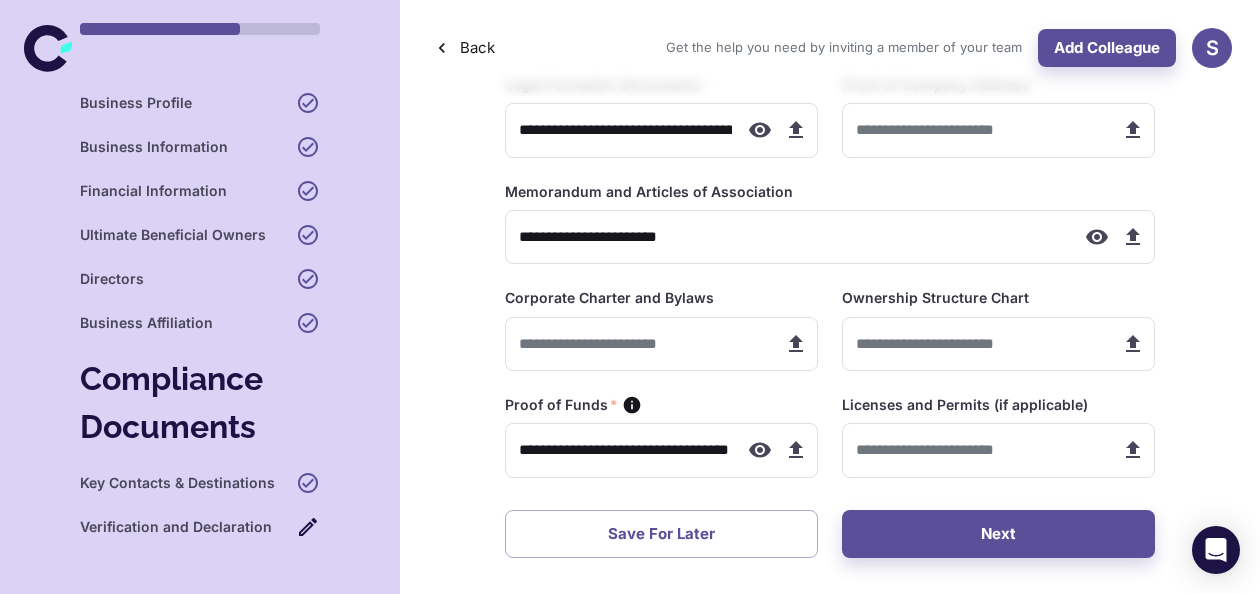 scroll, scrollTop: 0, scrollLeft: 0, axis: both 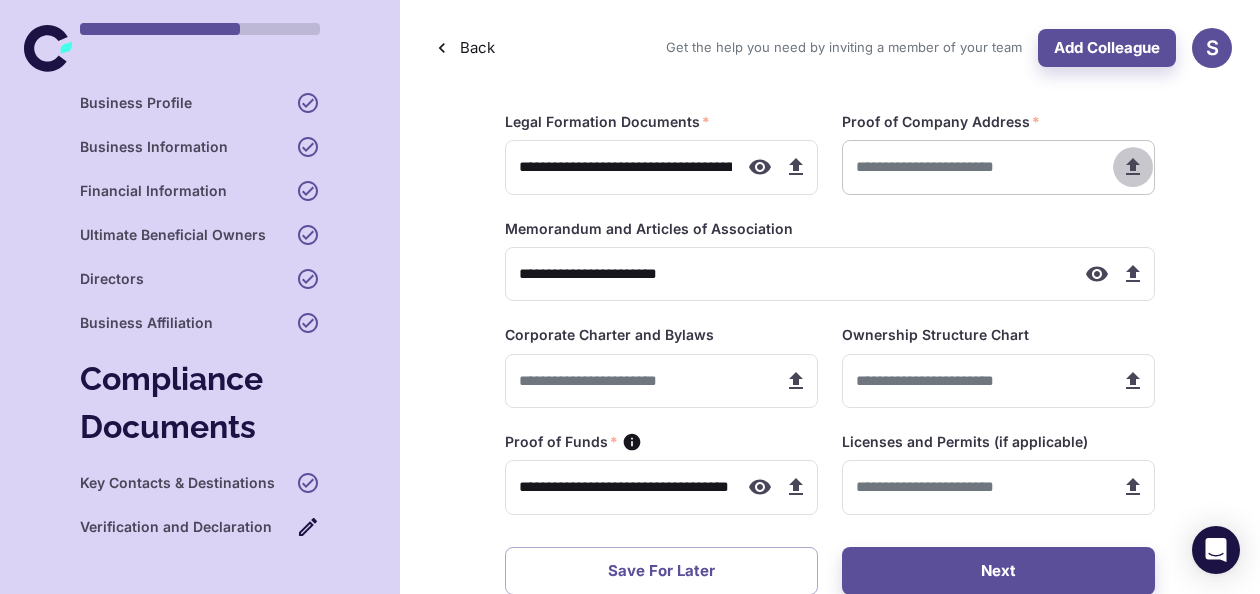 click 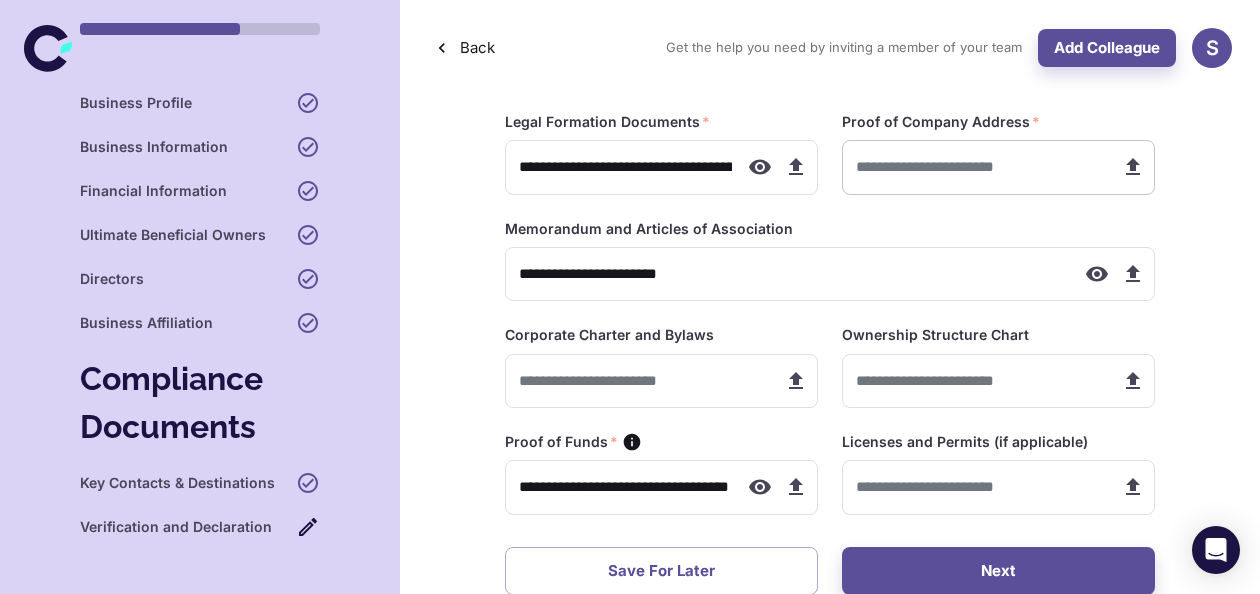 type on "**********" 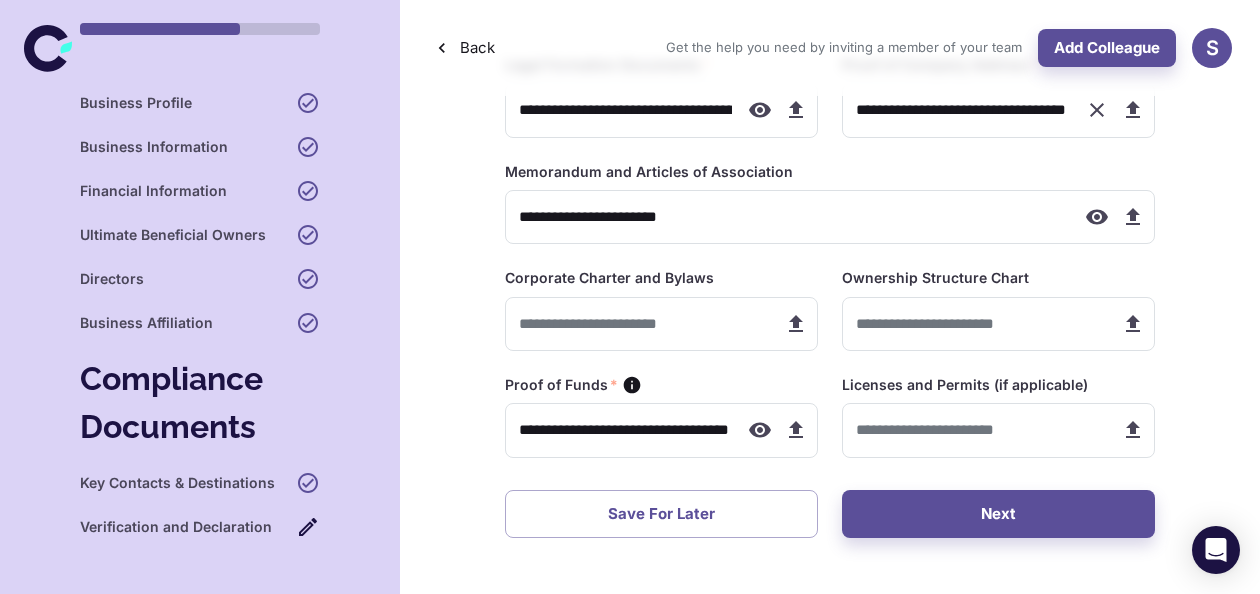 scroll, scrollTop: 112, scrollLeft: 0, axis: vertical 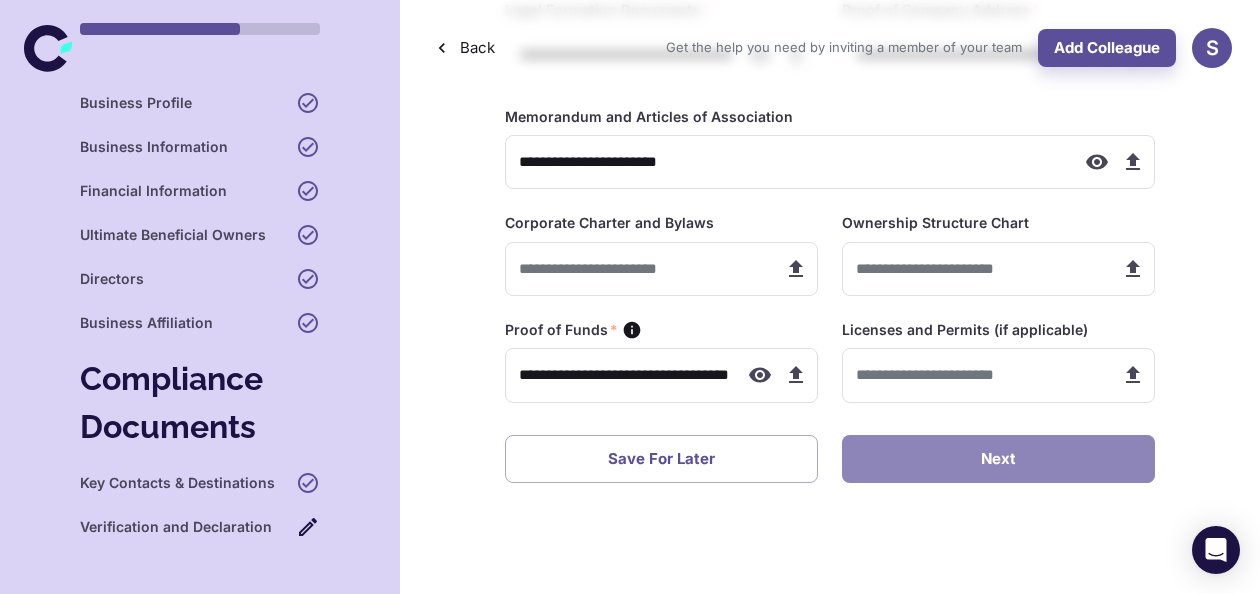 click on "Next" at bounding box center [998, 459] 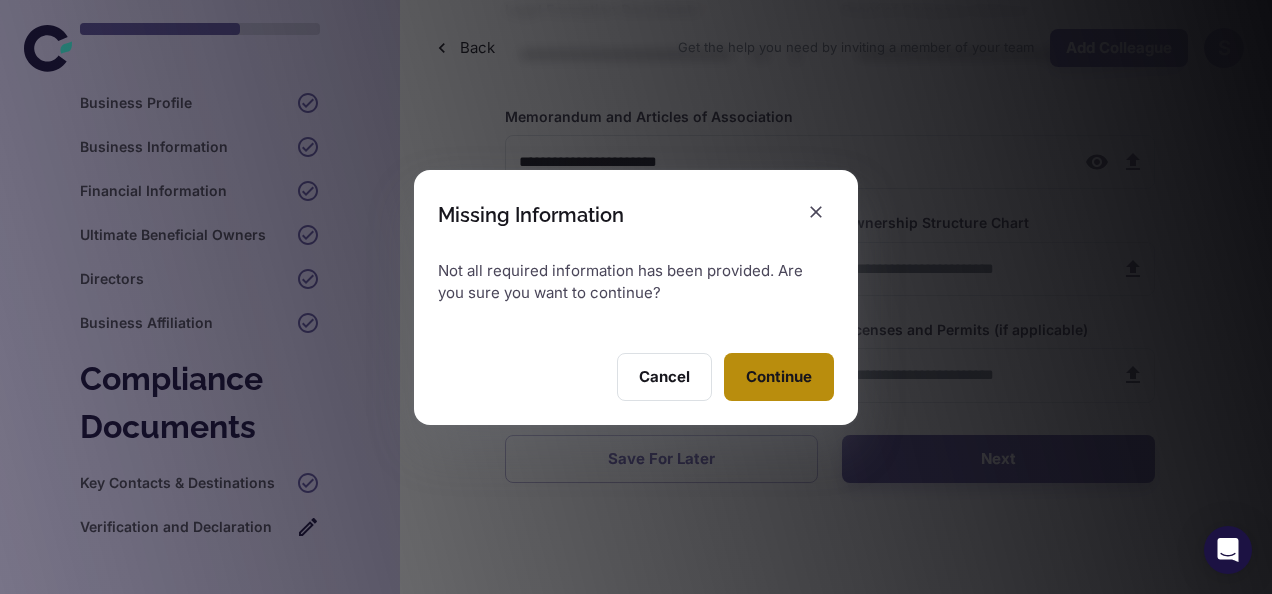 click on "Continue" at bounding box center (779, 377) 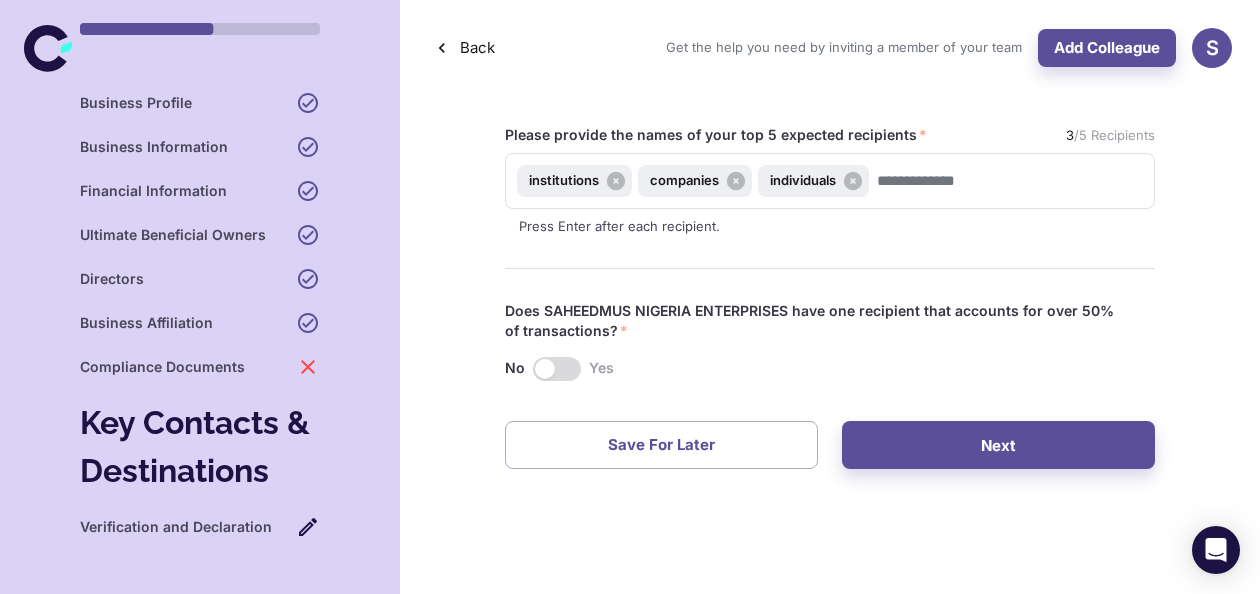 scroll, scrollTop: 0, scrollLeft: 0, axis: both 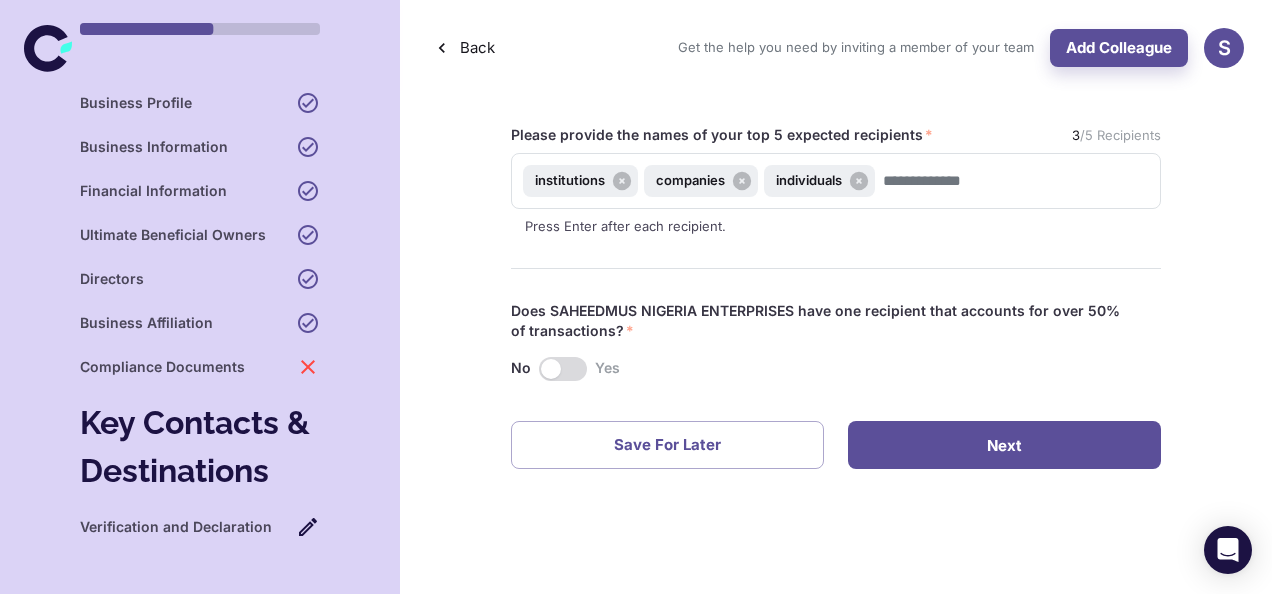 click on "Next" at bounding box center (1004, 445) 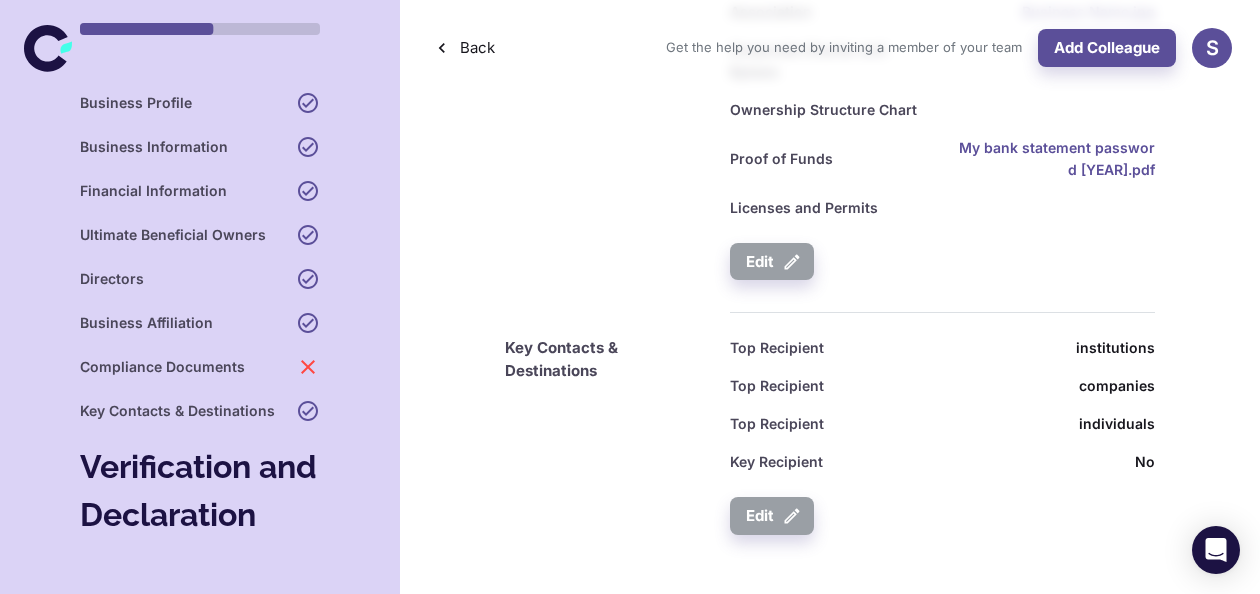 scroll, scrollTop: 3076, scrollLeft: 0, axis: vertical 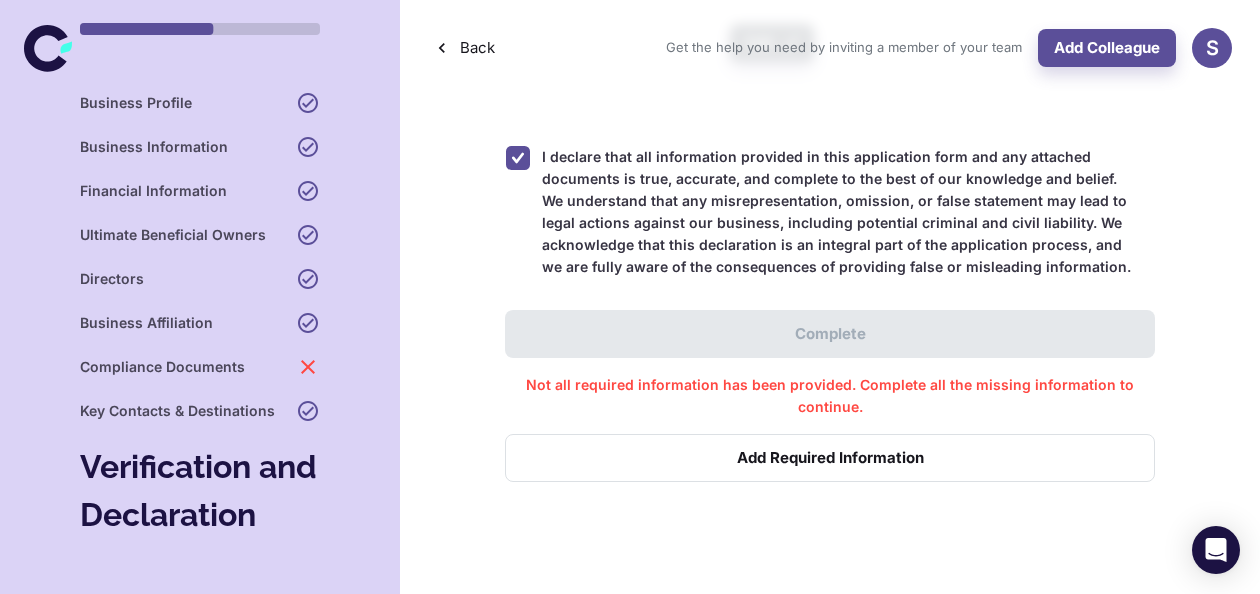 click on "Complete" at bounding box center [830, 334] 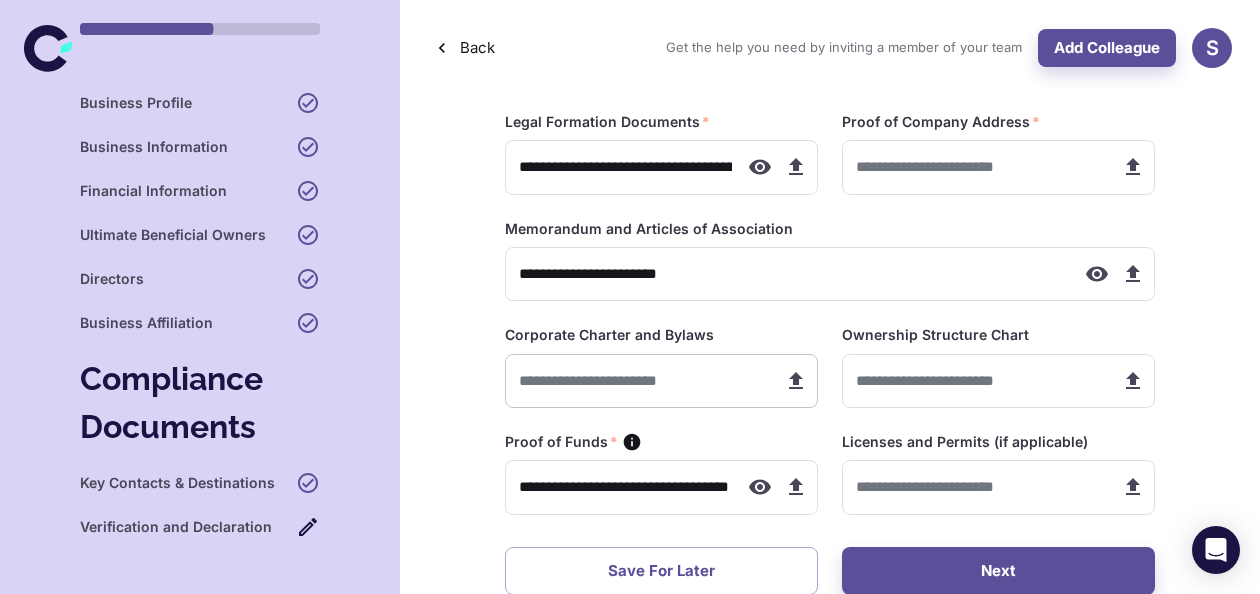 type on "**********" 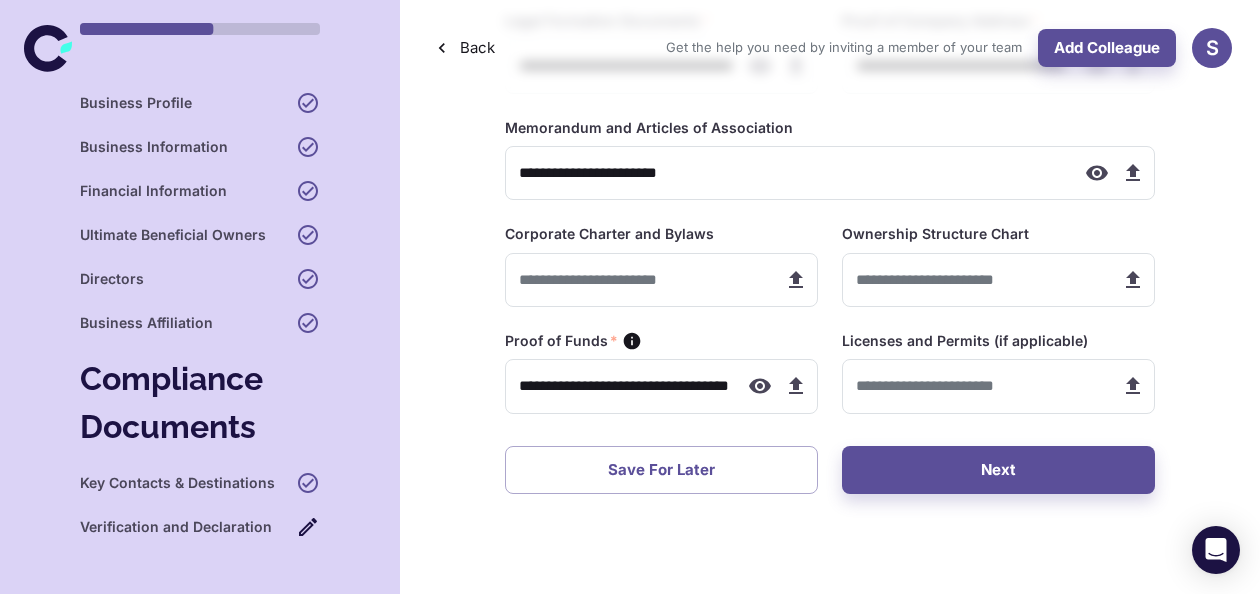 scroll, scrollTop: 112, scrollLeft: 0, axis: vertical 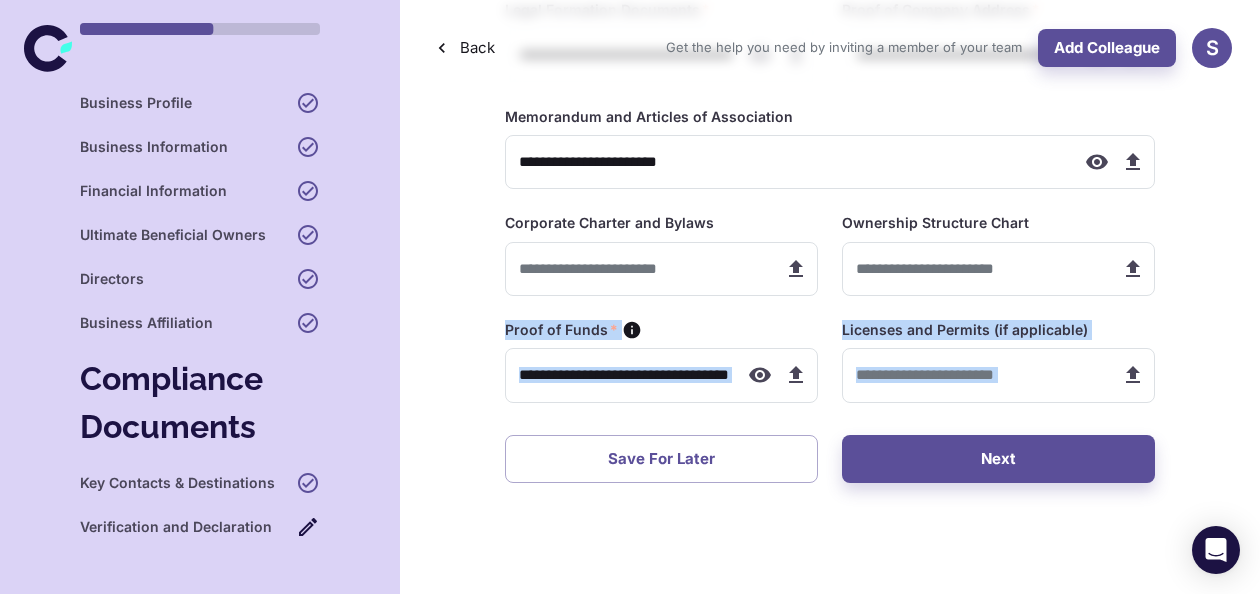 drag, startPoint x: 1259, startPoint y: 238, endPoint x: 1275, endPoint y: 402, distance: 164.77864 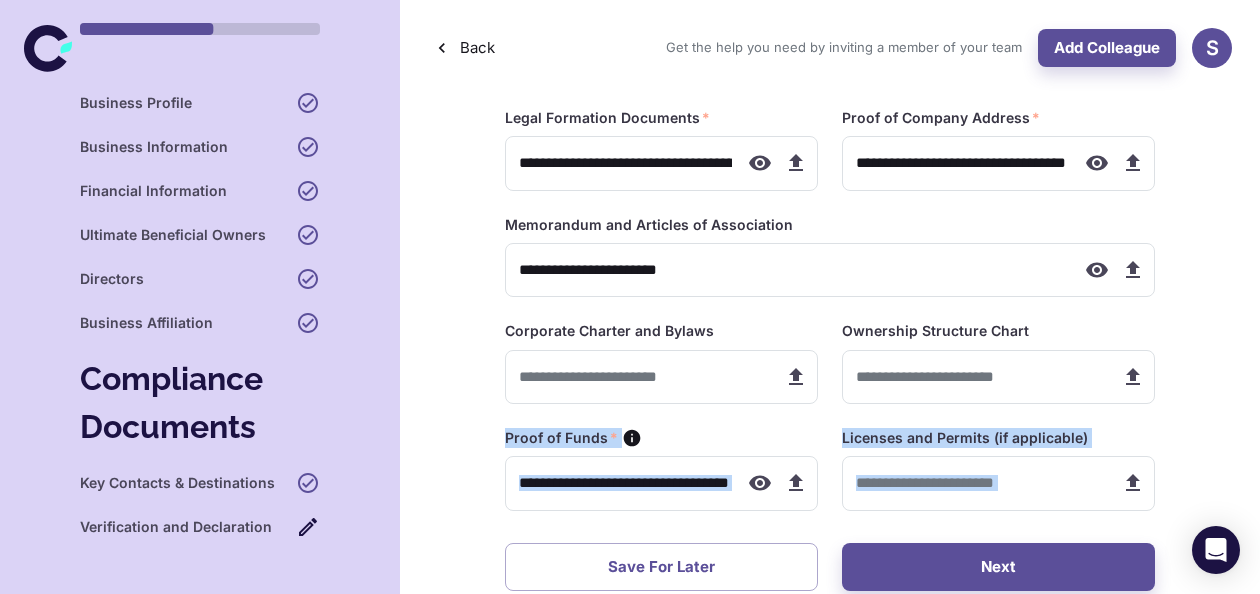 scroll, scrollTop: 0, scrollLeft: 0, axis: both 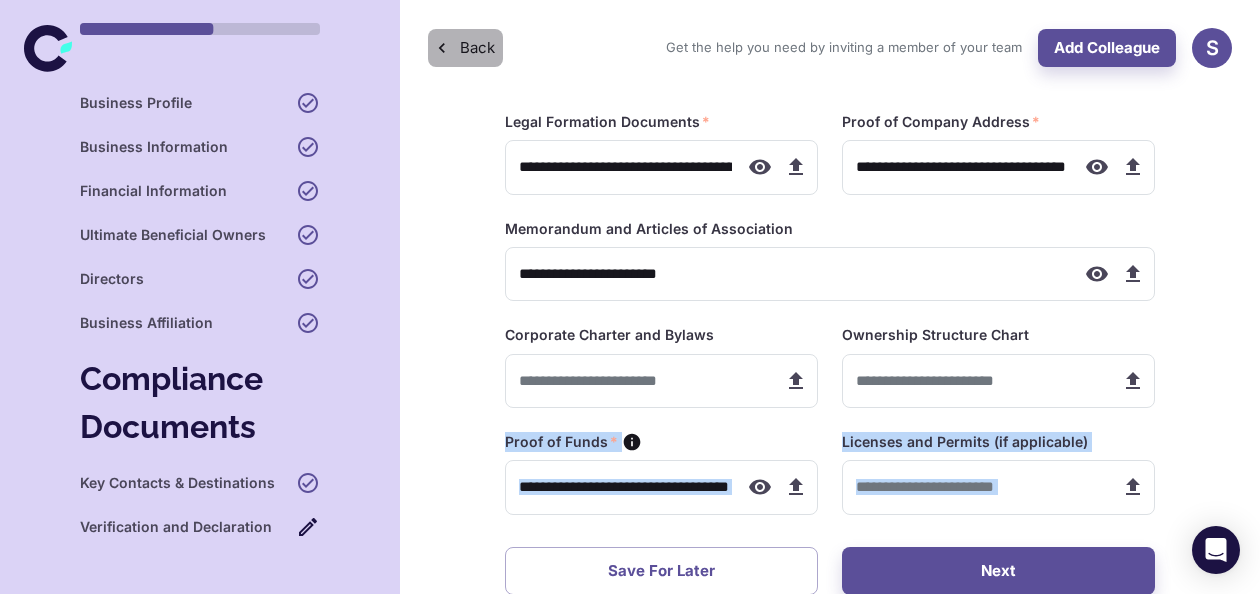 click 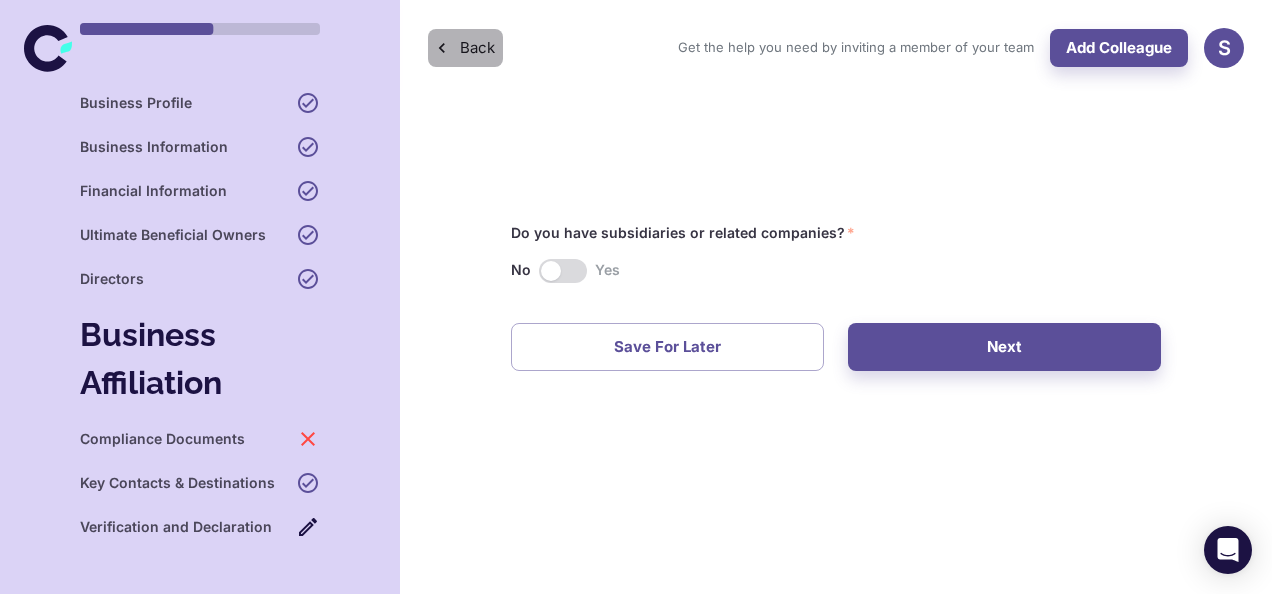 click 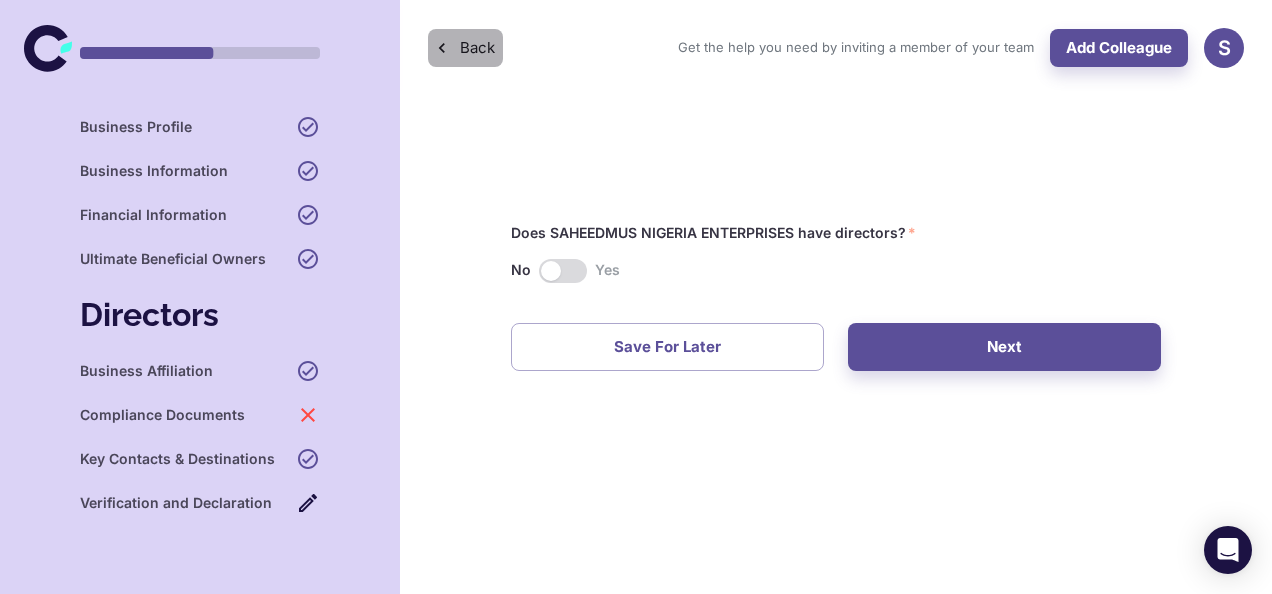 click 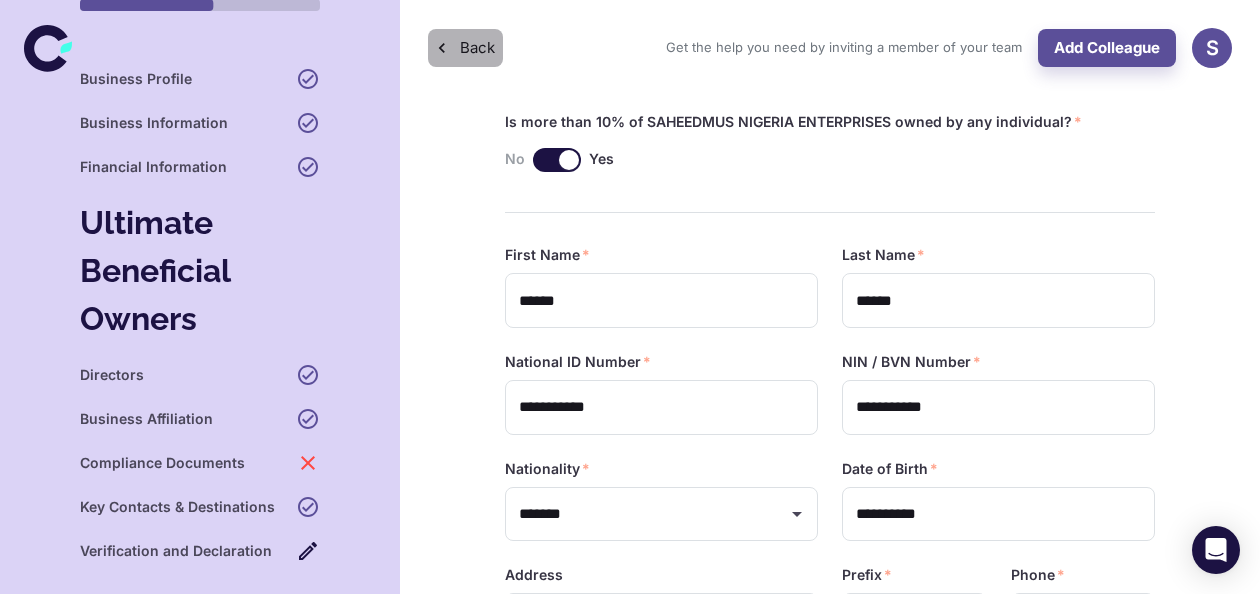 click 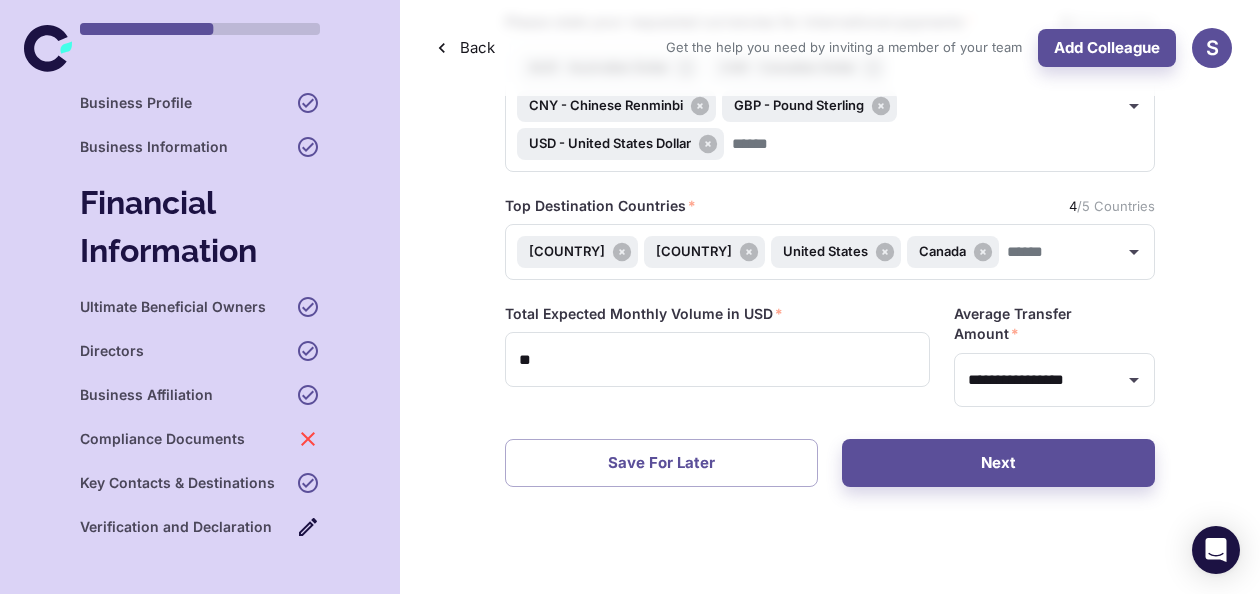 scroll, scrollTop: 105, scrollLeft: 0, axis: vertical 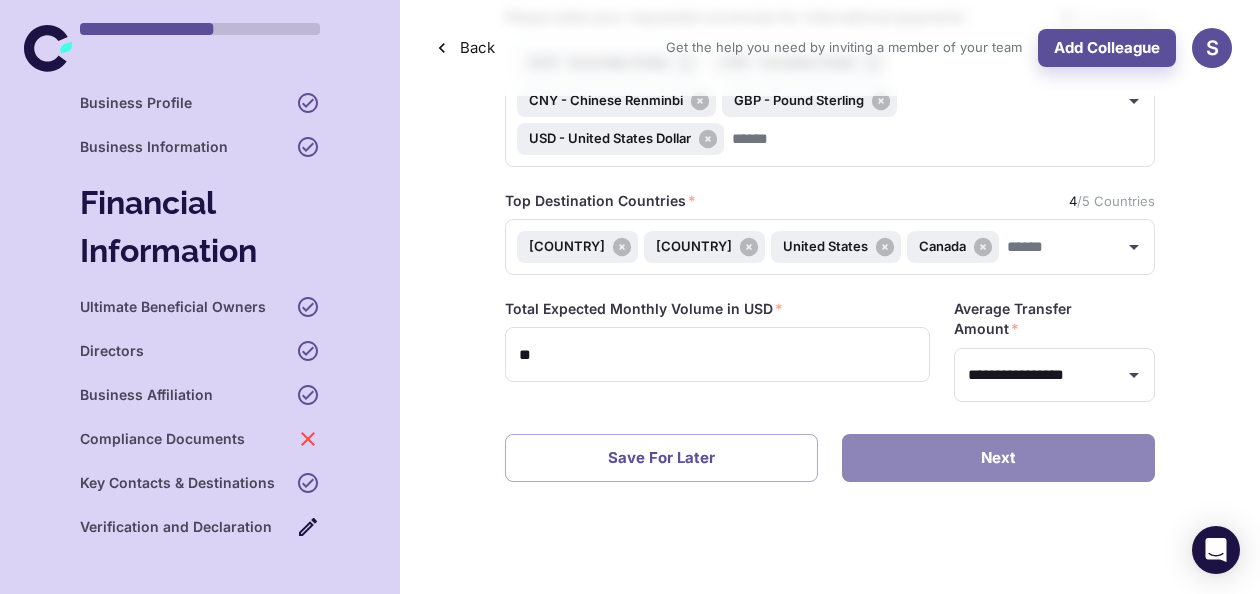 click on "Next" at bounding box center [998, 458] 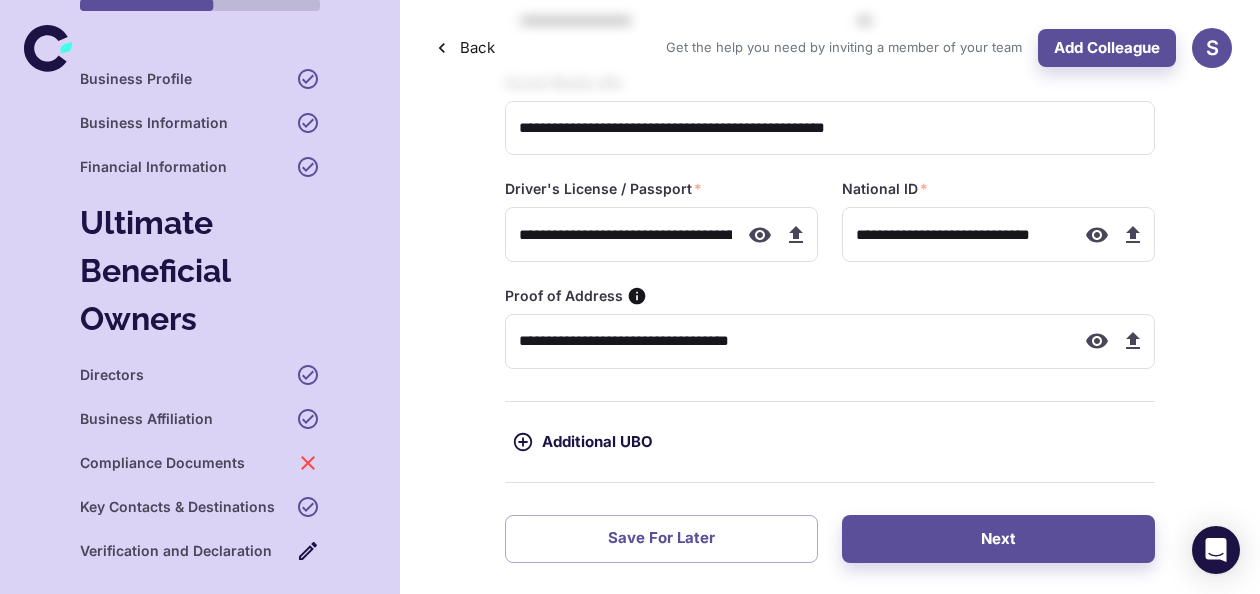 scroll, scrollTop: 785, scrollLeft: 0, axis: vertical 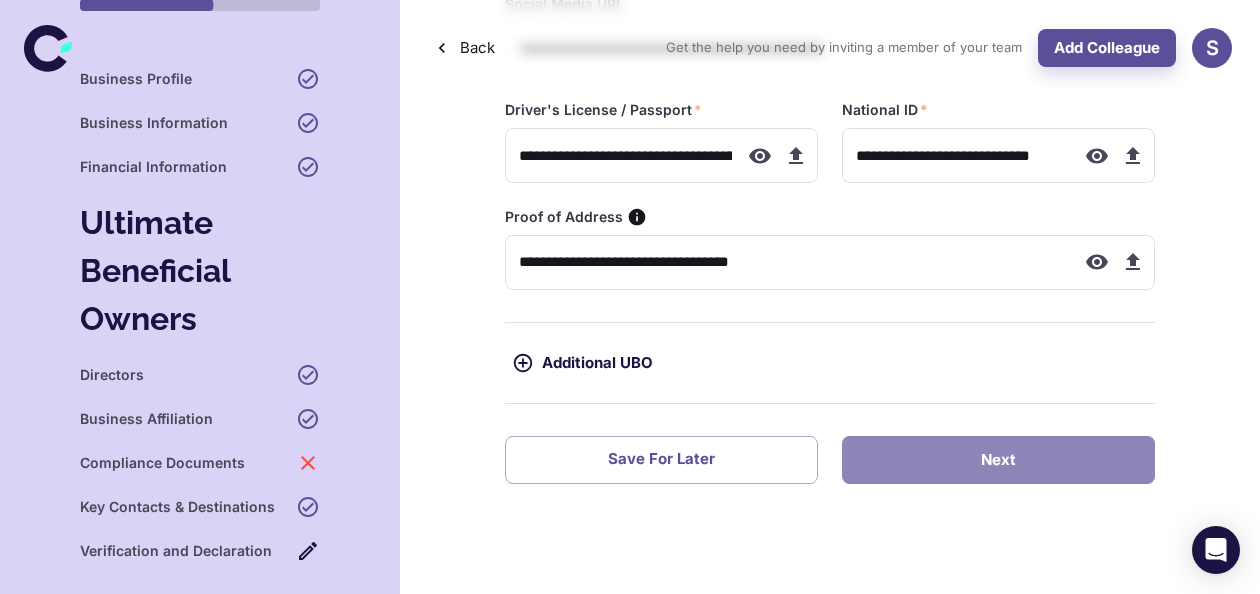 click on "Next" at bounding box center [998, 460] 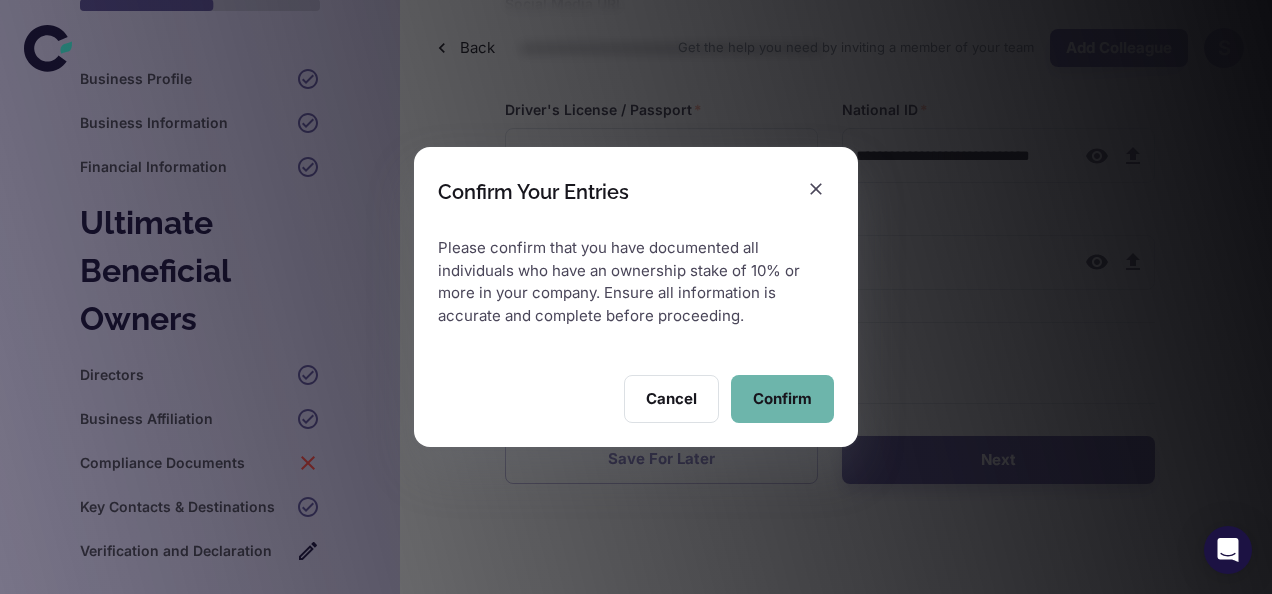 click on "Confirm" at bounding box center [782, 399] 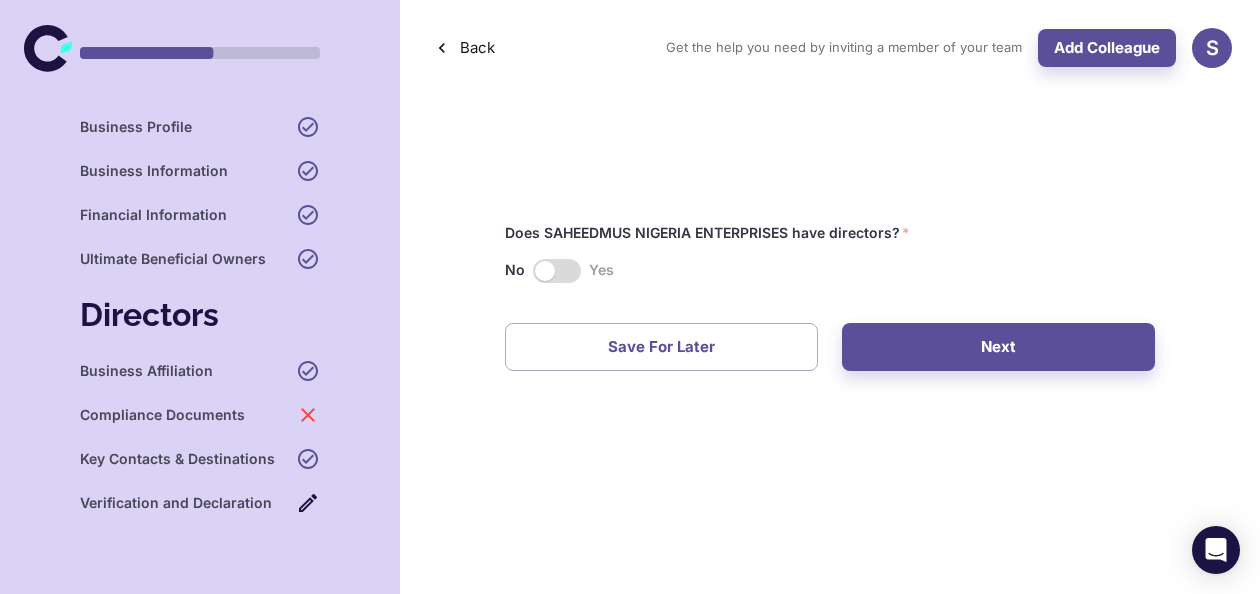 scroll, scrollTop: 0, scrollLeft: 0, axis: both 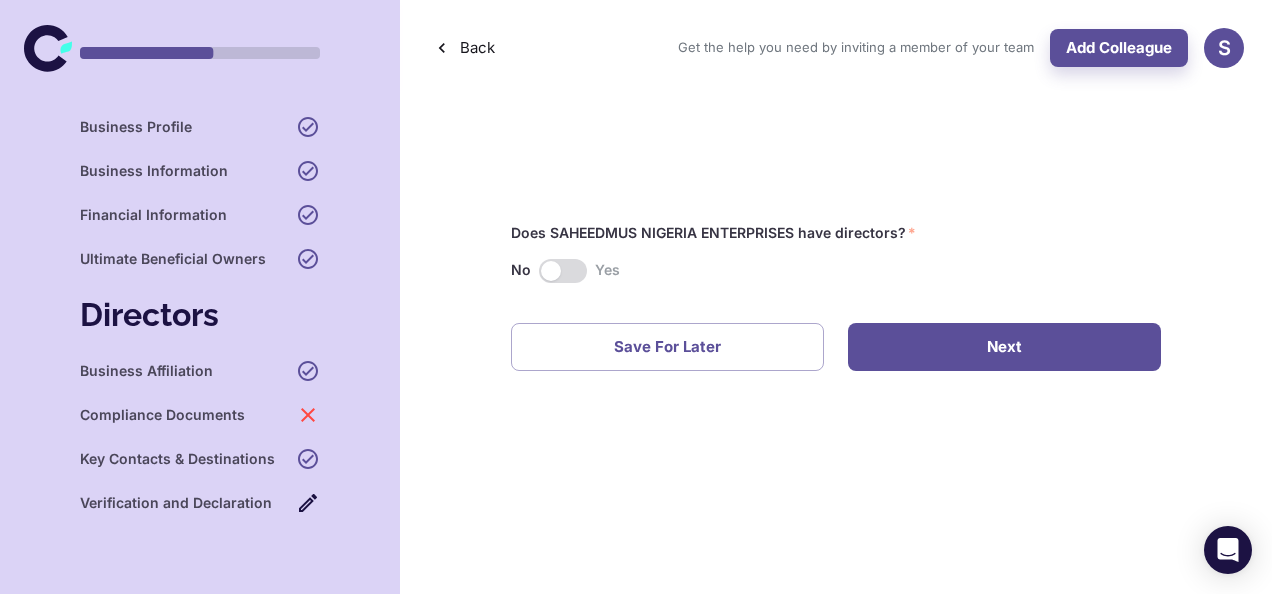 click on "Next" at bounding box center [1004, 347] 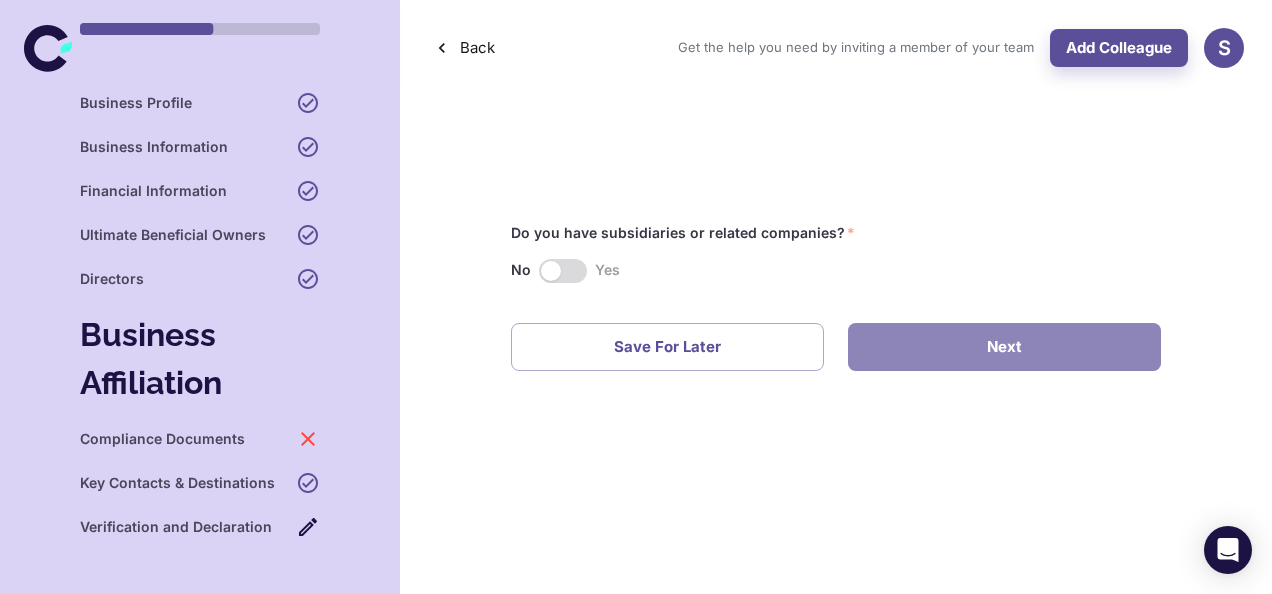 click on "Next" at bounding box center (1004, 347) 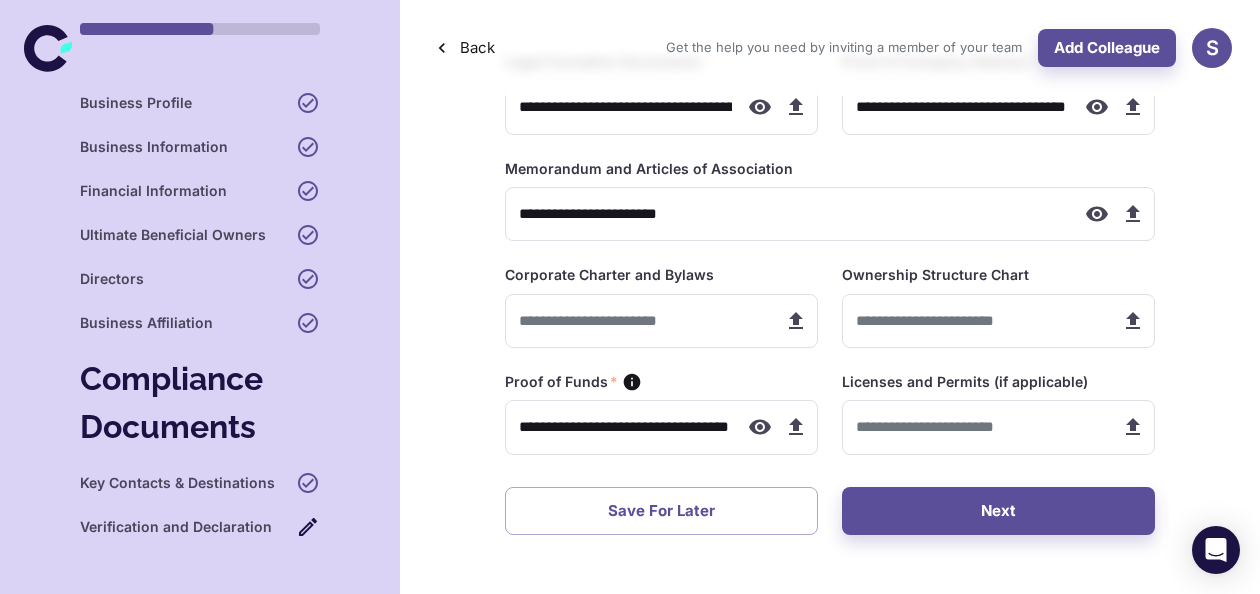 scroll, scrollTop: 112, scrollLeft: 0, axis: vertical 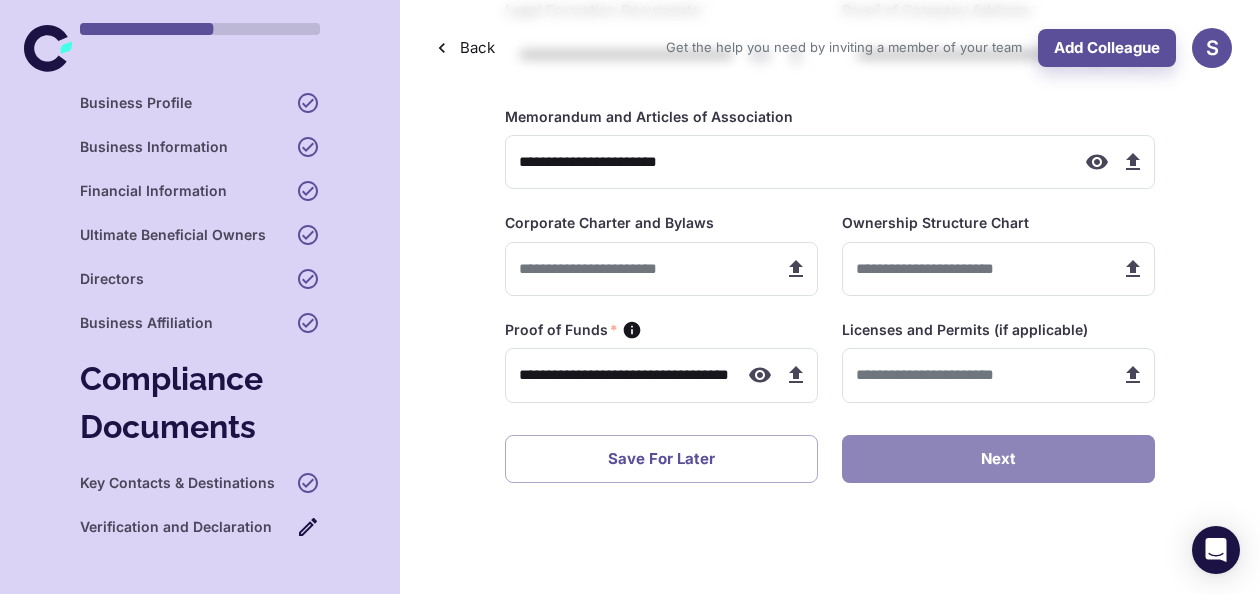 click on "Next" at bounding box center (998, 459) 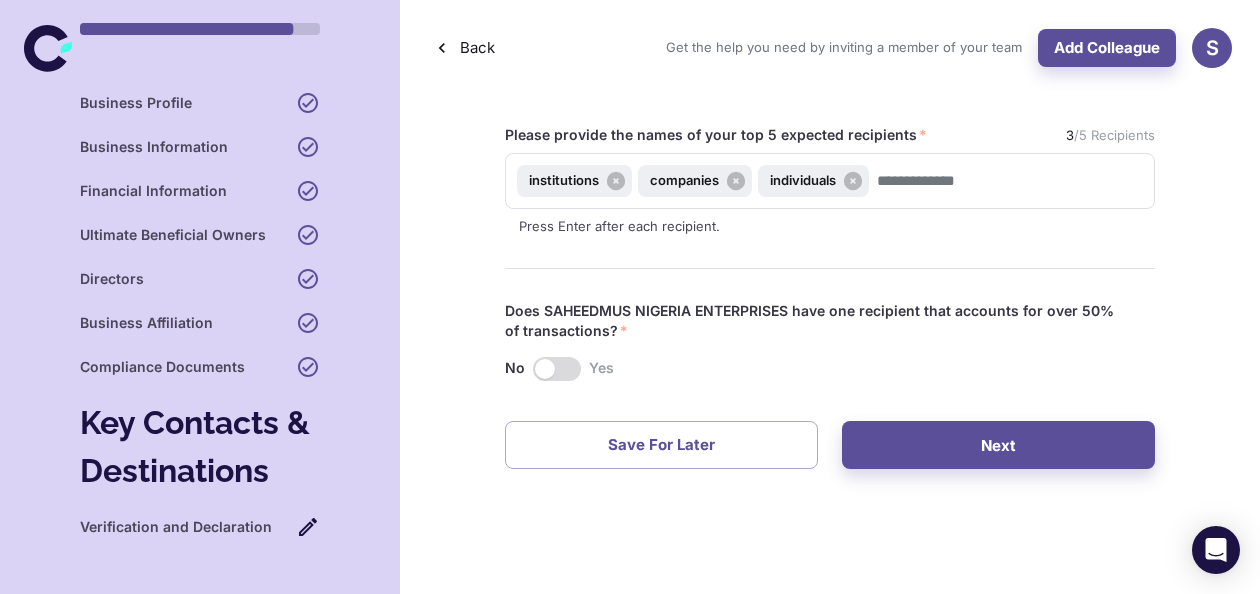 scroll, scrollTop: 0, scrollLeft: 0, axis: both 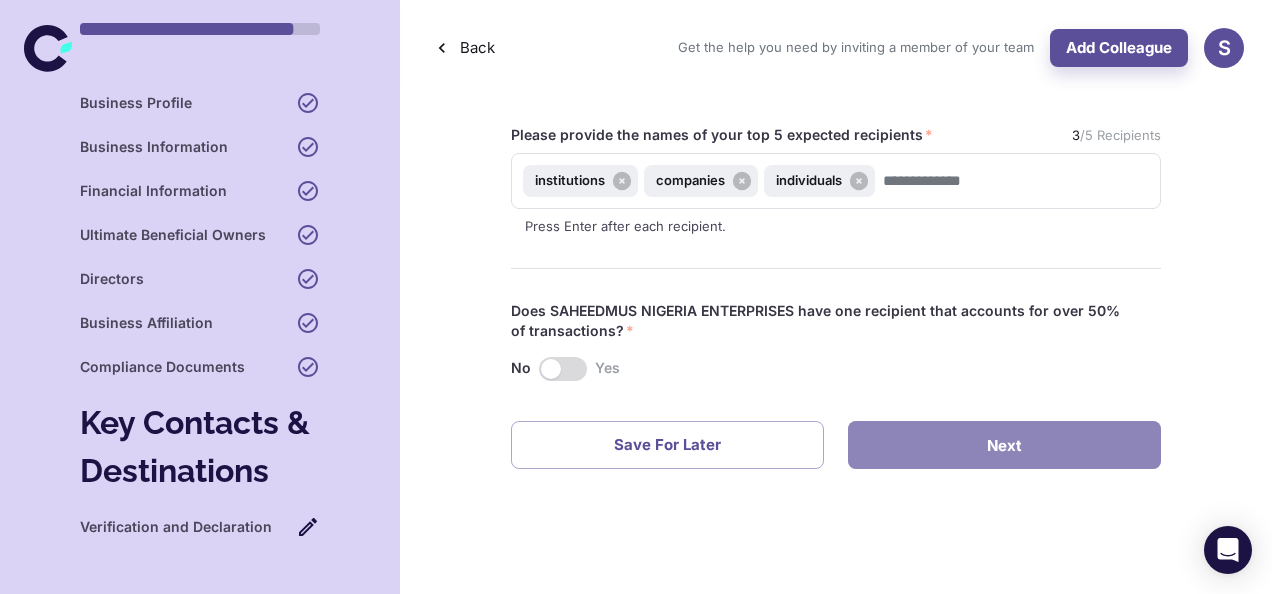 click on "Next" at bounding box center (1004, 445) 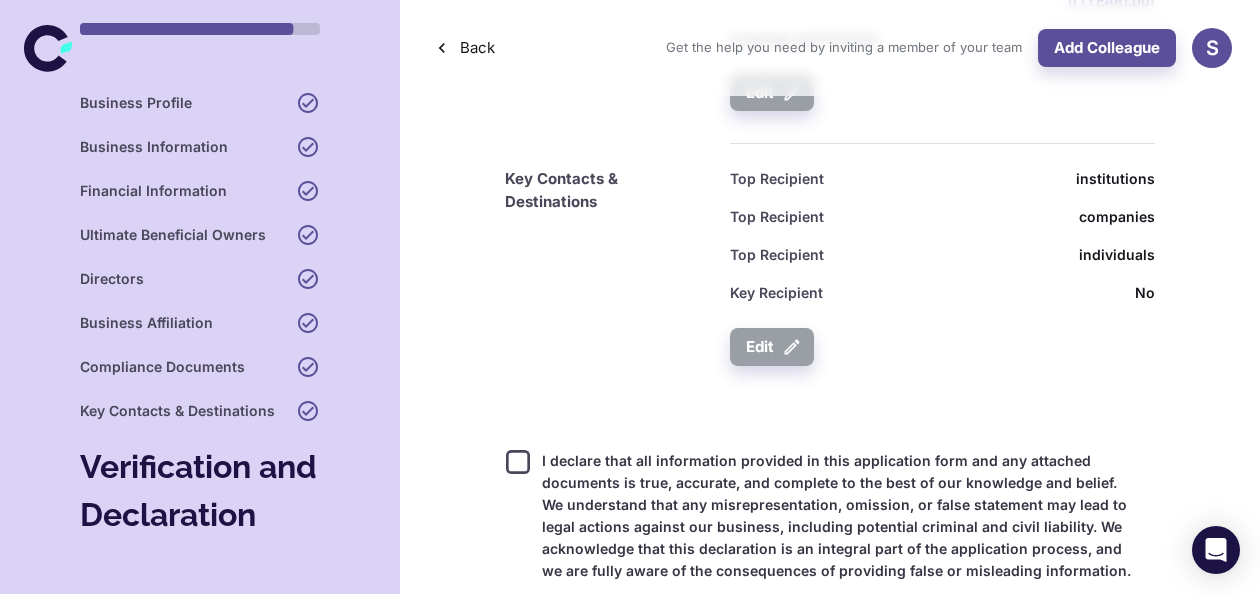 scroll, scrollTop: 2952, scrollLeft: 0, axis: vertical 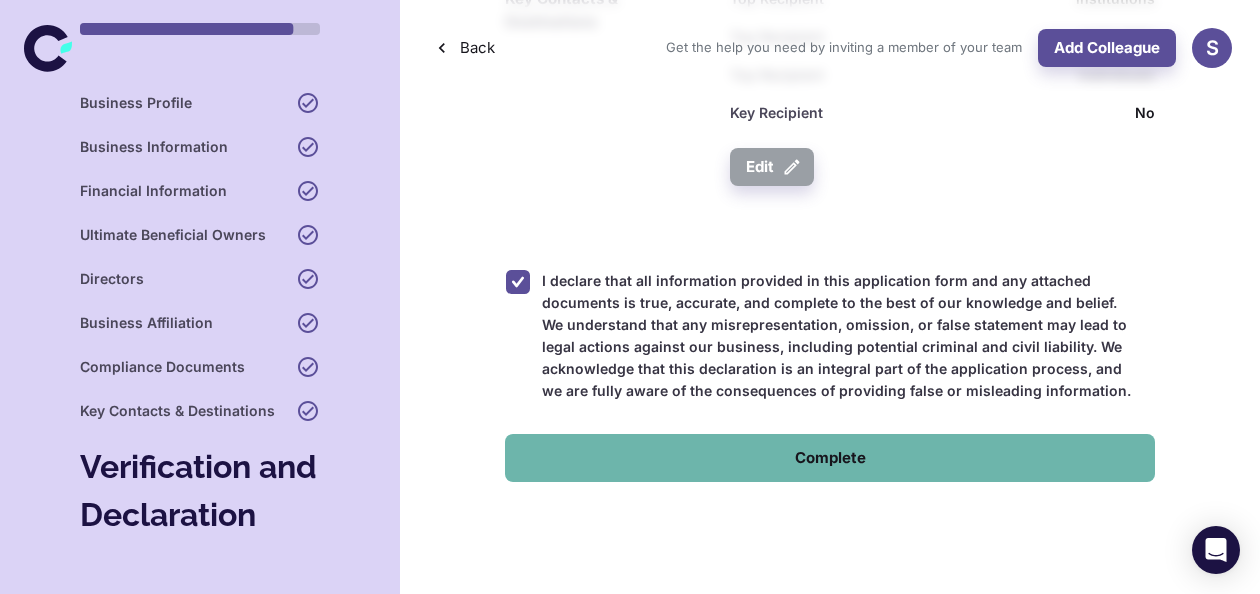 click on "Complete" at bounding box center [830, 458] 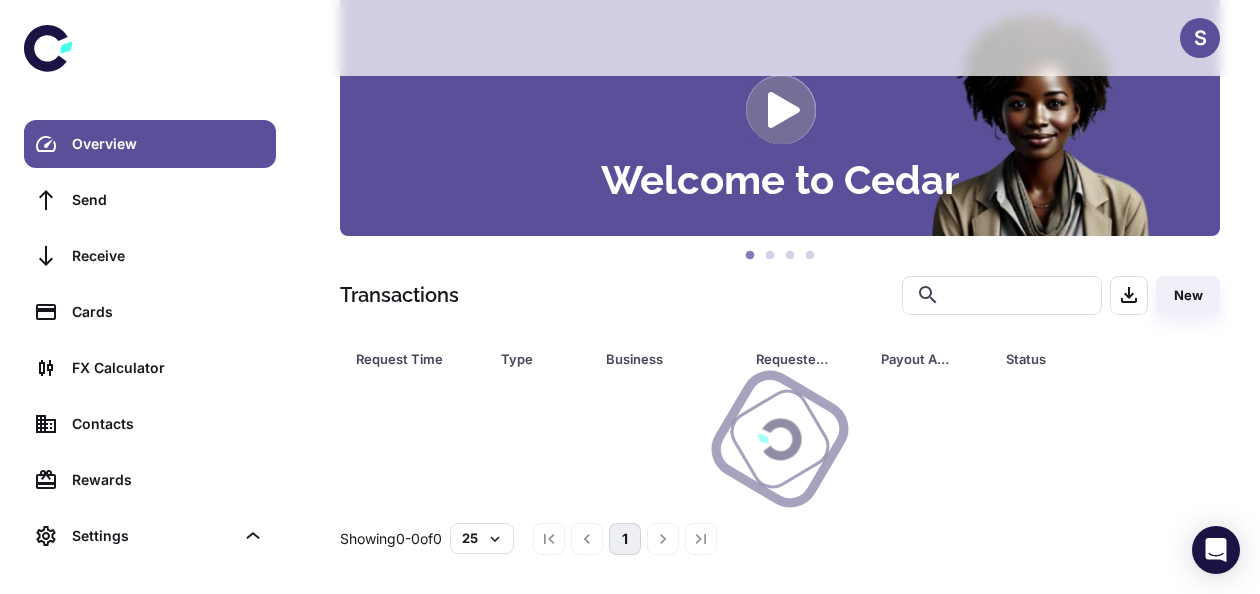 scroll, scrollTop: 352, scrollLeft: 0, axis: vertical 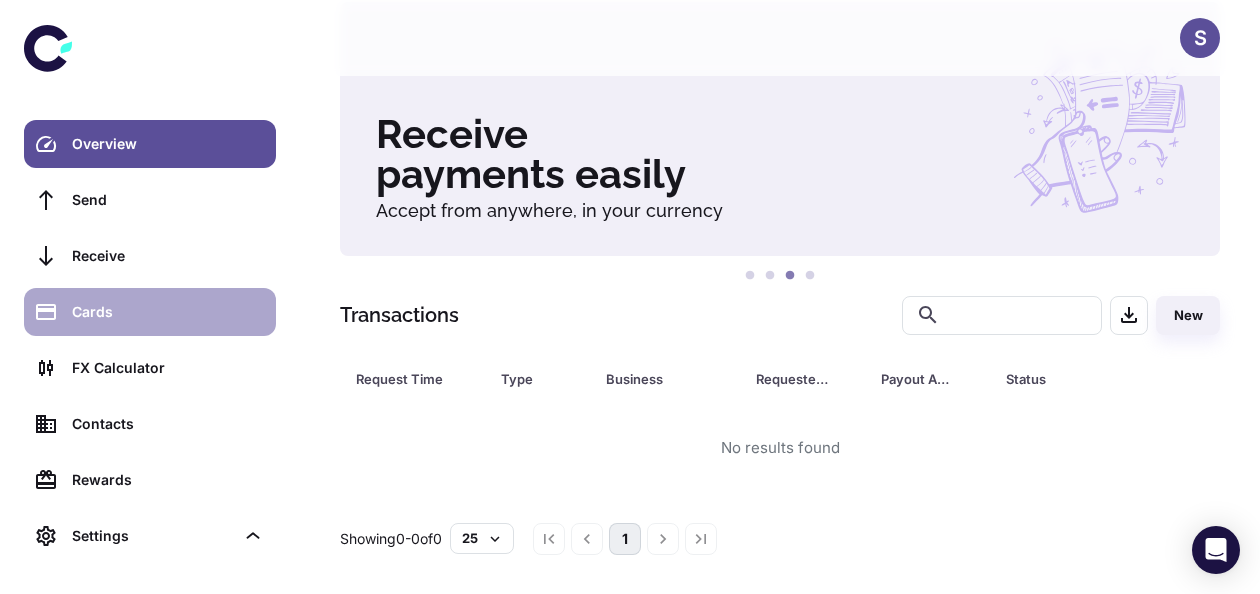 click on "Cards" at bounding box center [168, 312] 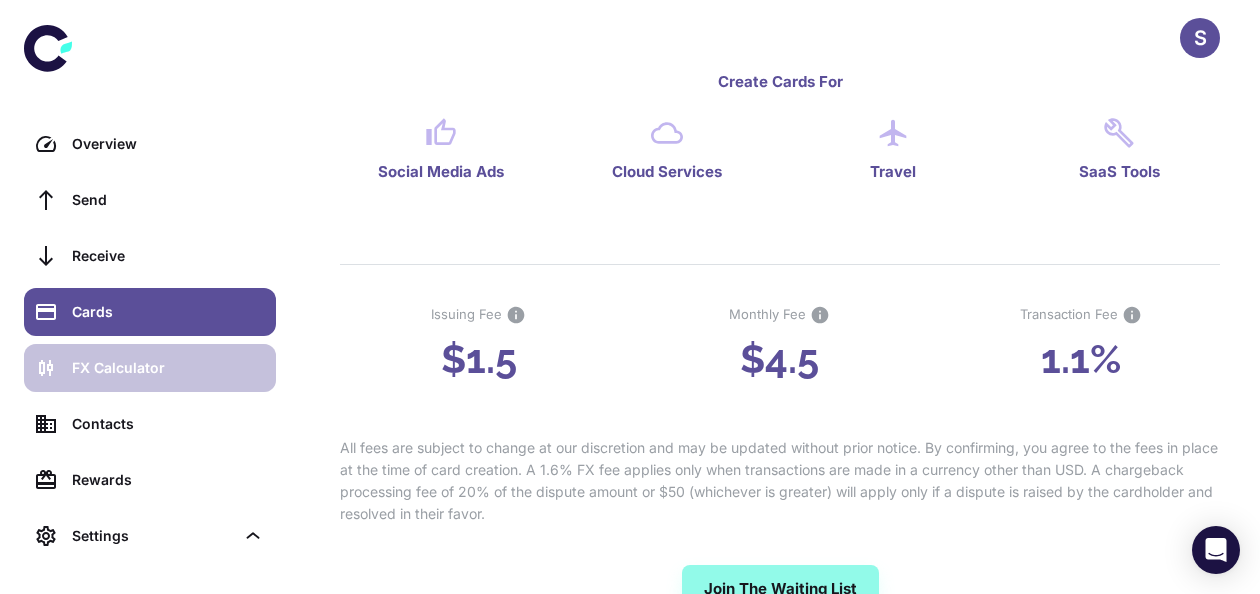 click on "FX Calculator" at bounding box center (168, 368) 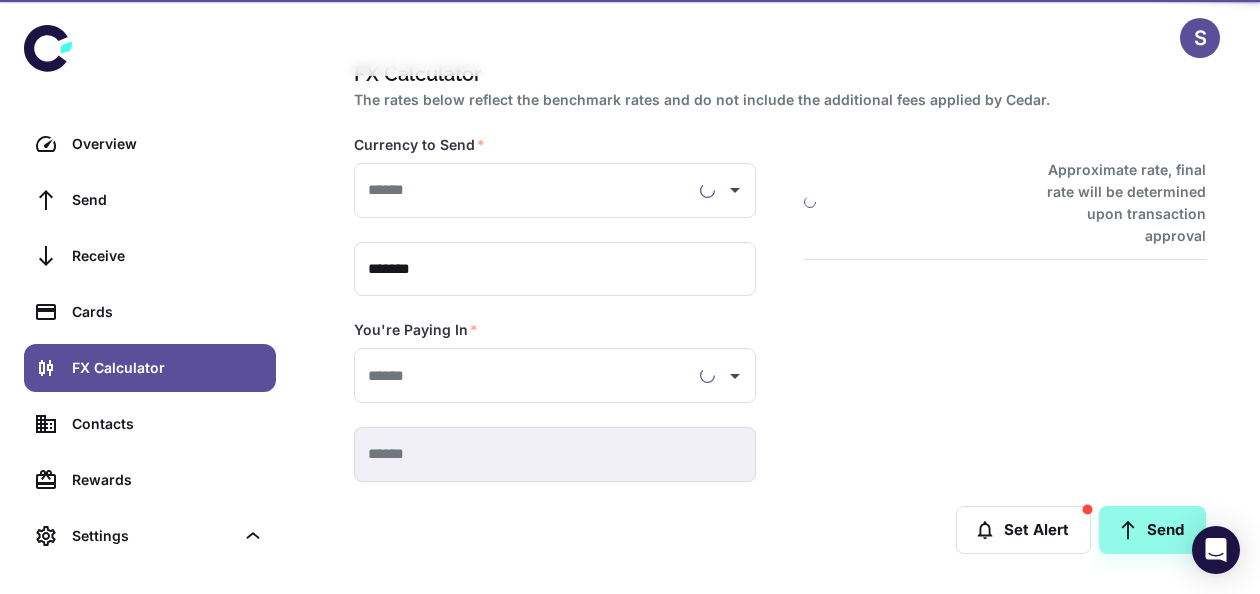 scroll, scrollTop: 0, scrollLeft: 0, axis: both 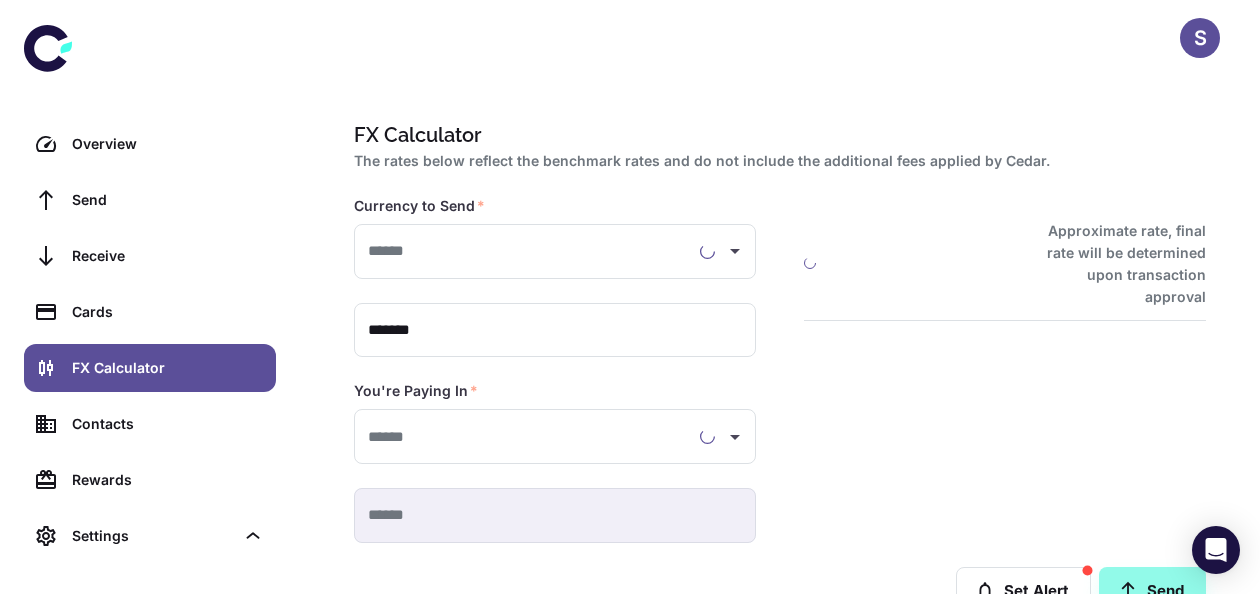 type on "**********" 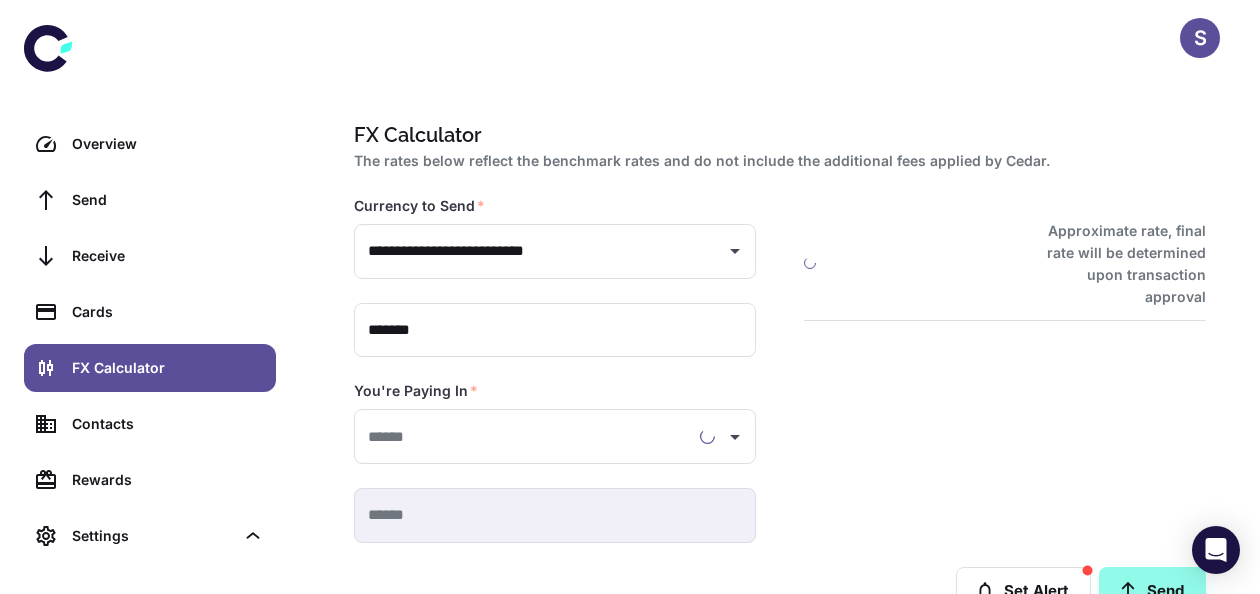 type on "**********" 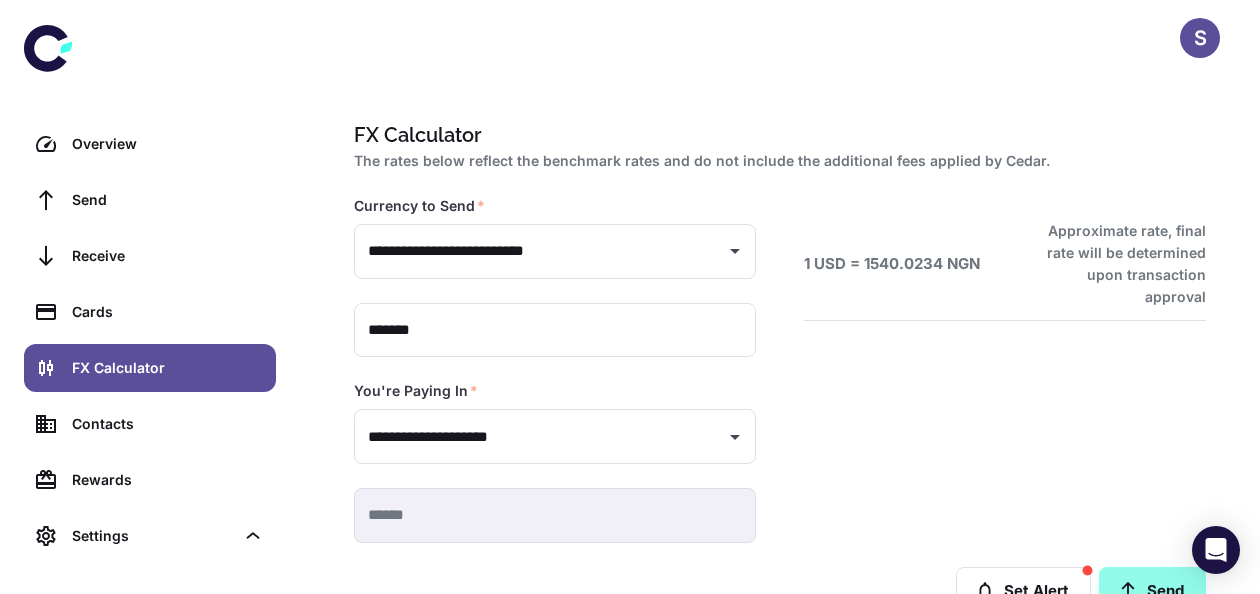 type on "**********" 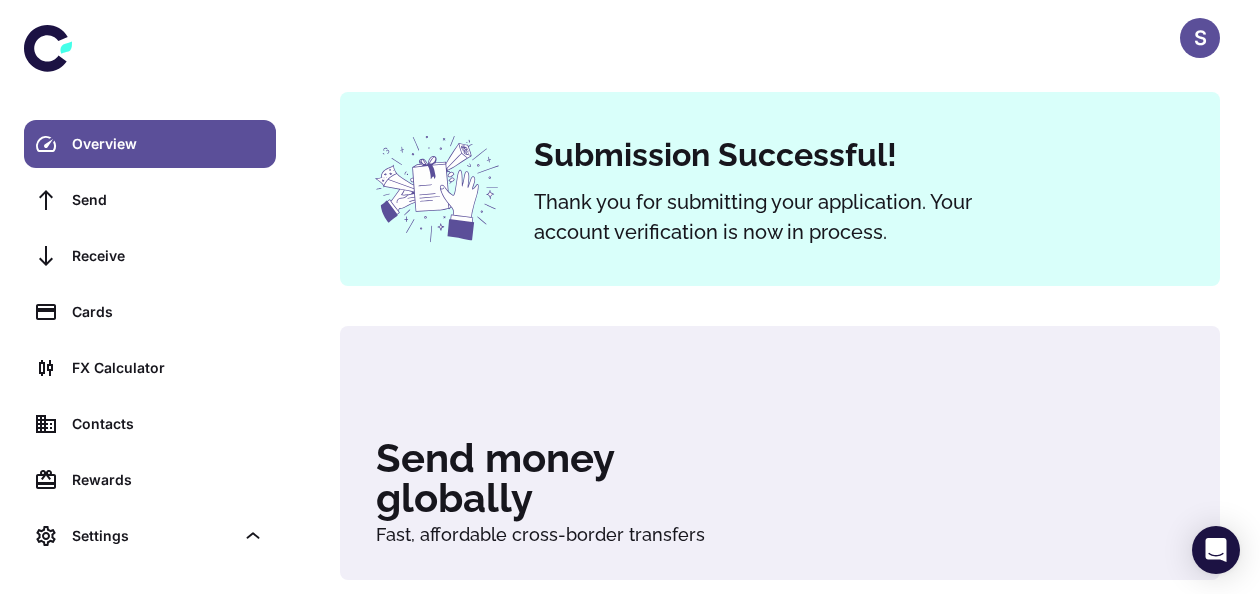 scroll, scrollTop: 40, scrollLeft: 0, axis: vertical 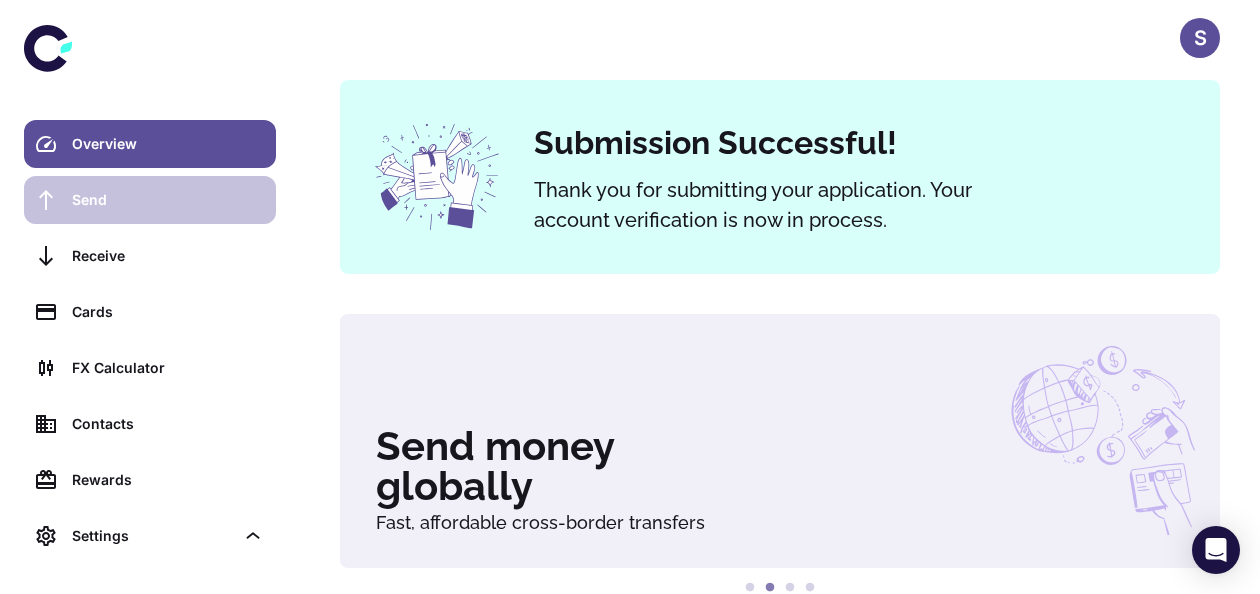 click on "Send" at bounding box center [168, 200] 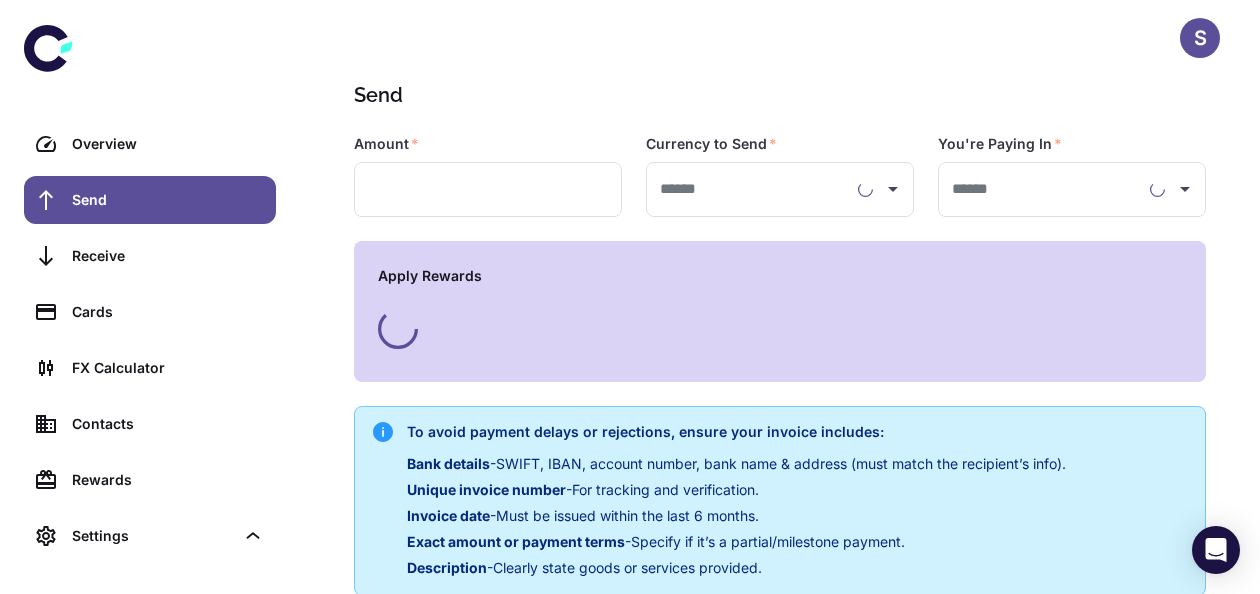 scroll, scrollTop: 0, scrollLeft: 0, axis: both 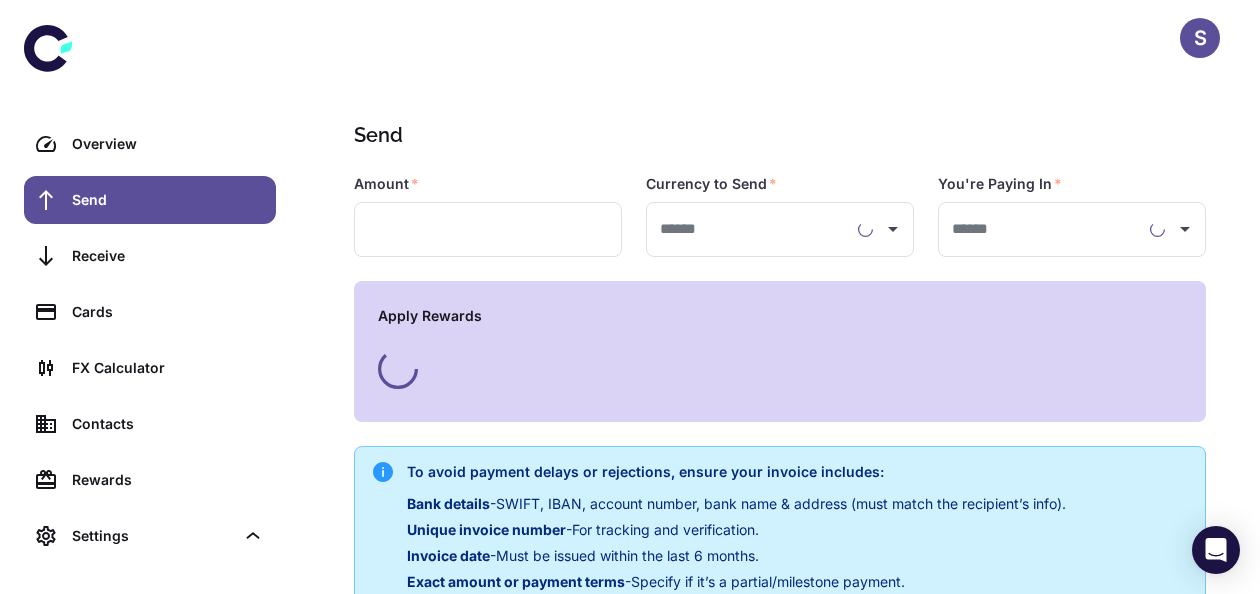 type on "**********" 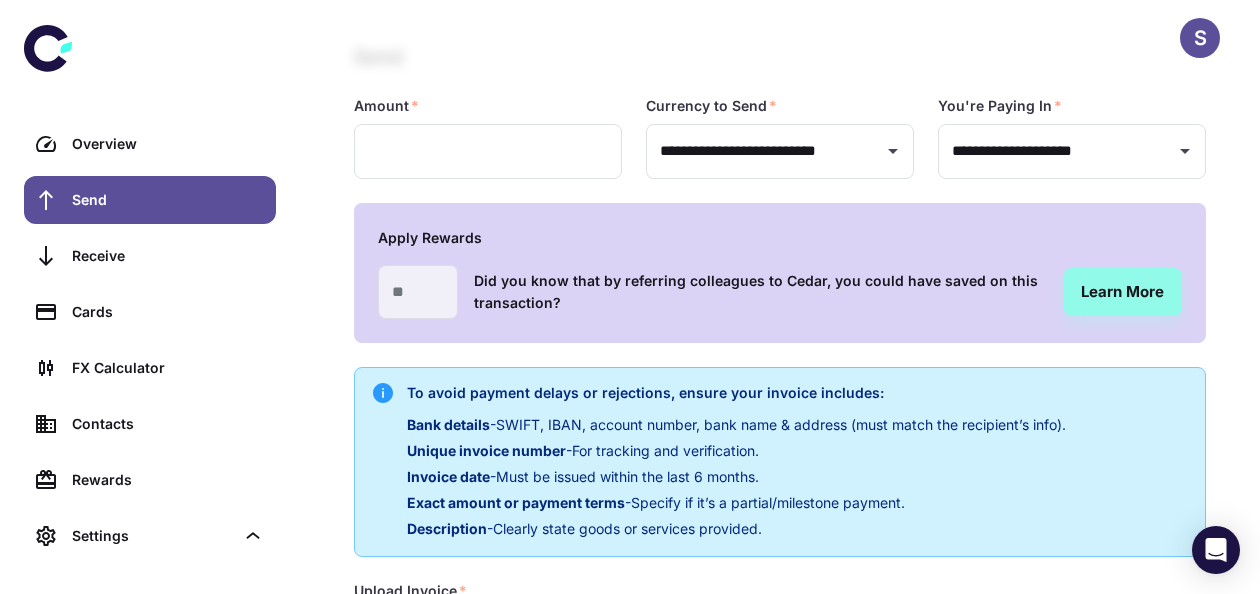scroll, scrollTop: 80, scrollLeft: 0, axis: vertical 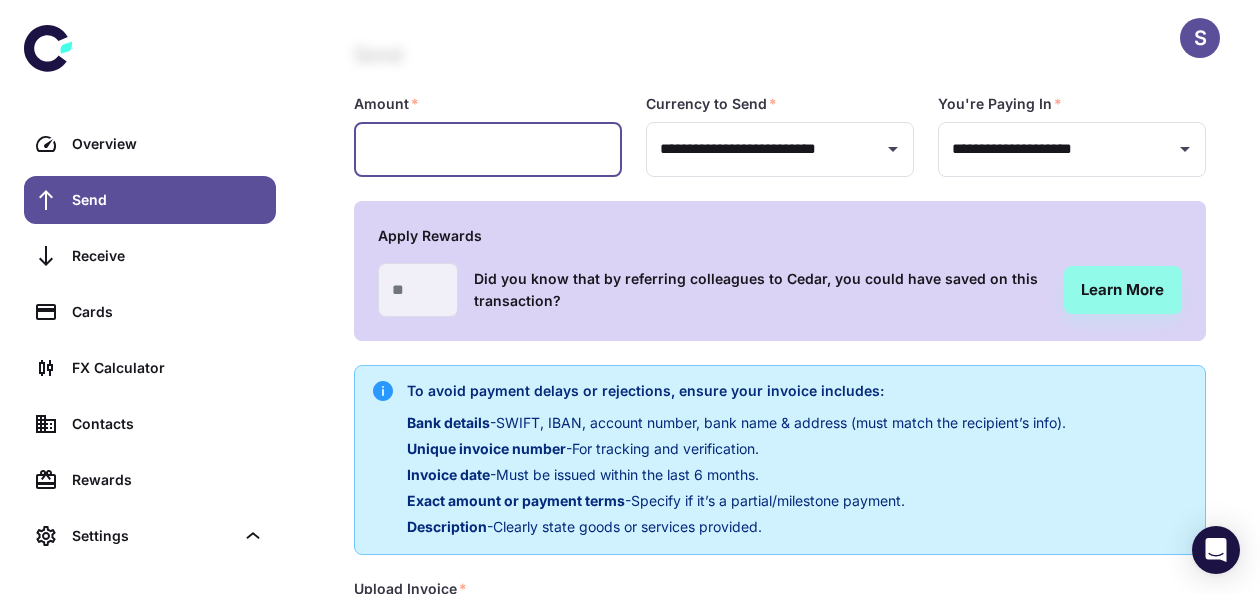 click at bounding box center [488, 149] 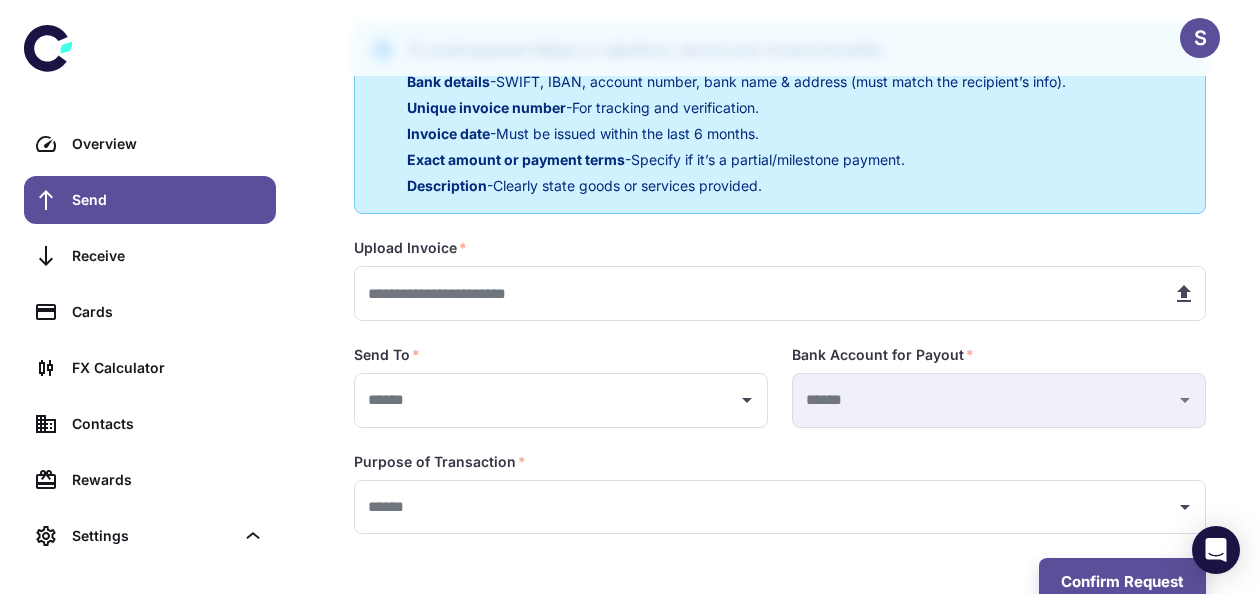 scroll, scrollTop: 472, scrollLeft: 0, axis: vertical 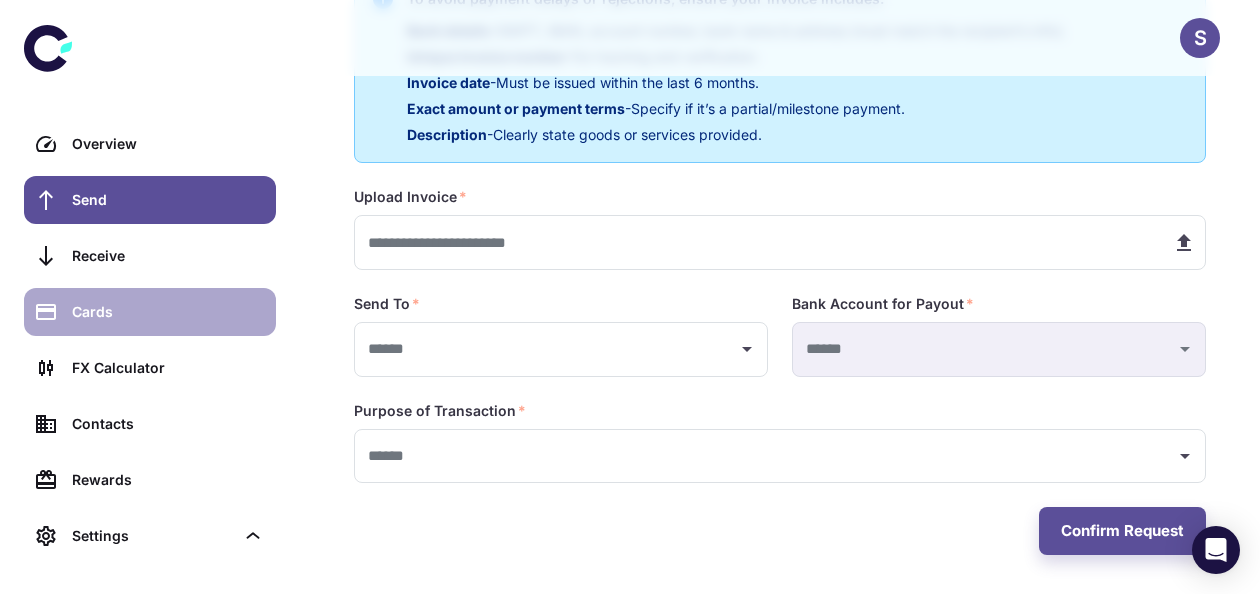 type on "***" 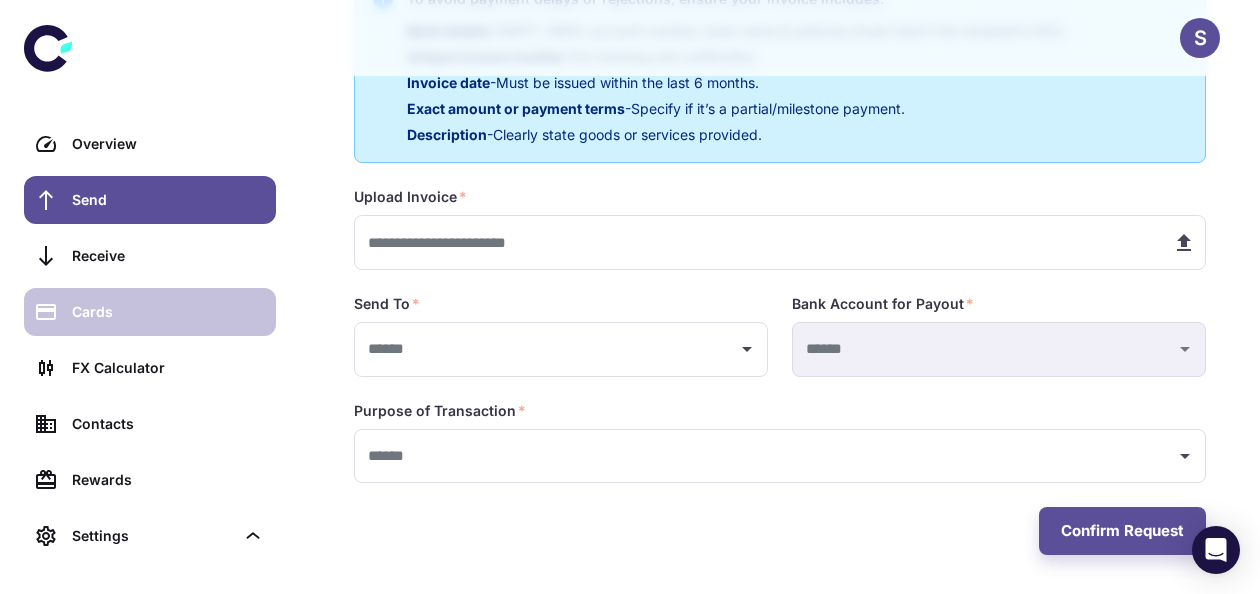 click on "Cards" at bounding box center (168, 312) 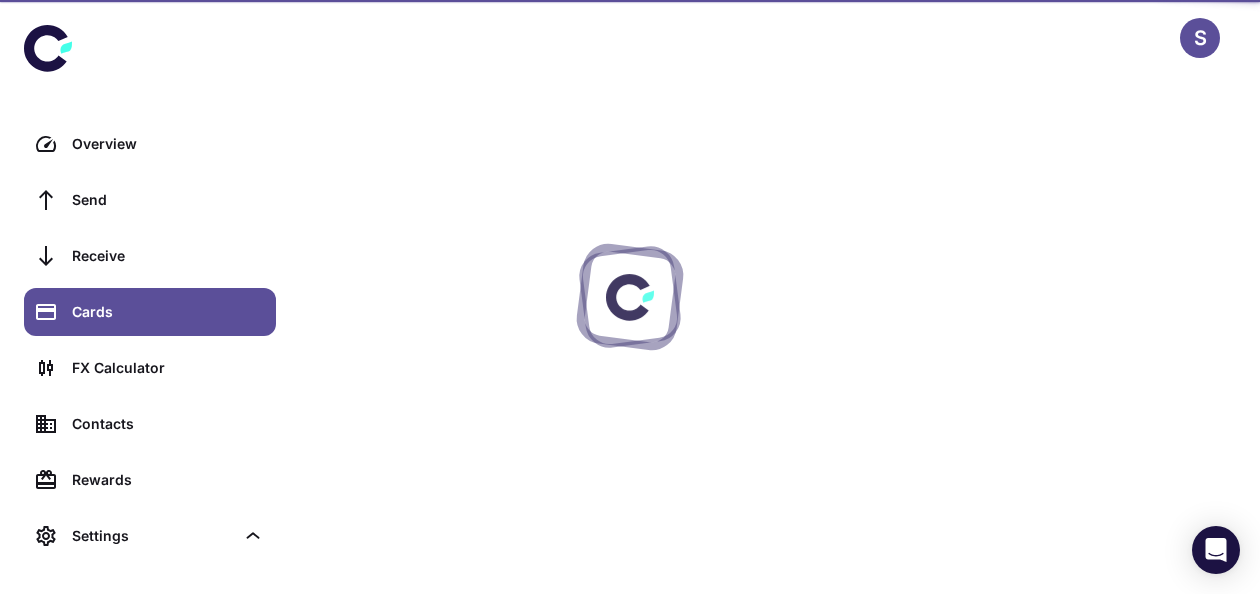 scroll, scrollTop: 0, scrollLeft: 0, axis: both 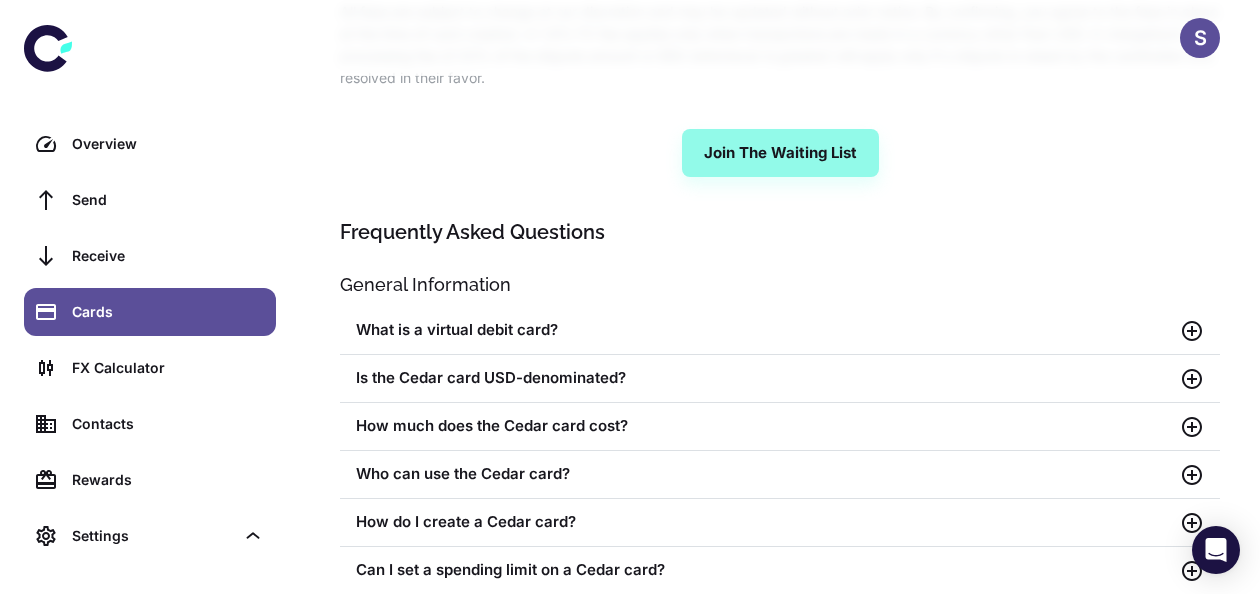 click on "What is a virtual debit card?" at bounding box center [768, 330] 